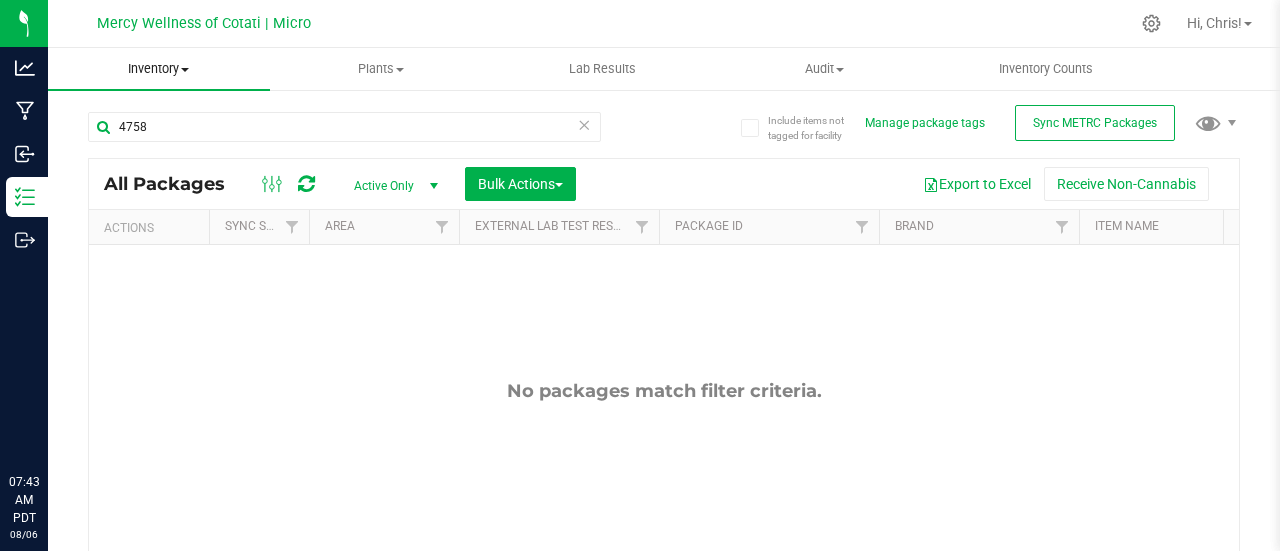 scroll, scrollTop: 0, scrollLeft: 0, axis: both 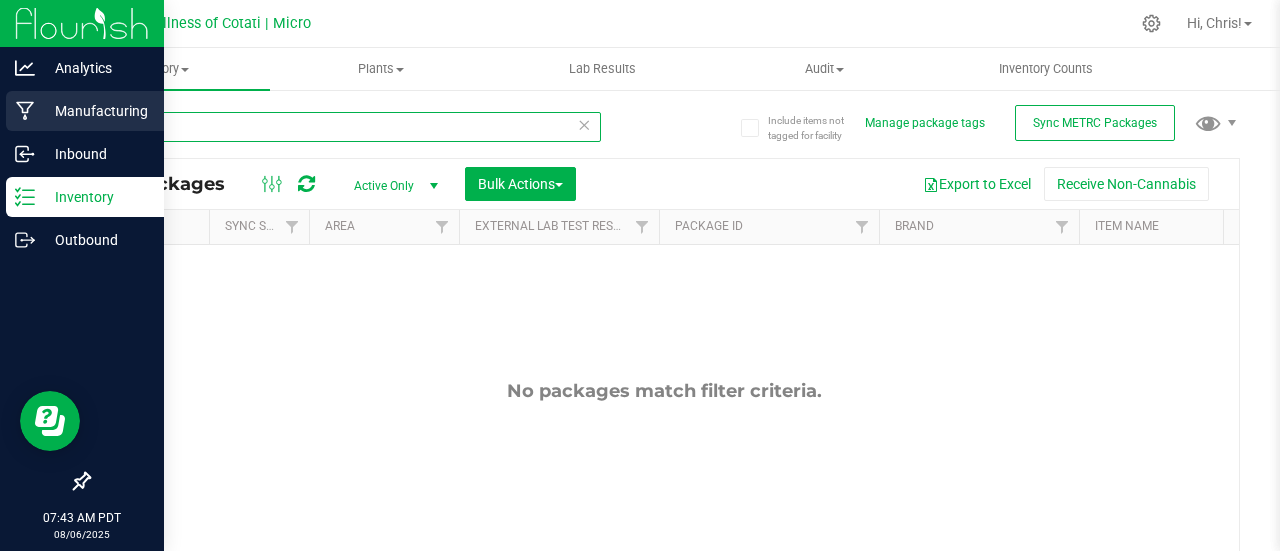 drag, startPoint x: 225, startPoint y: 117, endPoint x: 40, endPoint y: 115, distance: 185.0108 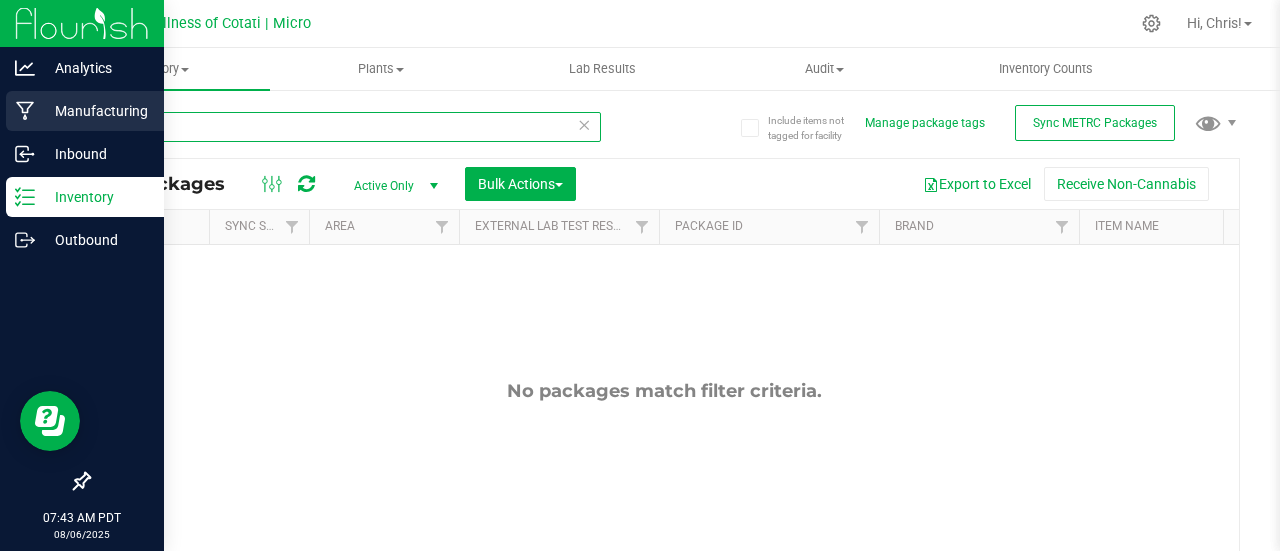 type on "15368" 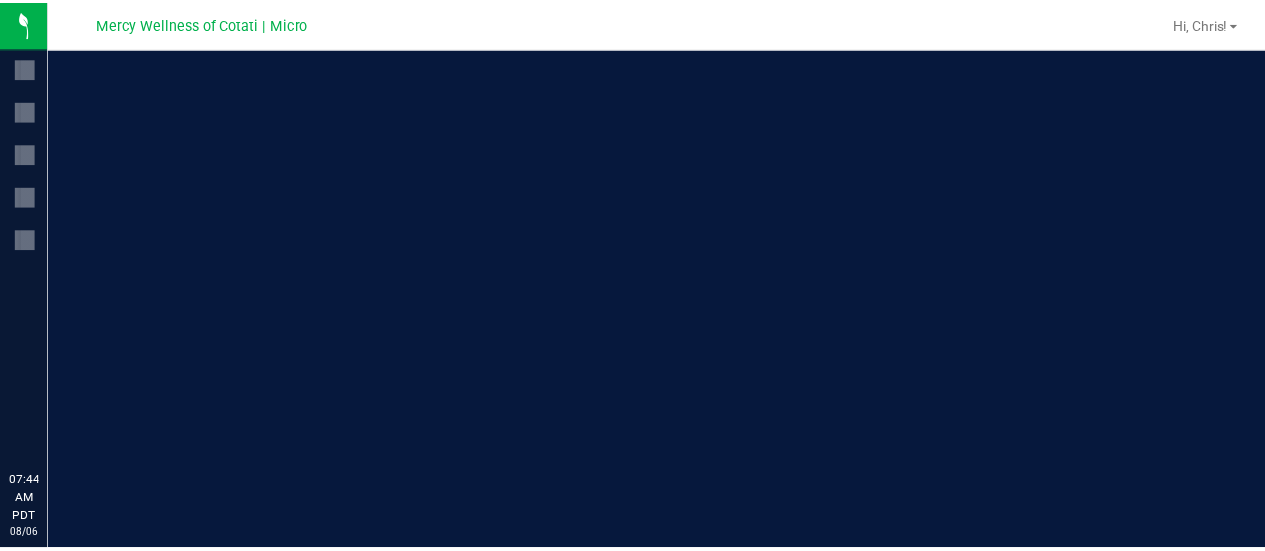 scroll, scrollTop: 0, scrollLeft: 0, axis: both 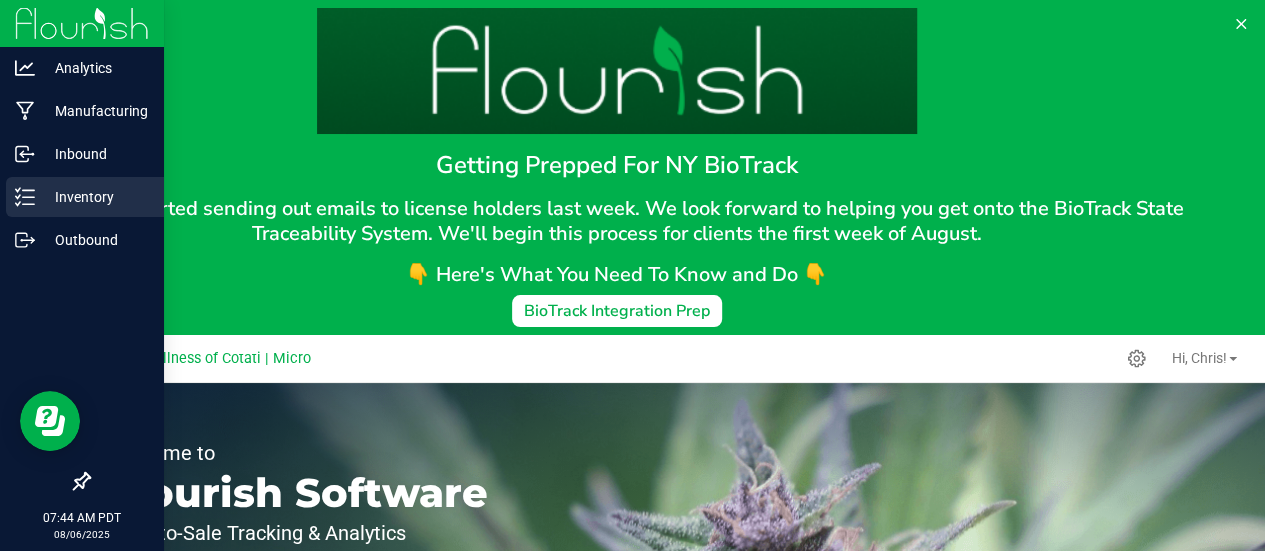 click on "Inventory" at bounding box center [85, 197] 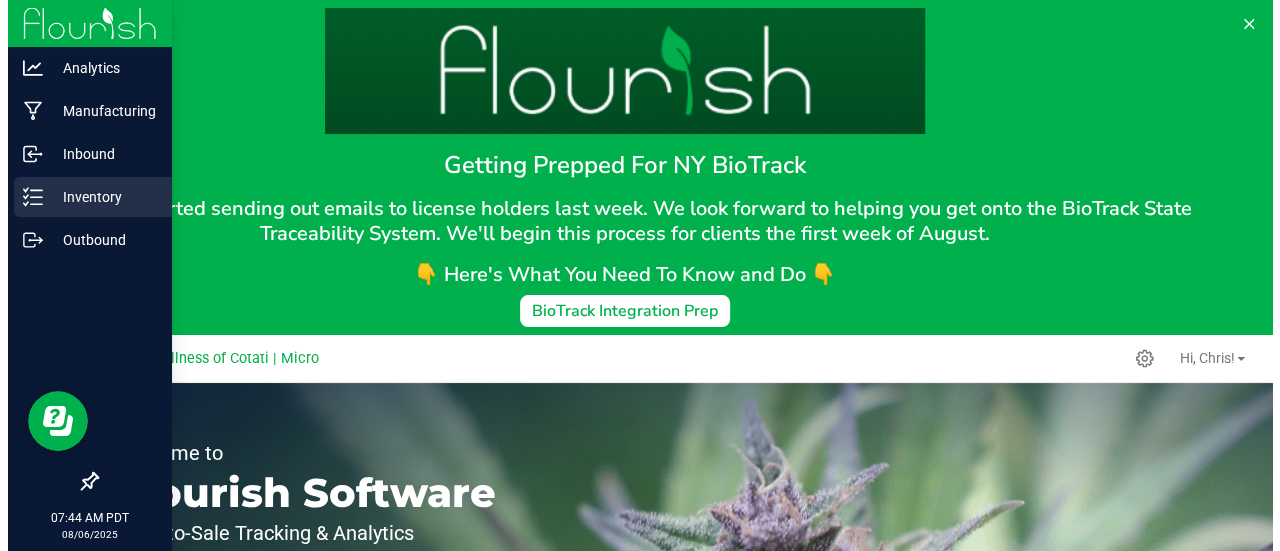 scroll, scrollTop: 0, scrollLeft: 0, axis: both 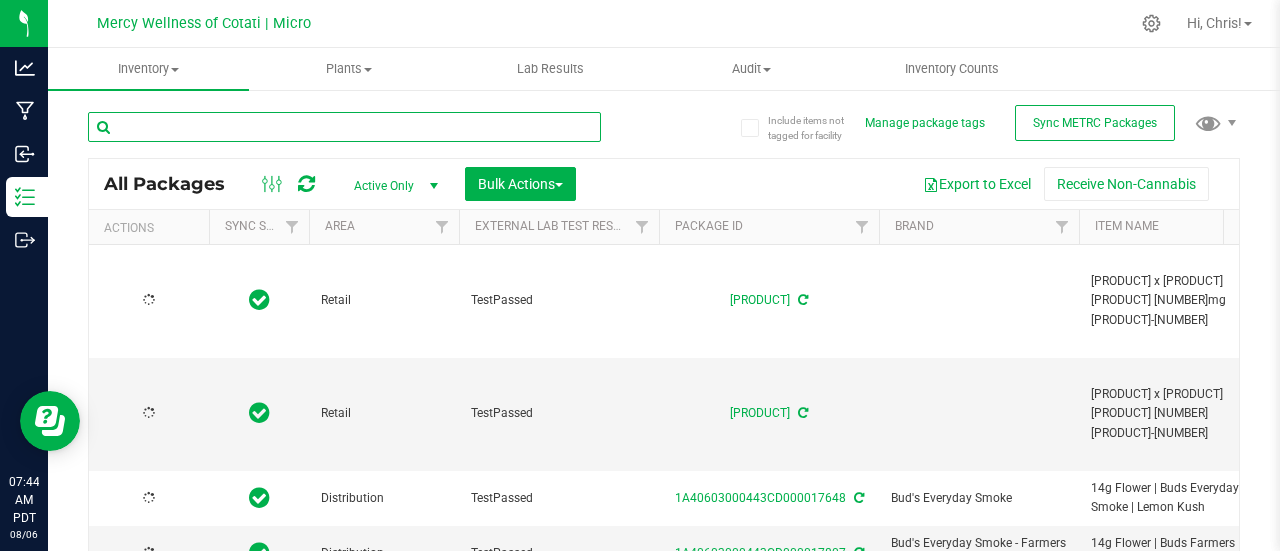 drag, startPoint x: 16, startPoint y: 211, endPoint x: 273, endPoint y: 123, distance: 271.64868 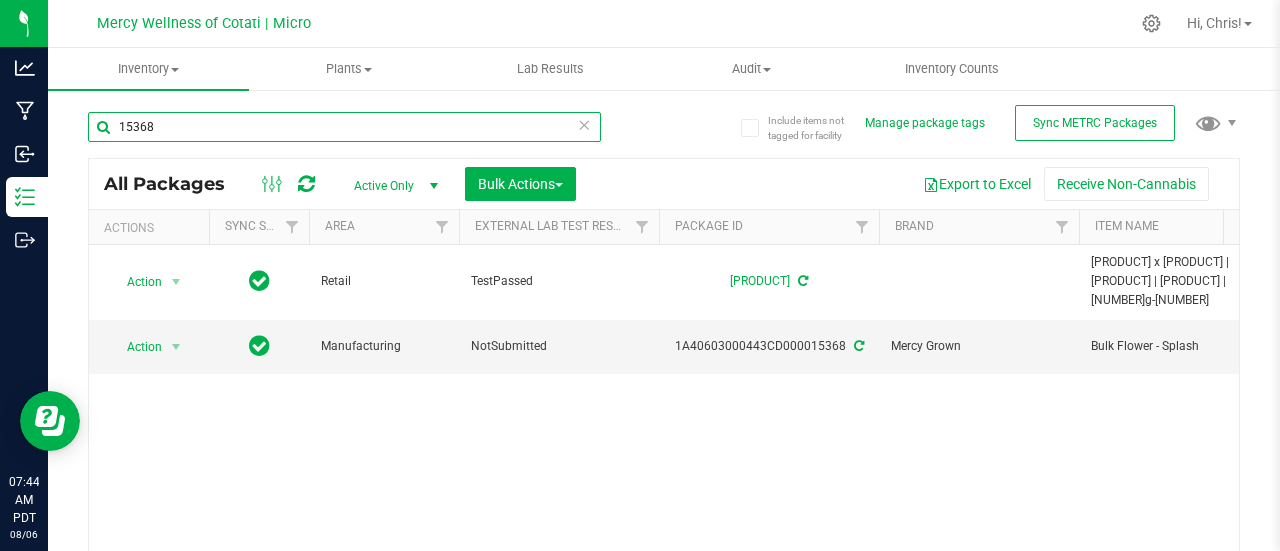 scroll, scrollTop: 0, scrollLeft: 13, axis: horizontal 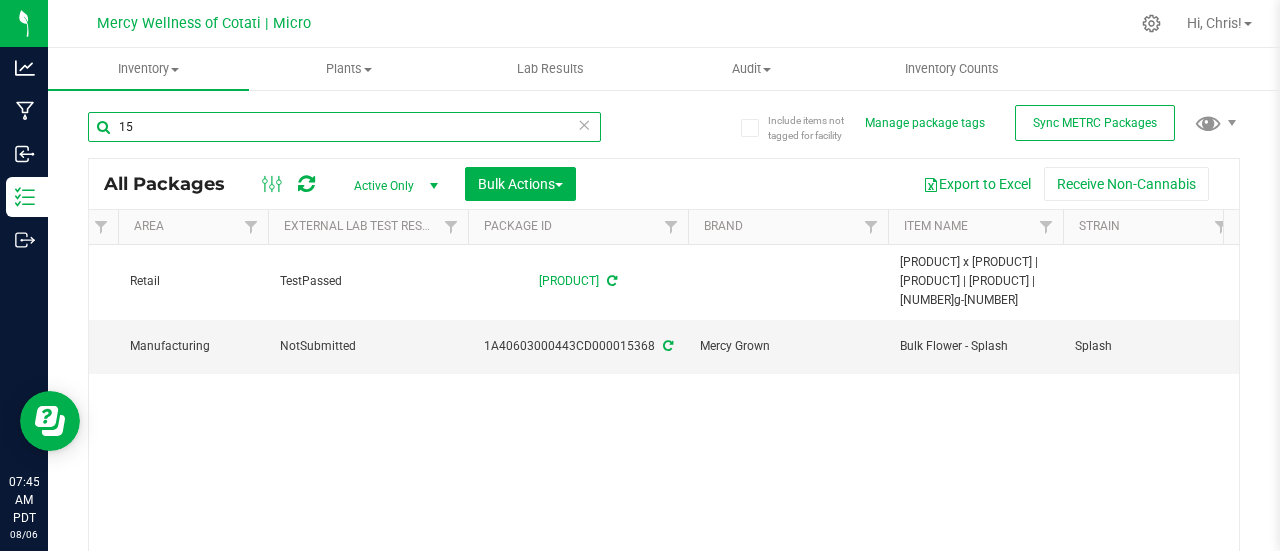 type on "1" 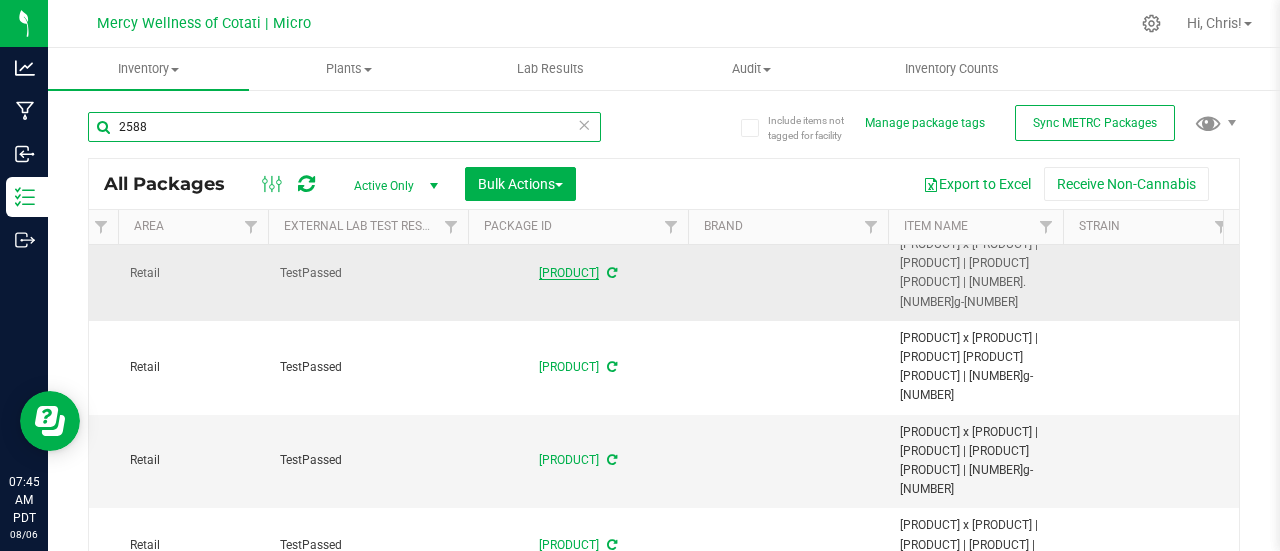 scroll, scrollTop: 138, scrollLeft: 191, axis: both 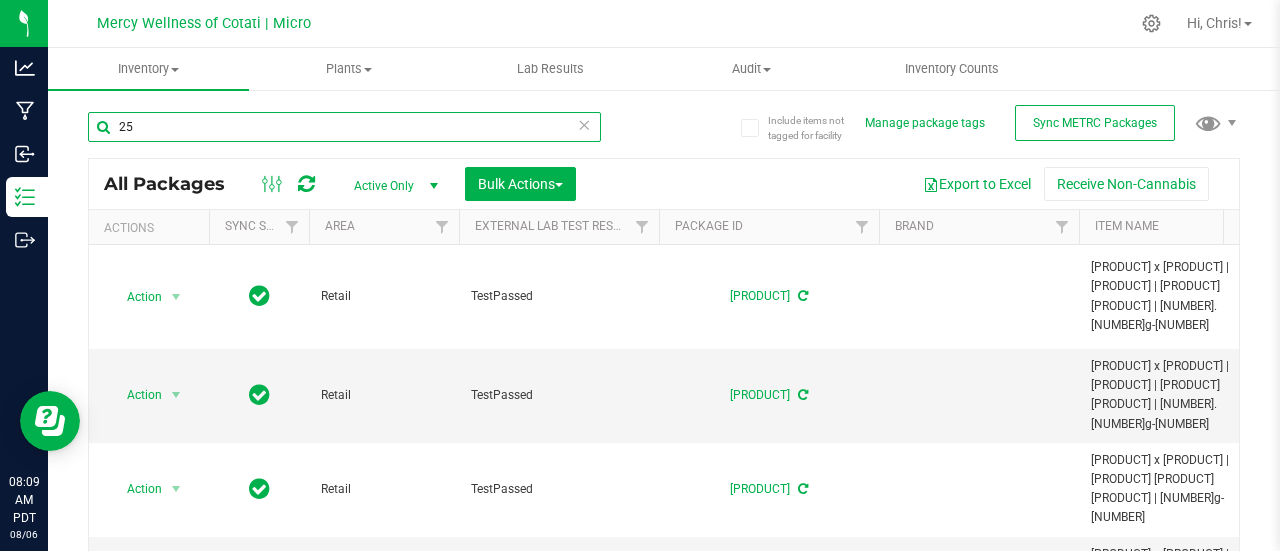 type on "2" 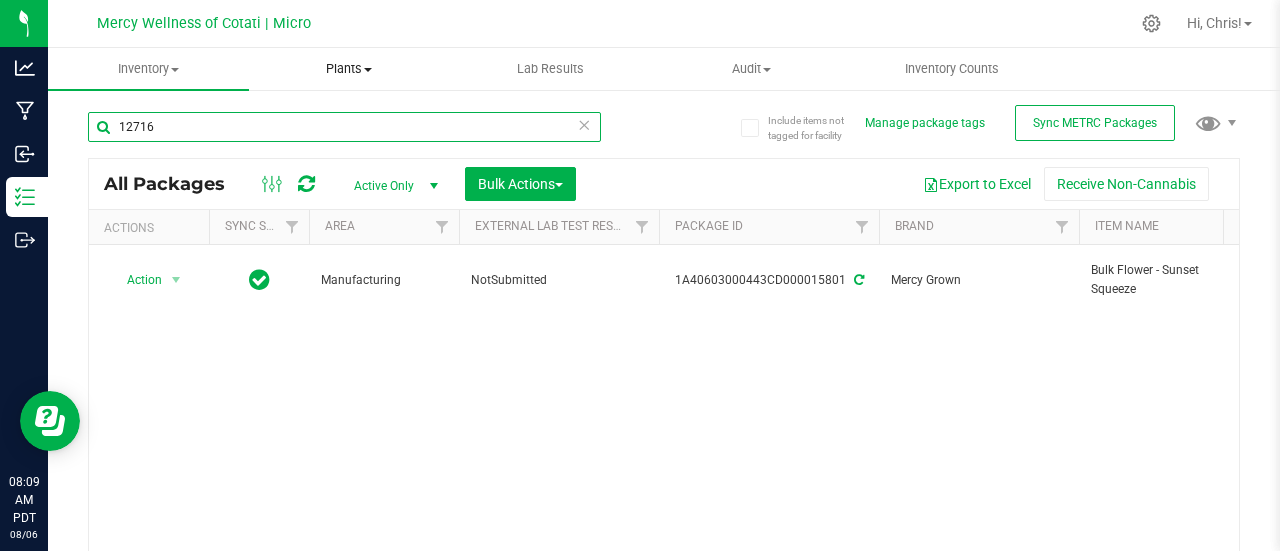 type on "12716" 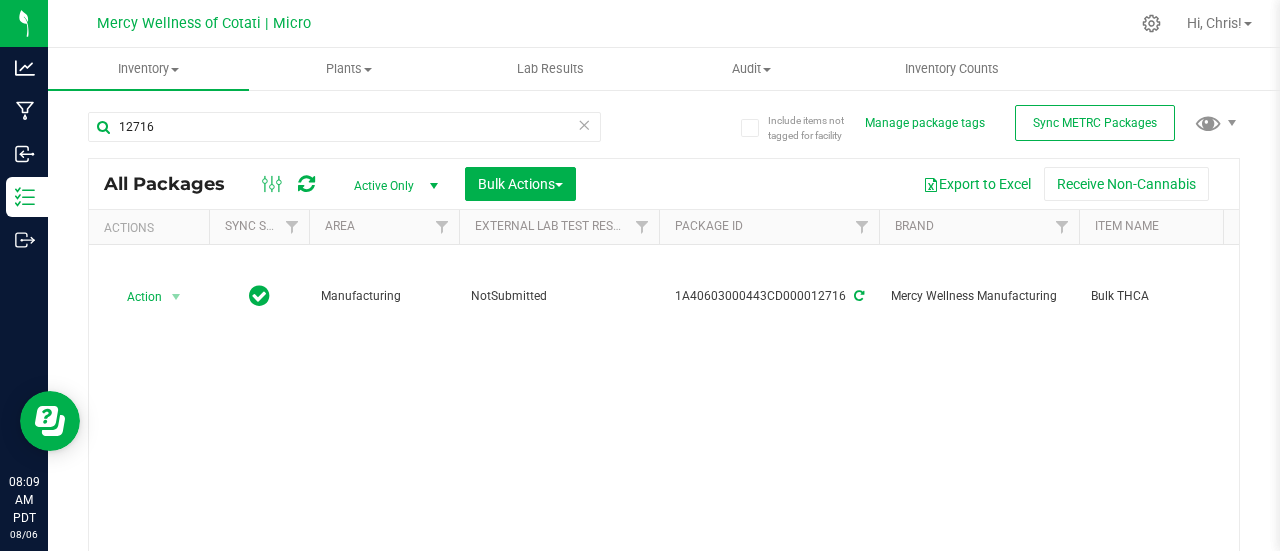 click at bounding box center (584, 124) 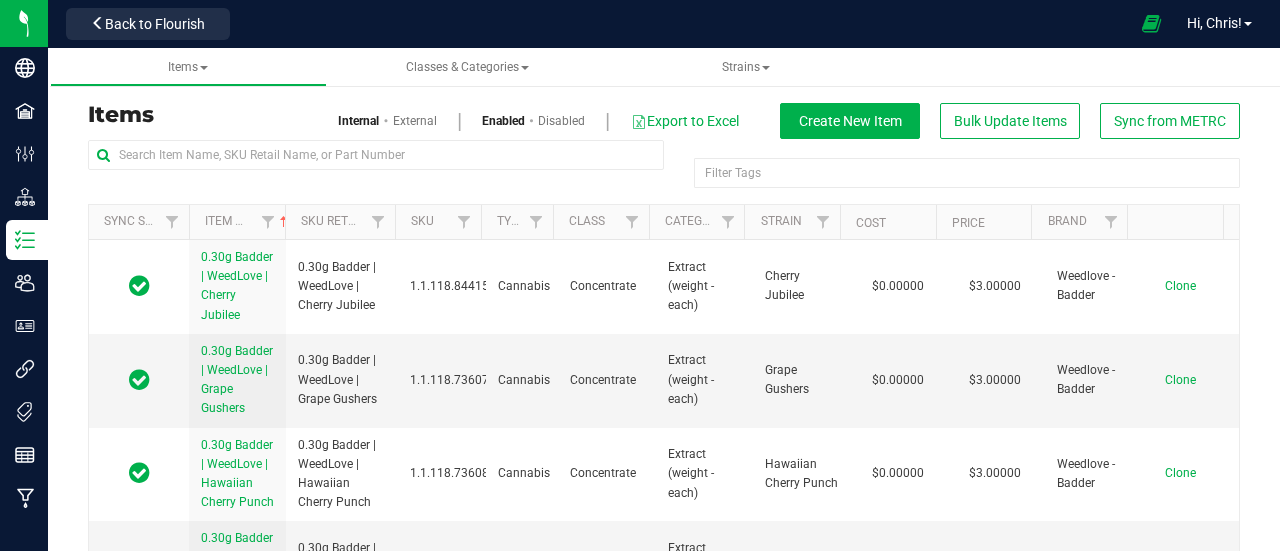 scroll, scrollTop: 0, scrollLeft: 0, axis: both 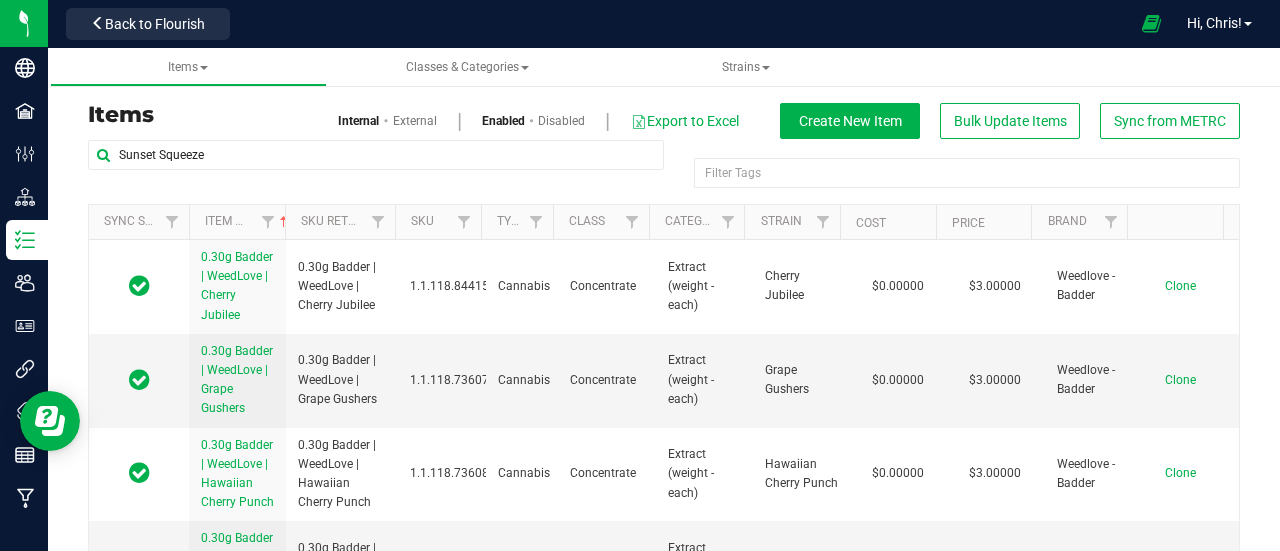 type on "Sunset Squeeze" 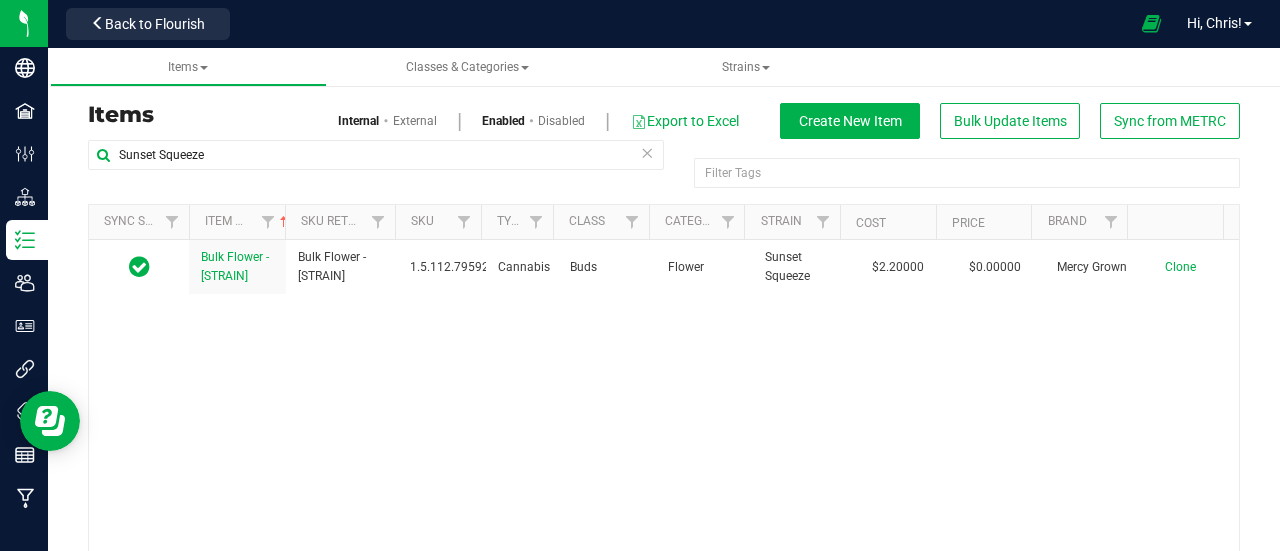 click at bounding box center (647, 152) 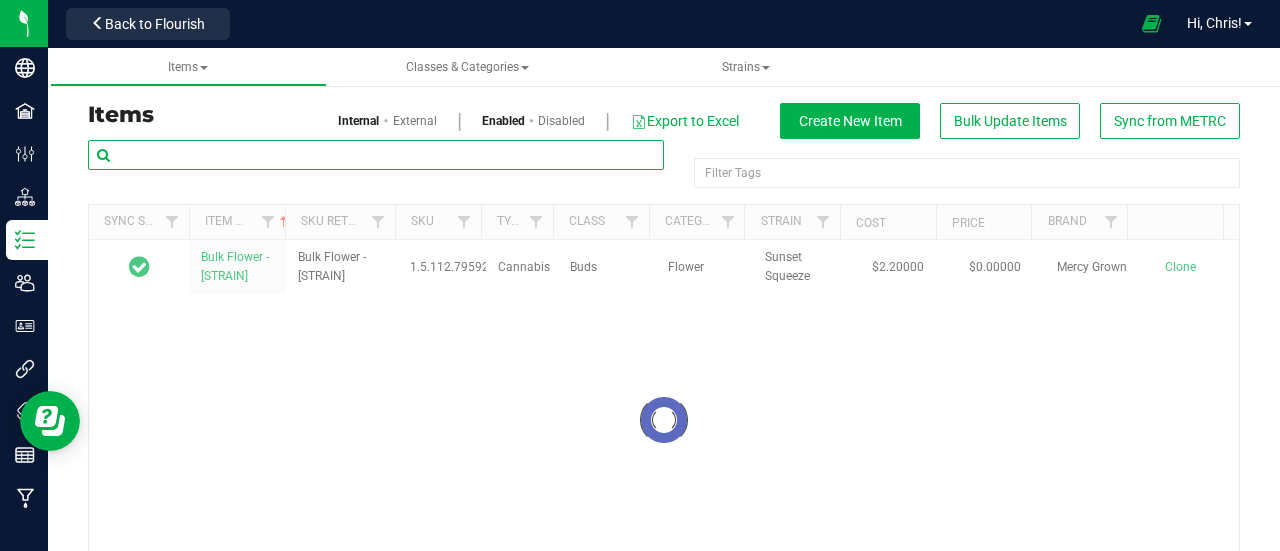 click at bounding box center (376, 155) 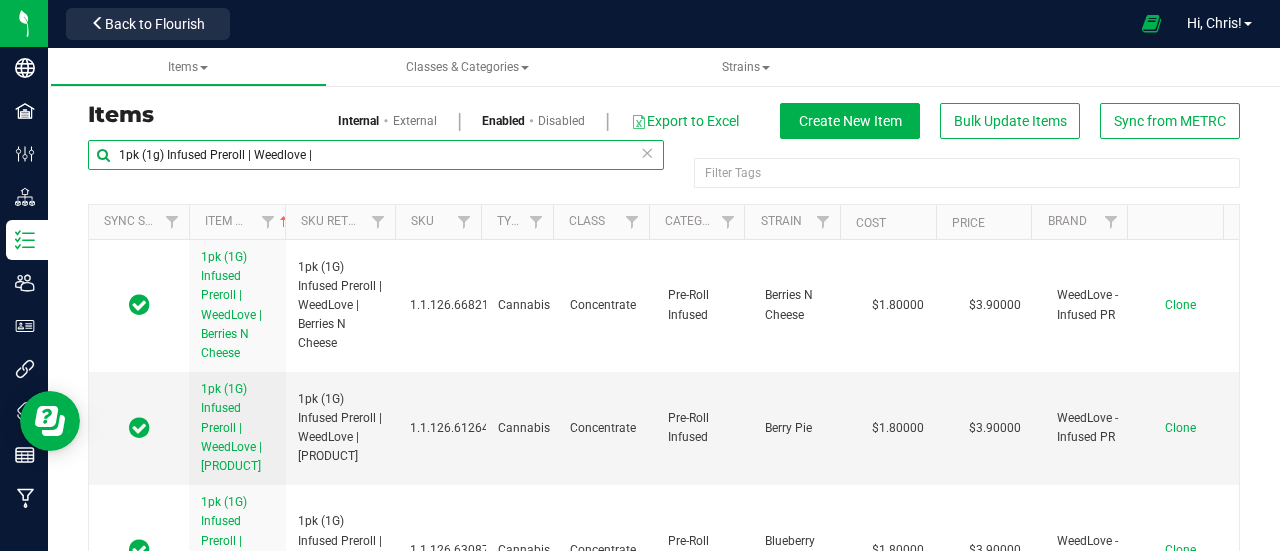 drag, startPoint x: 337, startPoint y: 153, endPoint x: 116, endPoint y: 159, distance: 221.08144 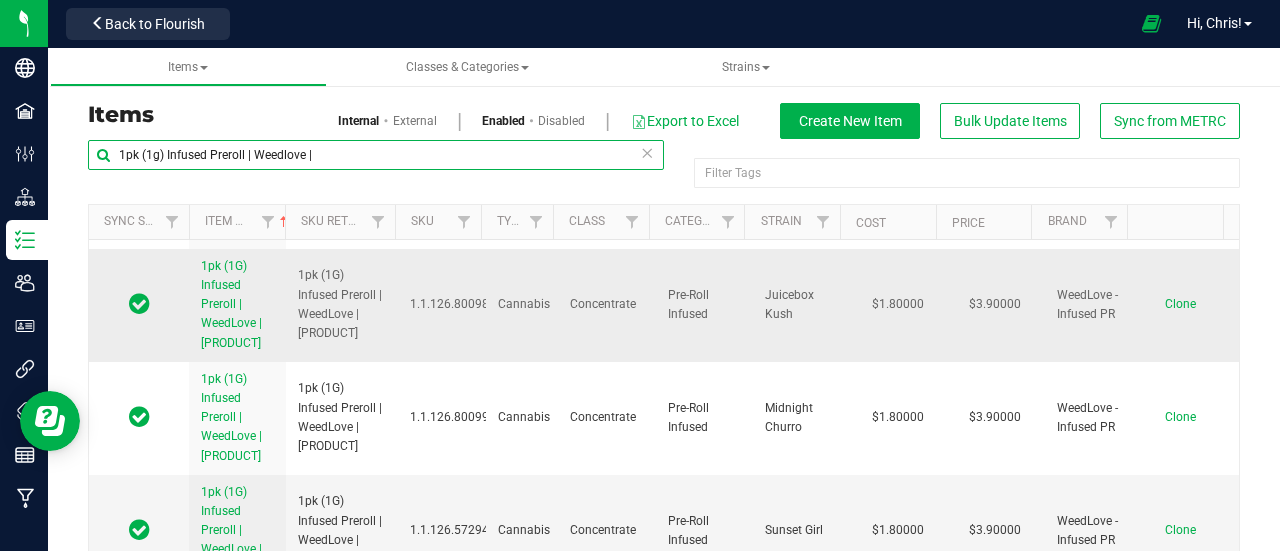 scroll, scrollTop: 912, scrollLeft: 0, axis: vertical 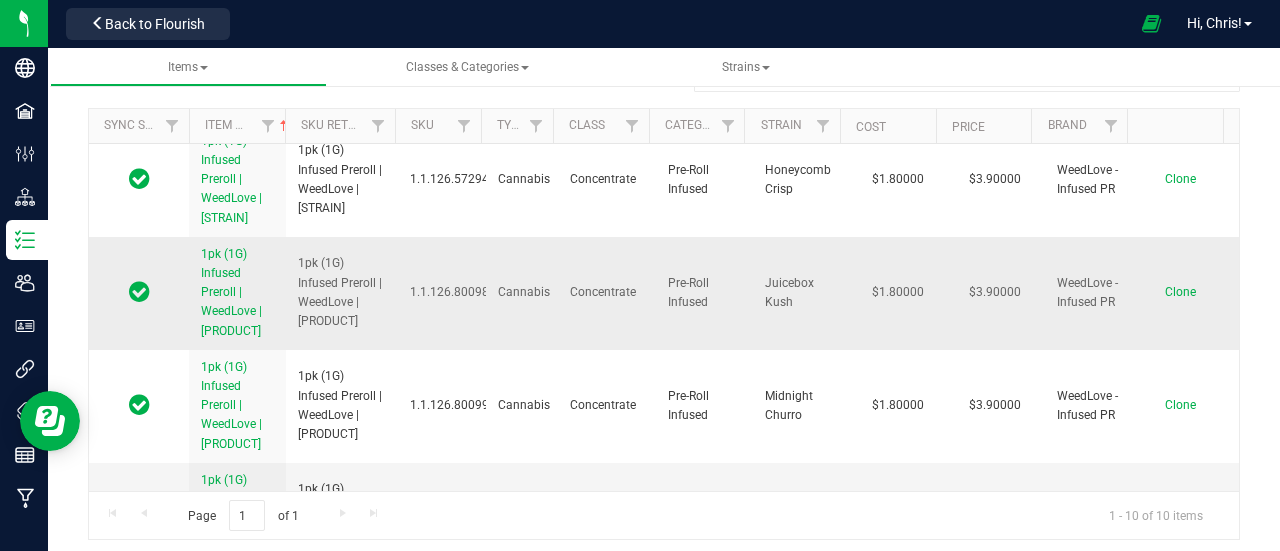 type on "1pk (1g) Infused Preroll | Weedlove |" 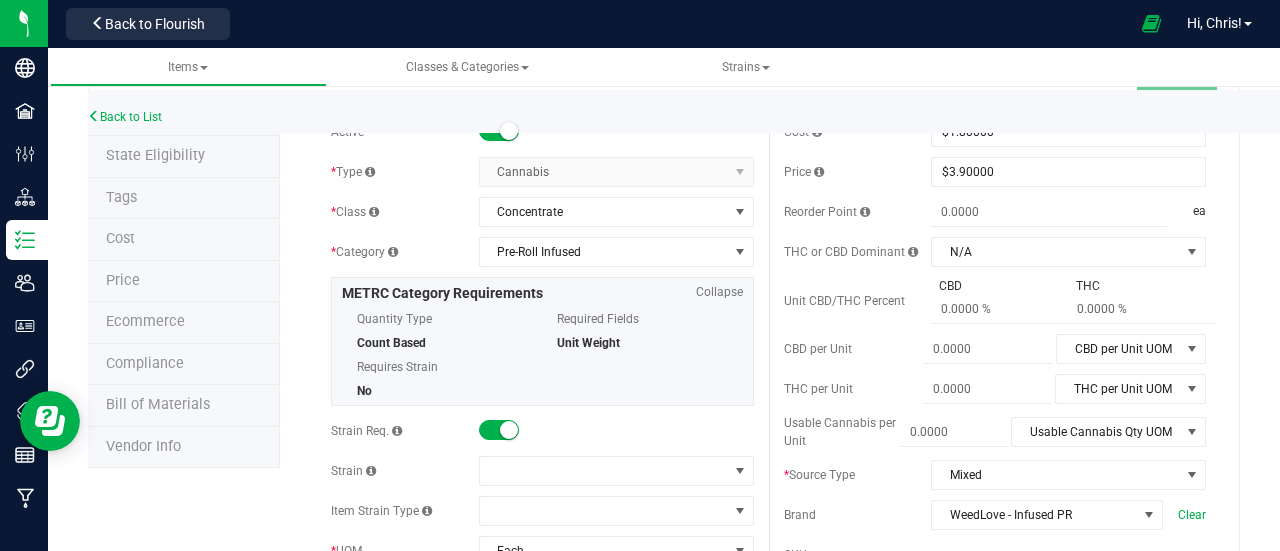 scroll, scrollTop: 0, scrollLeft: 0, axis: both 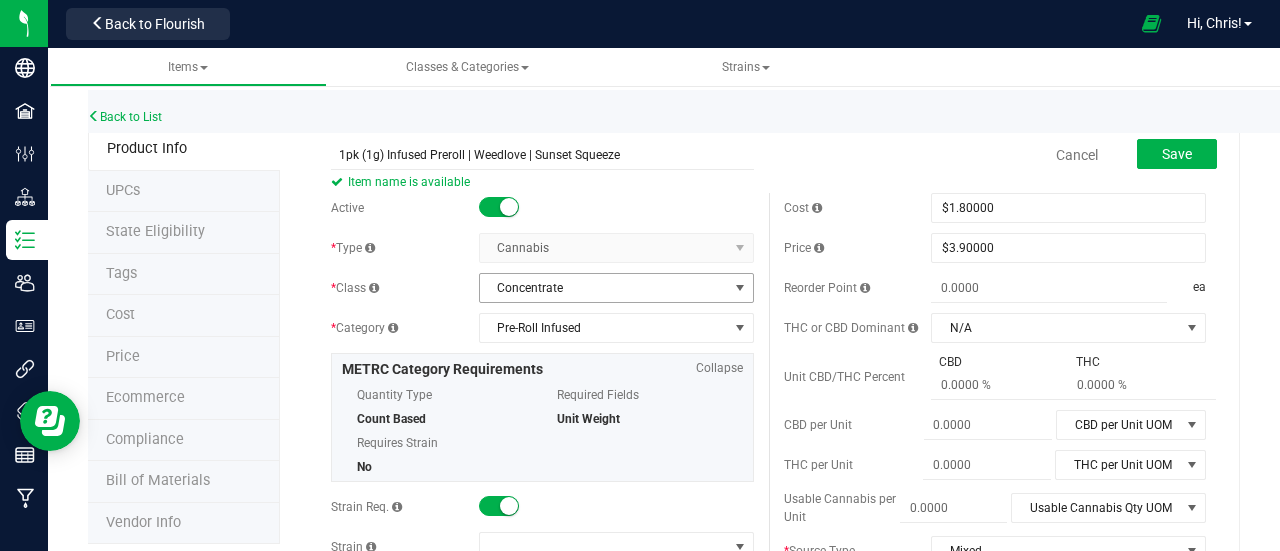 type on "1pk (1g) Infused Preroll | Weedlove | Sunset Squeeze" 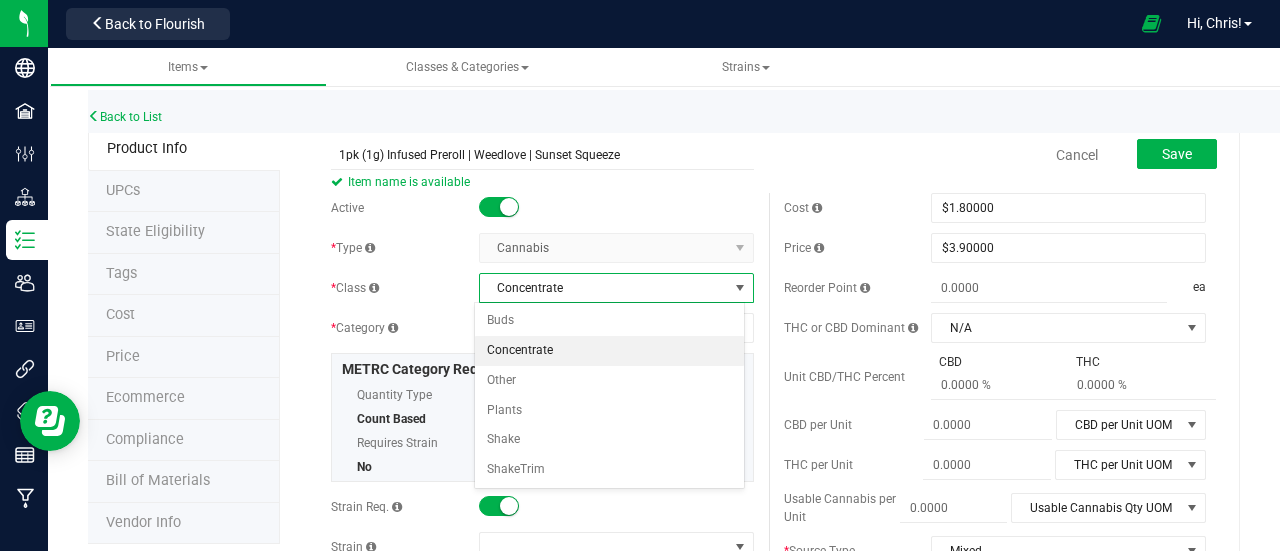 click on "Concentrate" at bounding box center [604, 288] 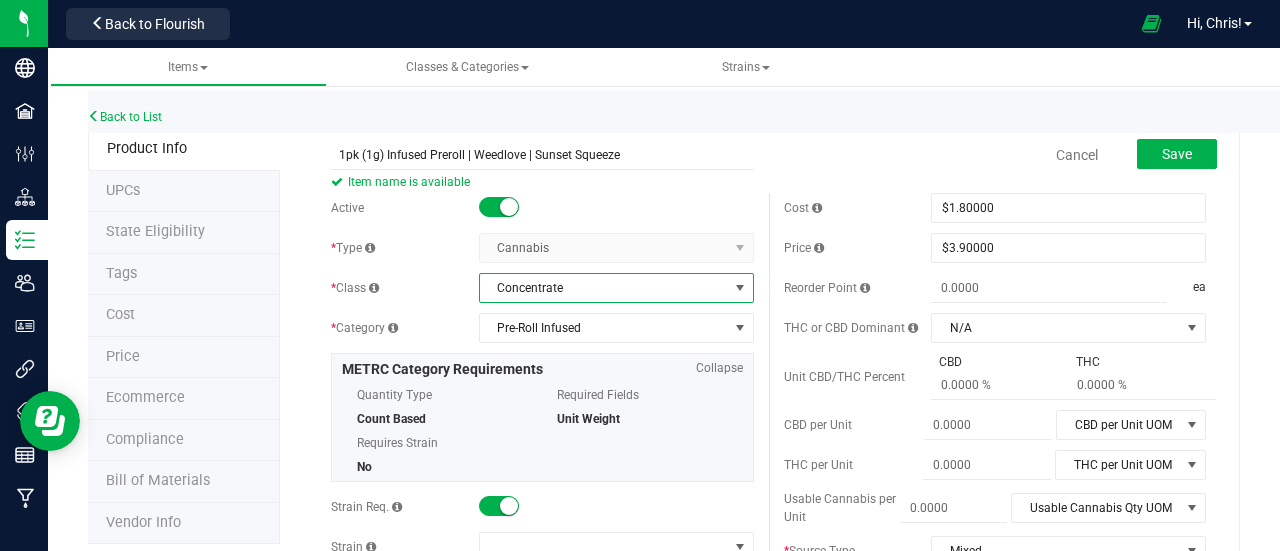 click on "Cannabis Select type Cannabis Non-Inventory Raw Materials Supplies" at bounding box center [616, 248] 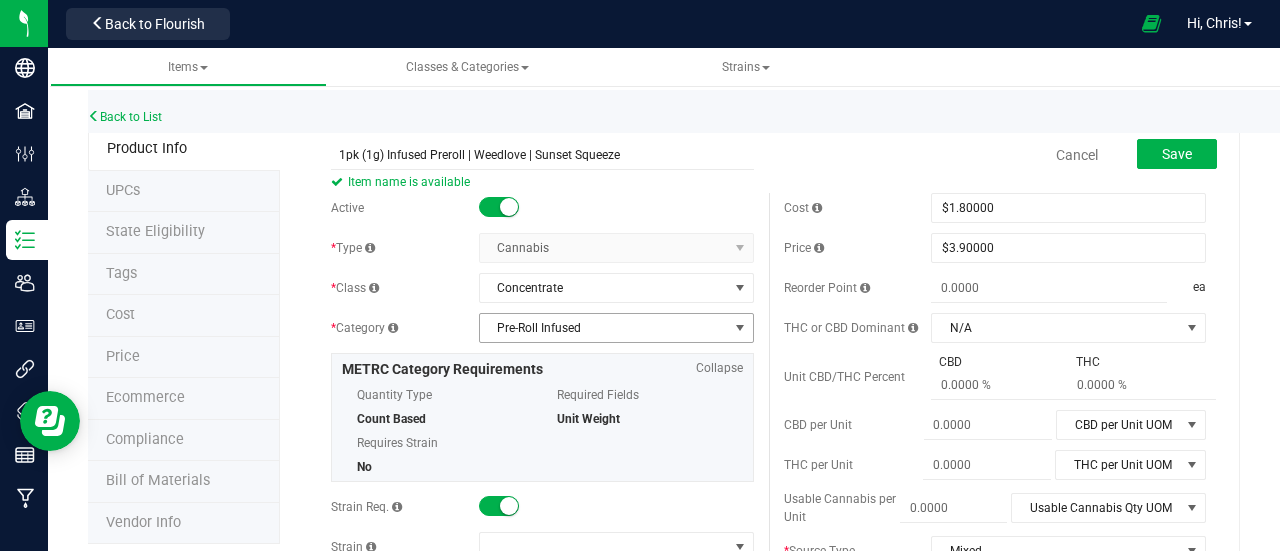 click on "Pre-Roll Infused" at bounding box center [604, 328] 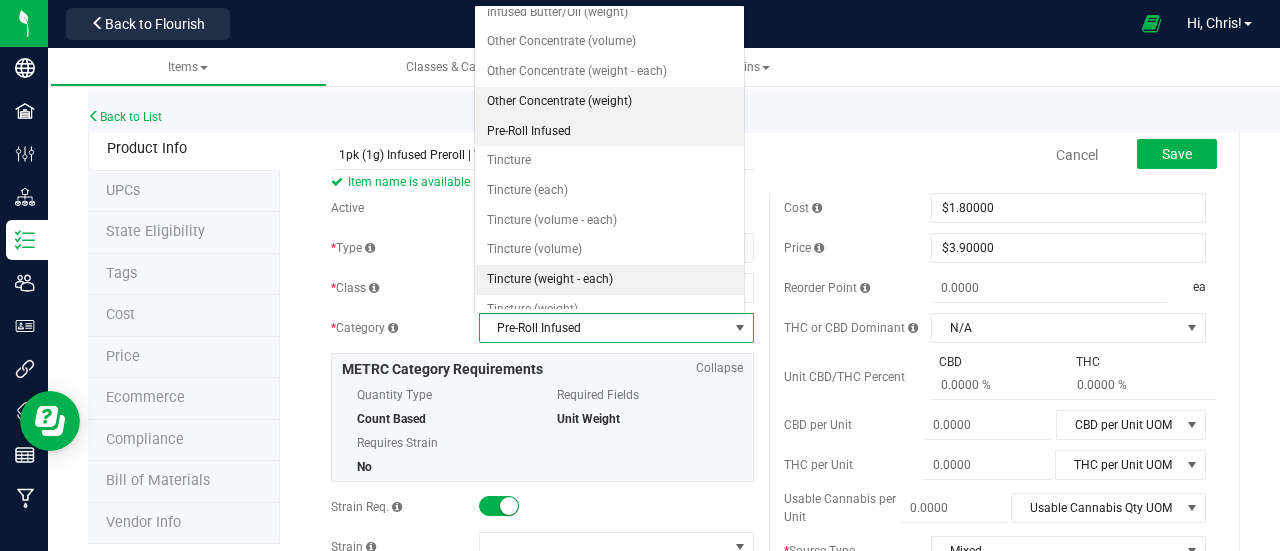 scroll, scrollTop: 252, scrollLeft: 0, axis: vertical 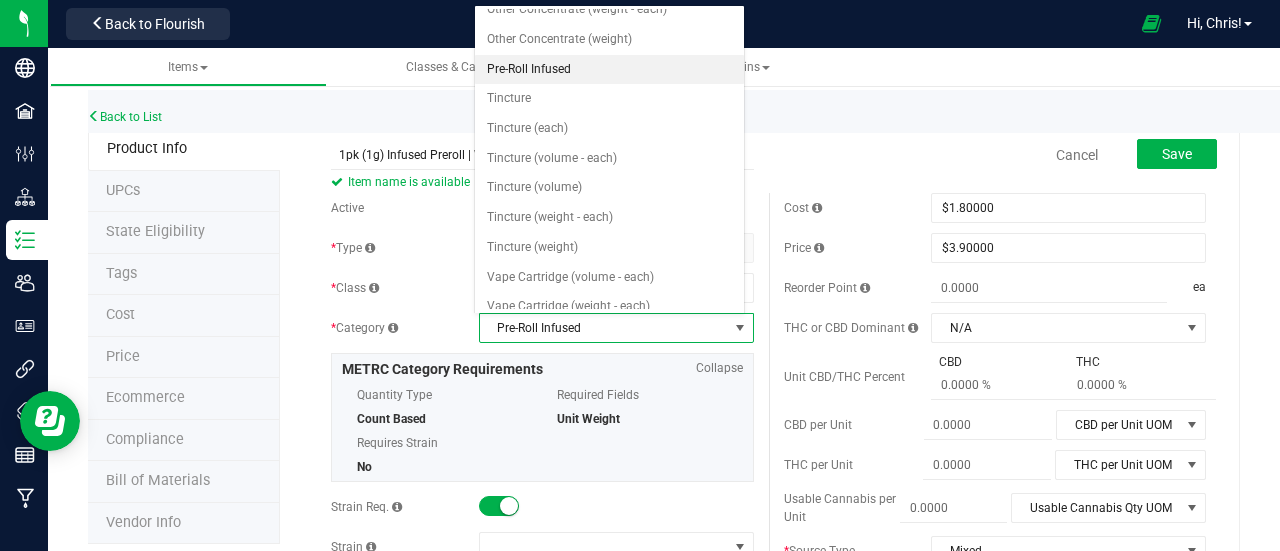 click on "Quantity Type
Count Based
Requires Strain
No
Required Fields
Unit Weight" at bounding box center (542, 428) 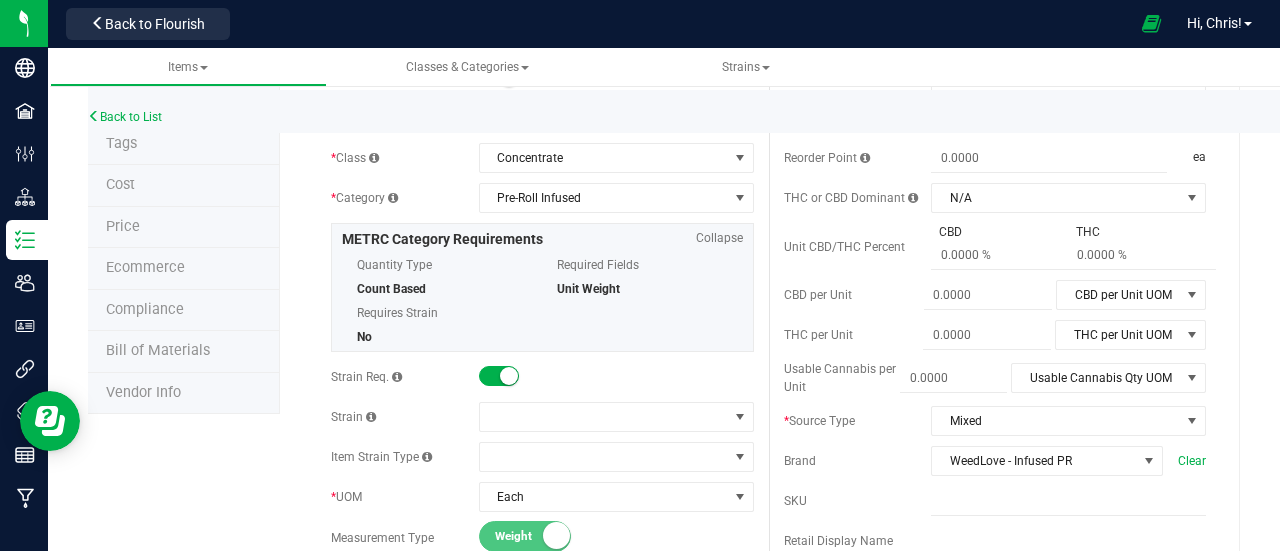 scroll, scrollTop: 132, scrollLeft: 0, axis: vertical 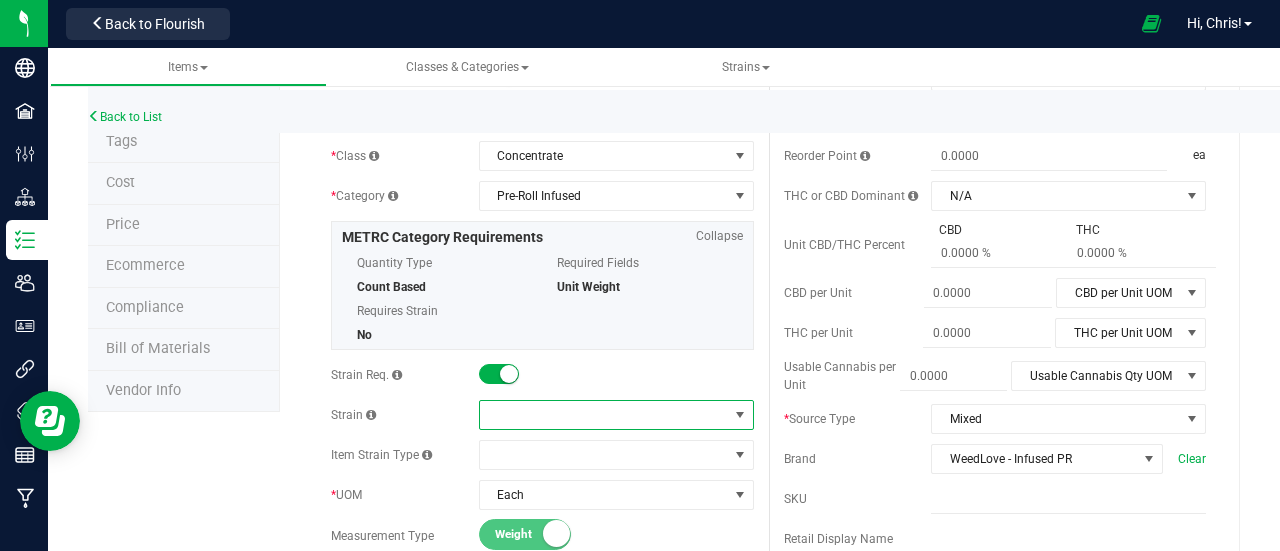 click at bounding box center (604, 415) 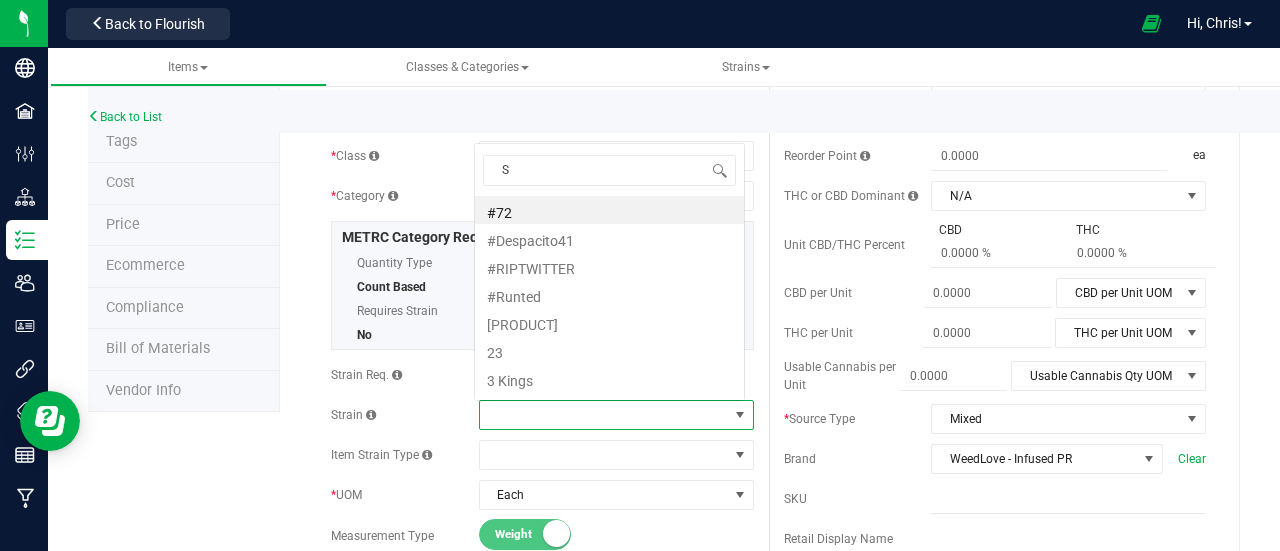 scroll, scrollTop: 0, scrollLeft: 0, axis: both 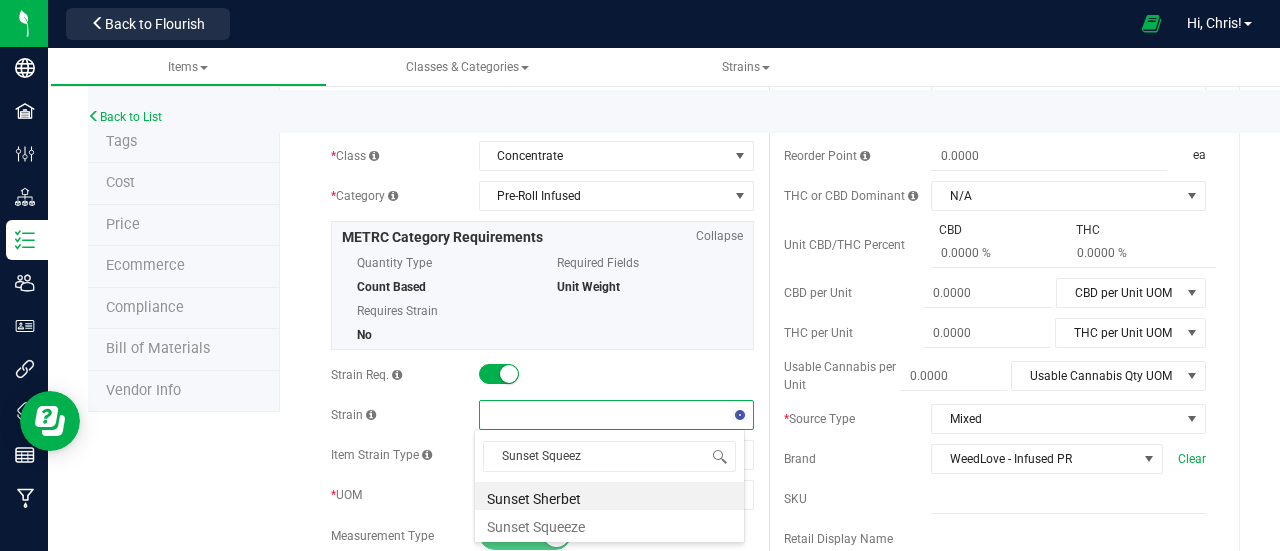 type on "Sunset Squeeze" 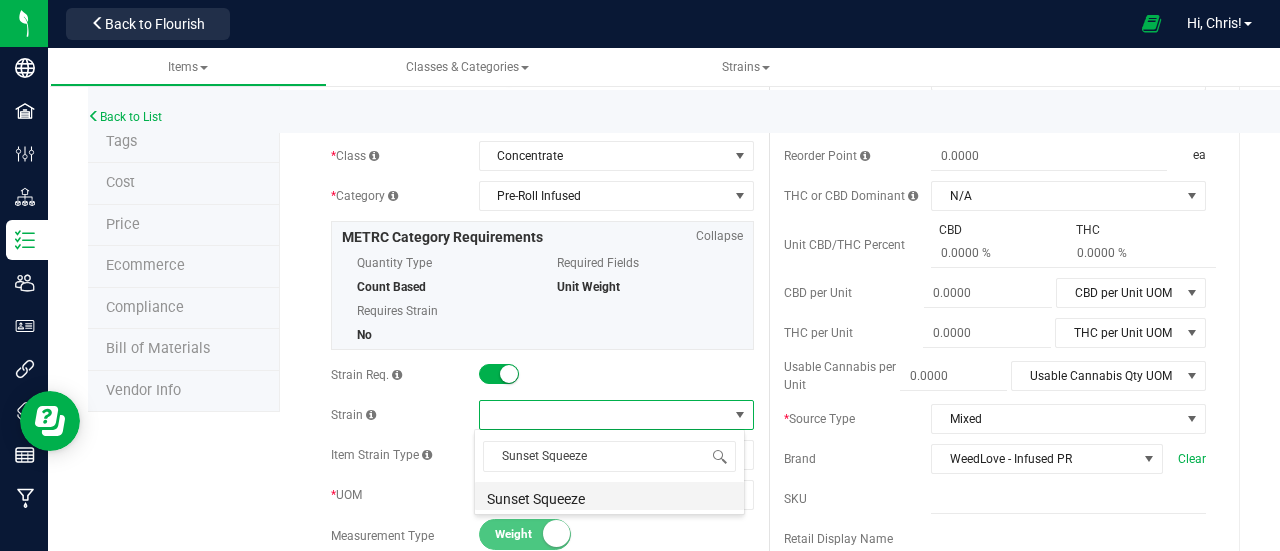 click on "Sunset Squeeze" at bounding box center [609, 496] 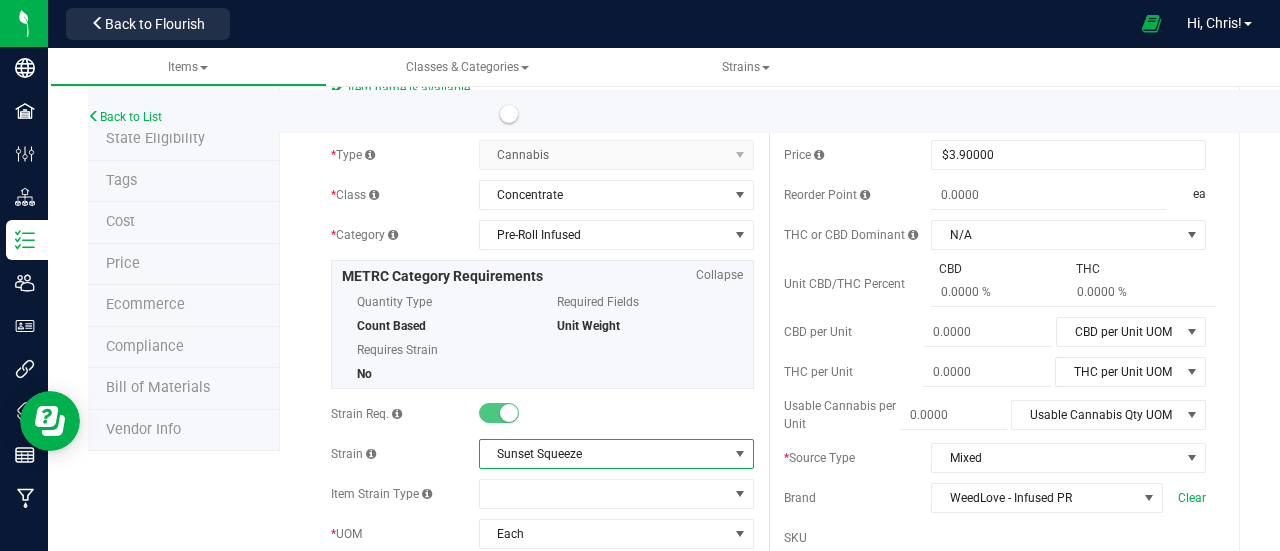 scroll, scrollTop: 0, scrollLeft: 0, axis: both 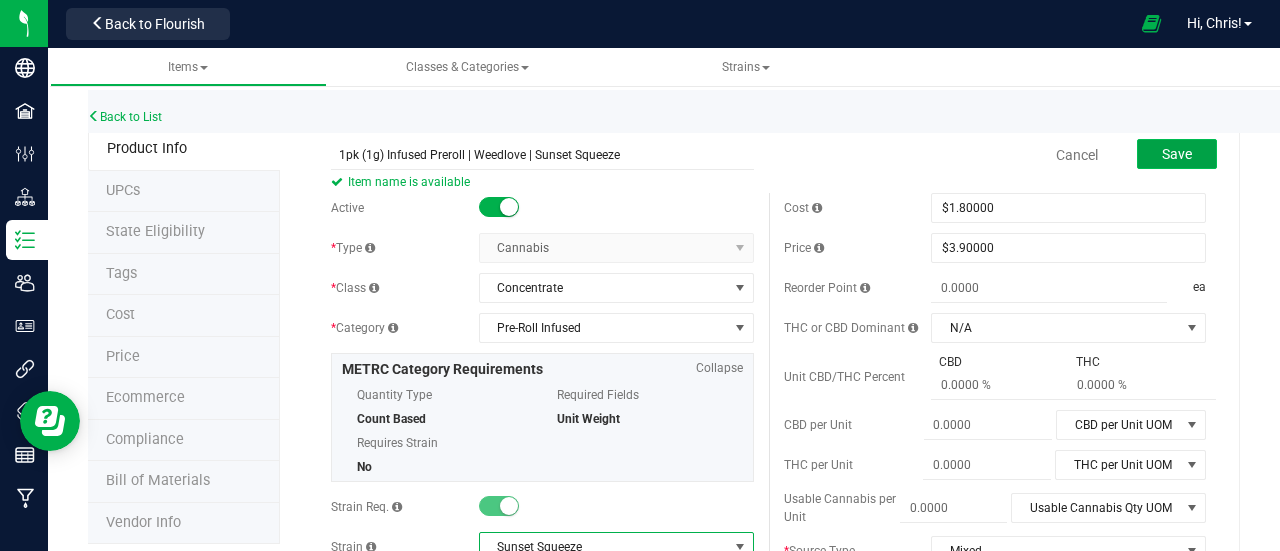 click on "Save" at bounding box center [1177, 154] 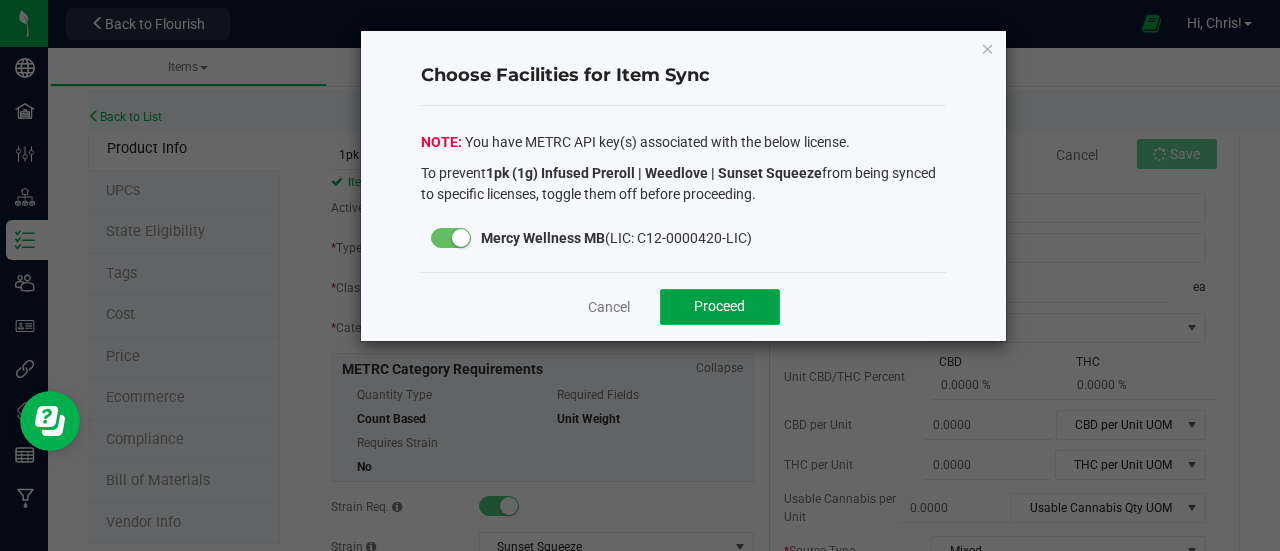 click on "Proceed" 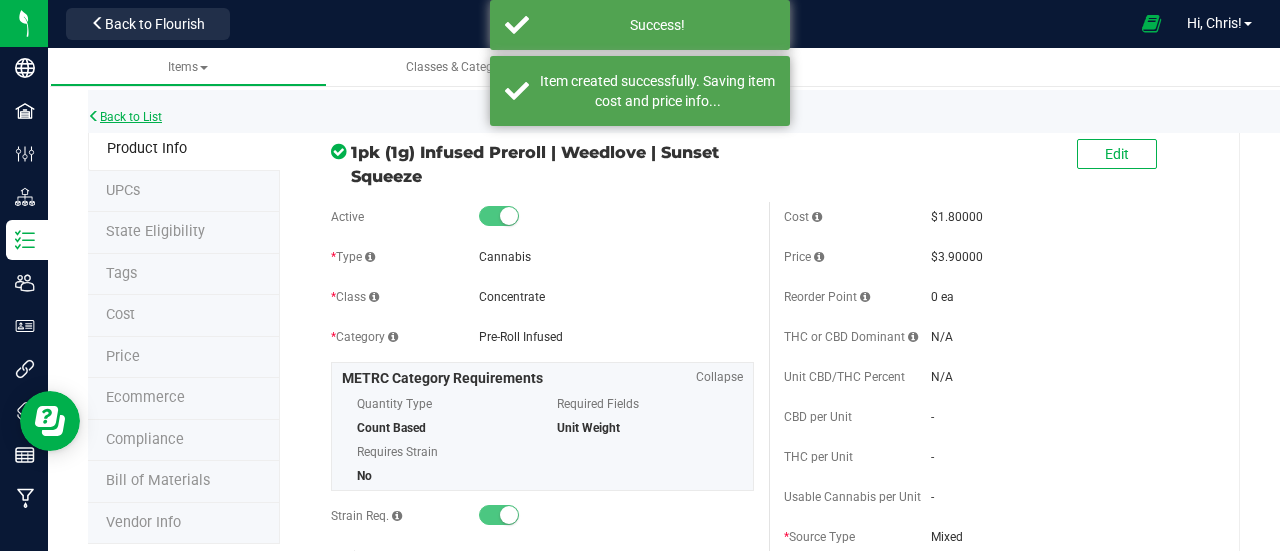 click on "Back to List" at bounding box center (125, 117) 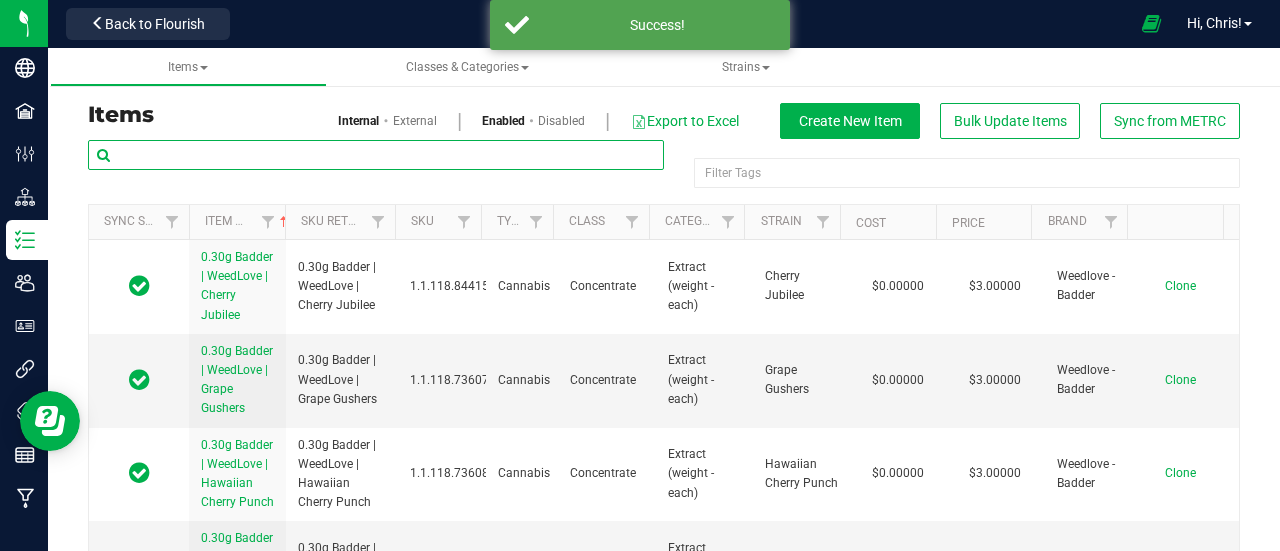 click at bounding box center [376, 155] 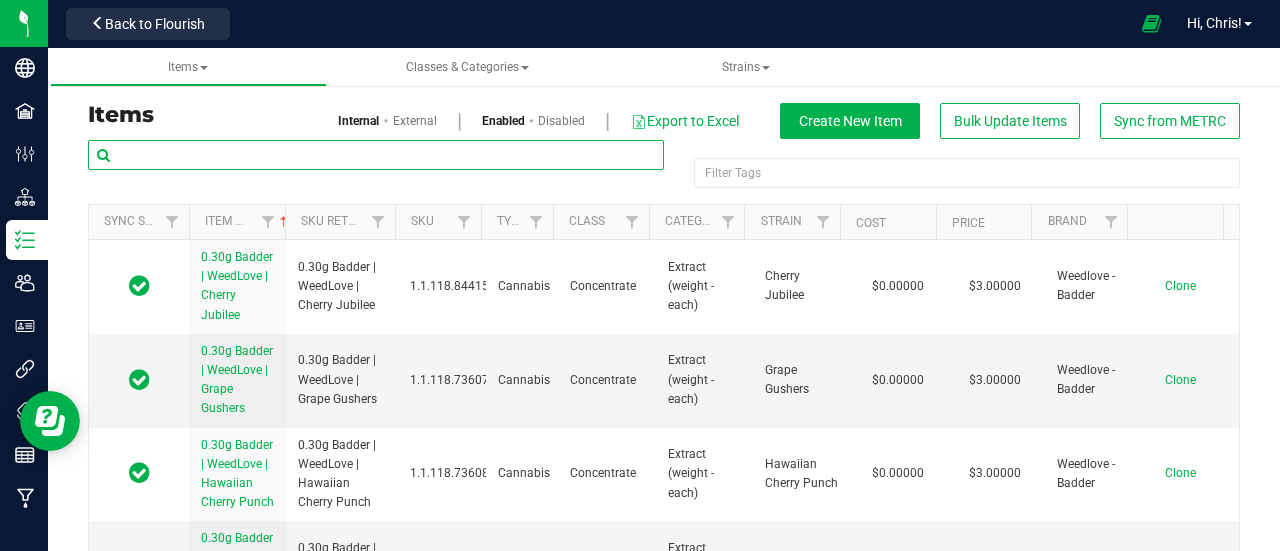 paste on "1pk (1g) Infused Preroll | Weedlove |" 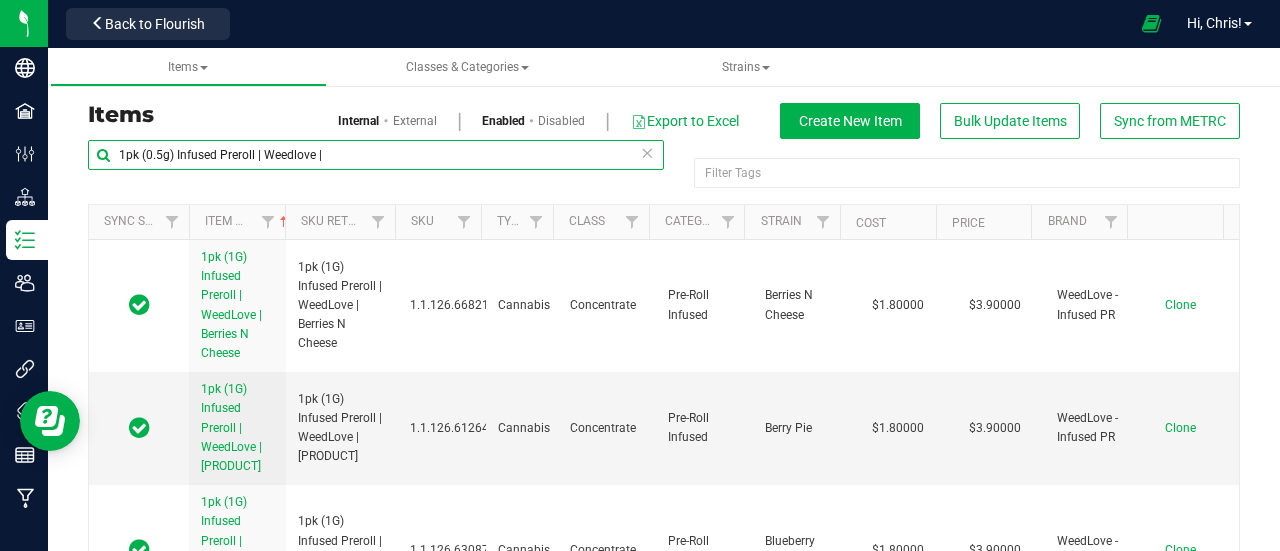 type on "1pk (0.5g) Infused Preroll | Weedlove |" 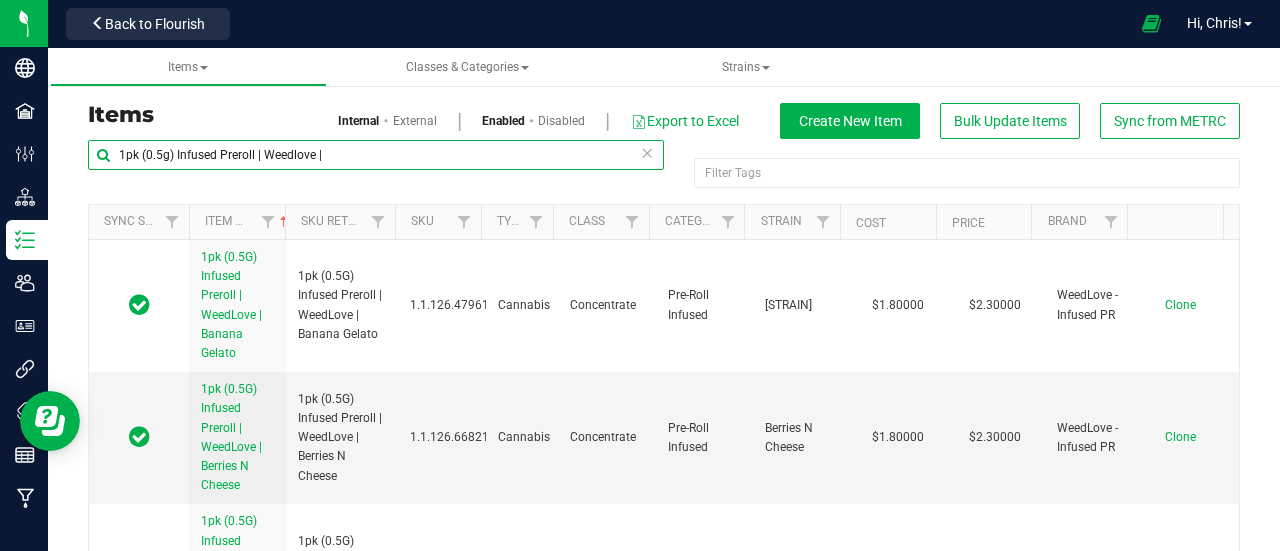 drag, startPoint x: 323, startPoint y: 159, endPoint x: 77, endPoint y: 172, distance: 246.34326 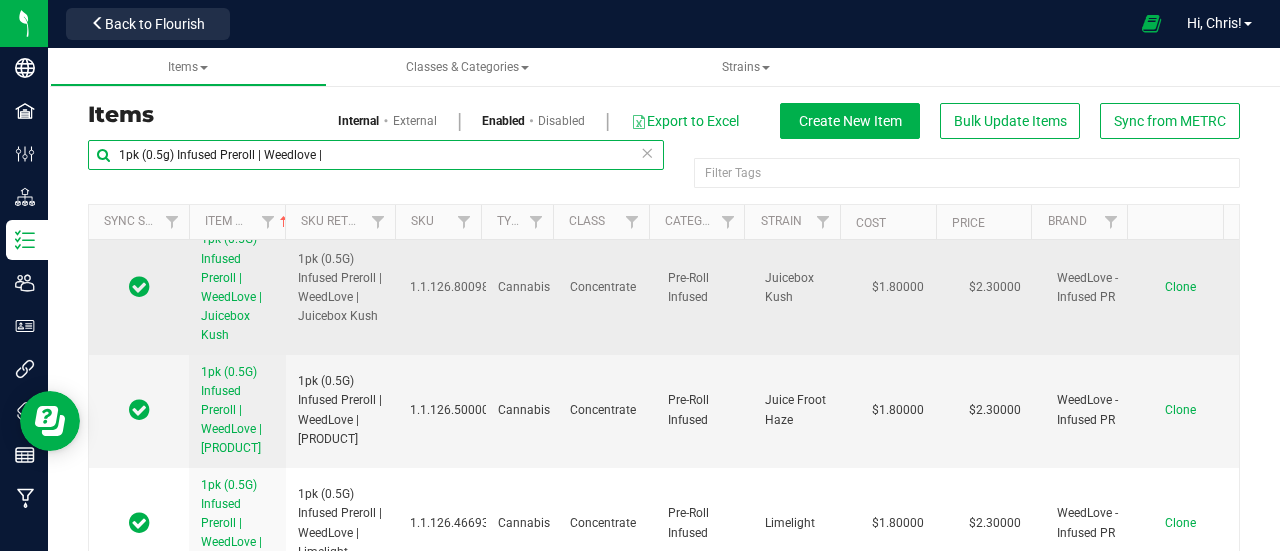 scroll, scrollTop: 2153, scrollLeft: 0, axis: vertical 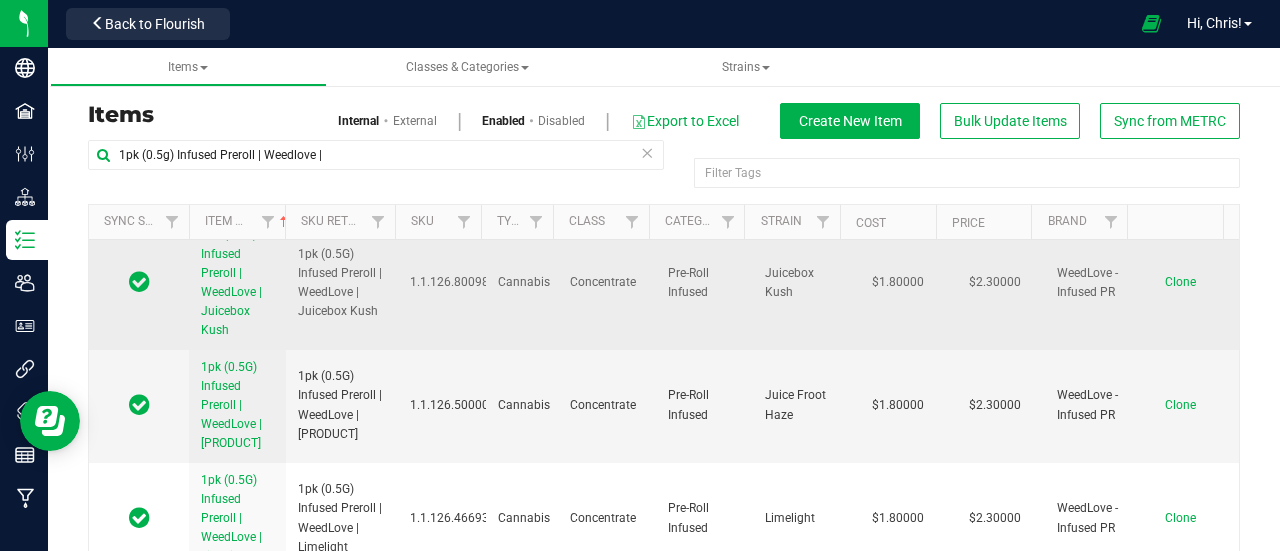 click on "Clone" at bounding box center [1180, 282] 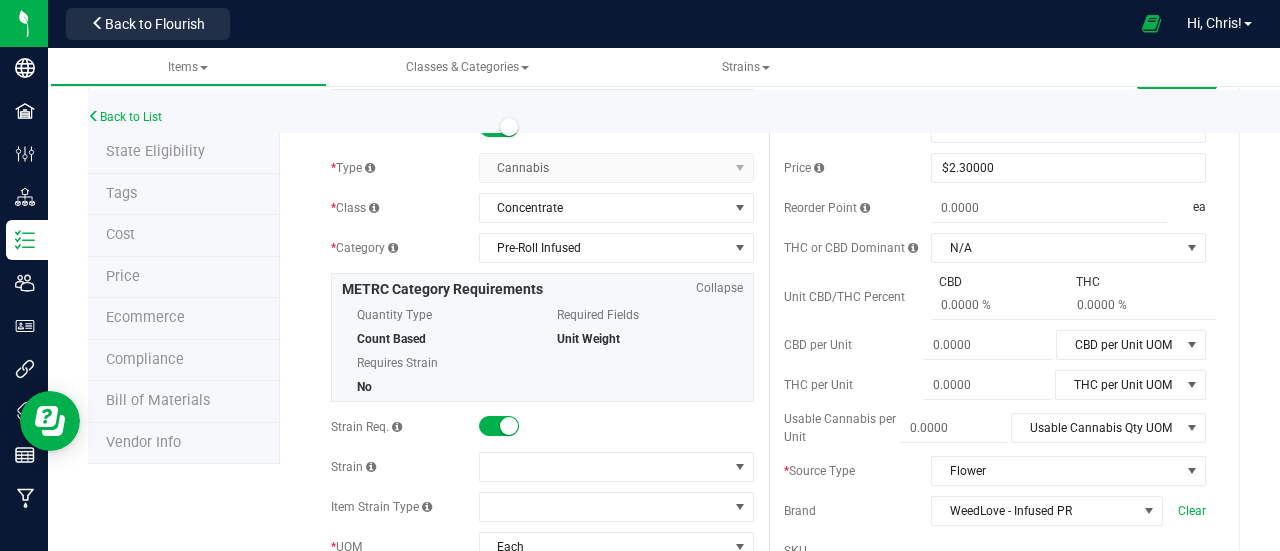 scroll, scrollTop: 111, scrollLeft: 0, axis: vertical 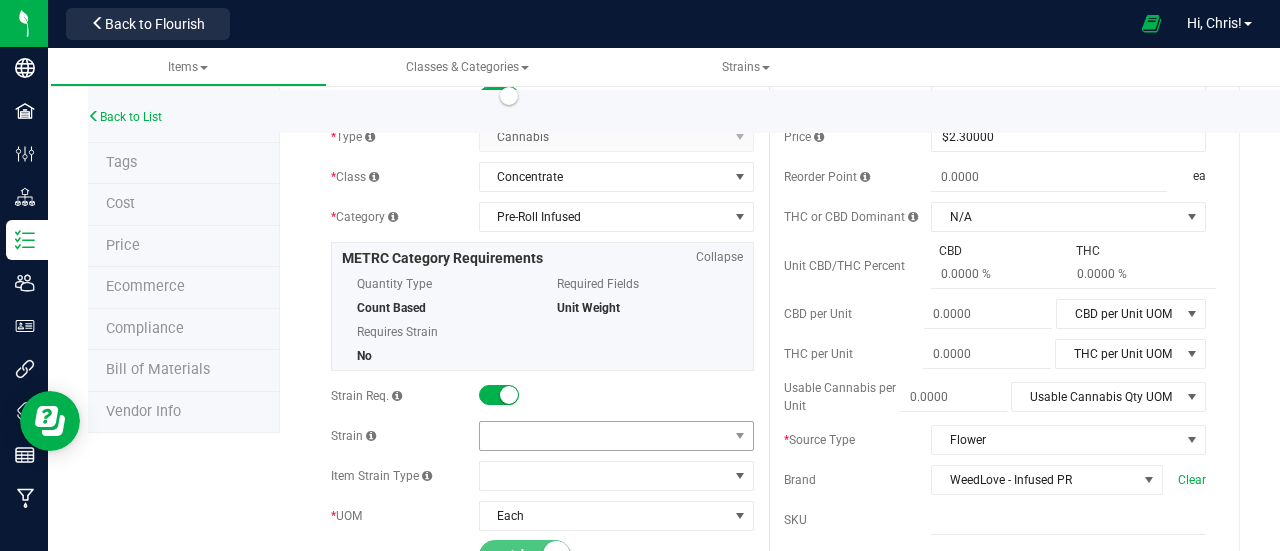 type on "1pk (0.5g) Infused Preroll | Weedlove | Sunset Squeeze" 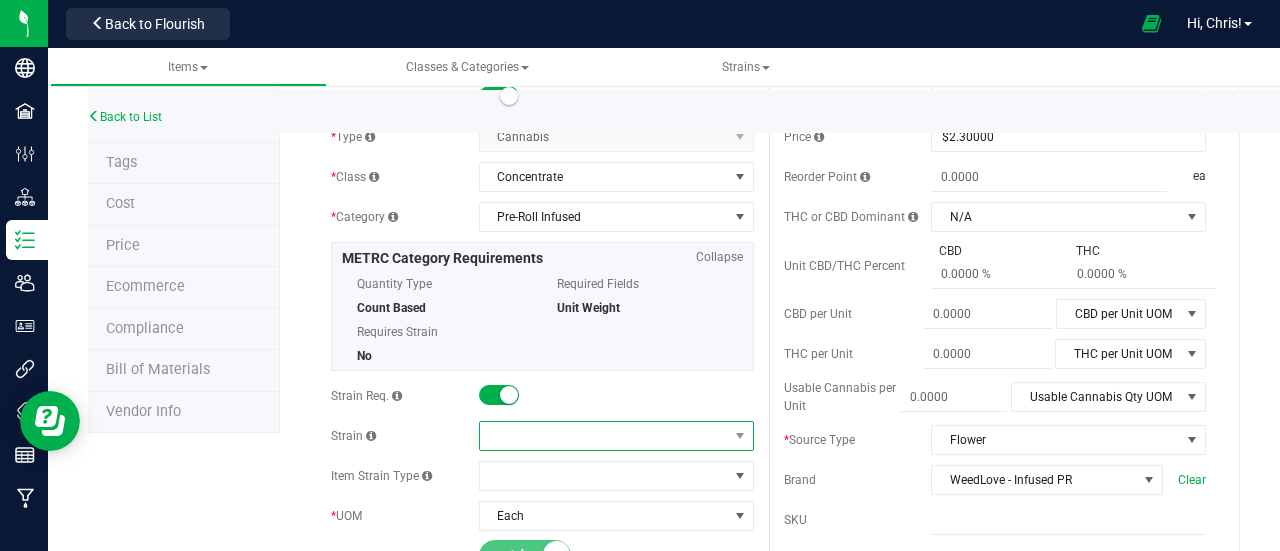 click at bounding box center (604, 436) 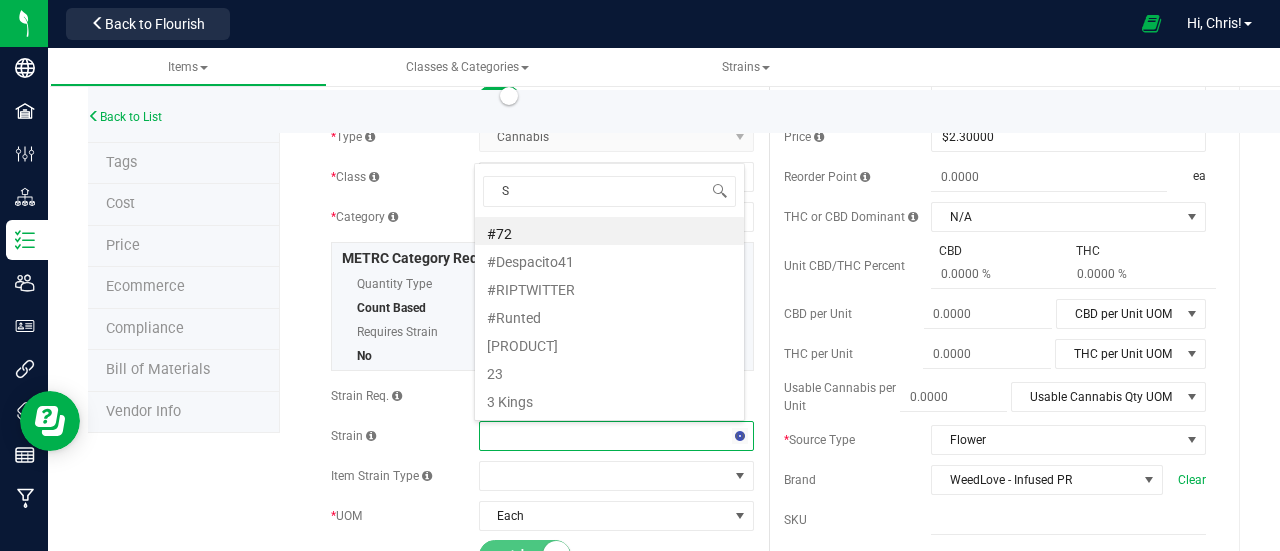 scroll, scrollTop: 0, scrollLeft: 0, axis: both 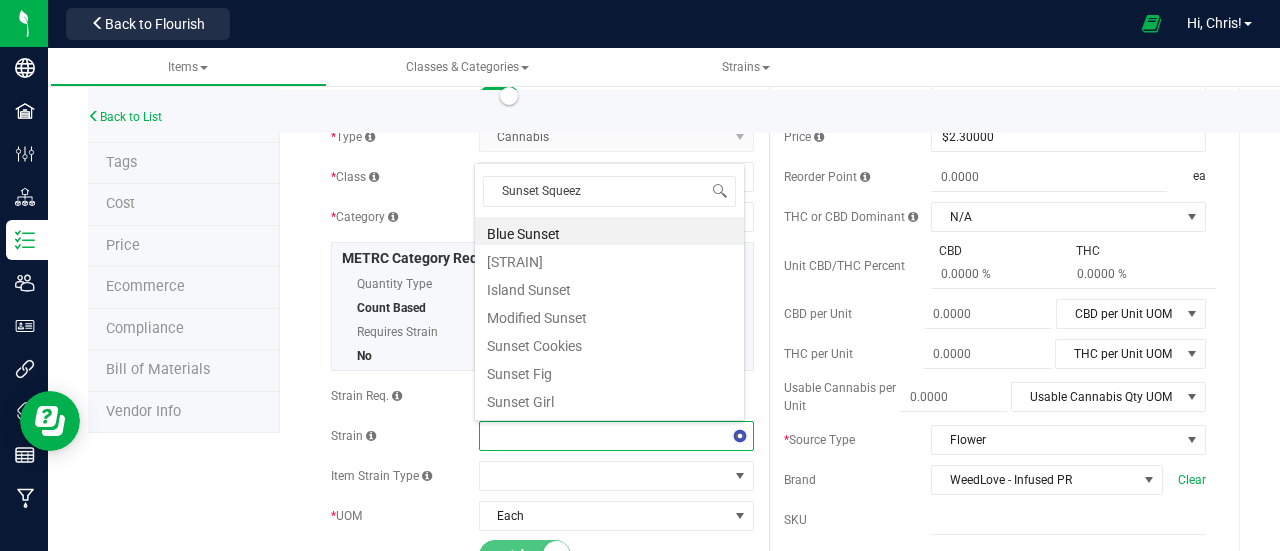 type on "Sunset Squeeze" 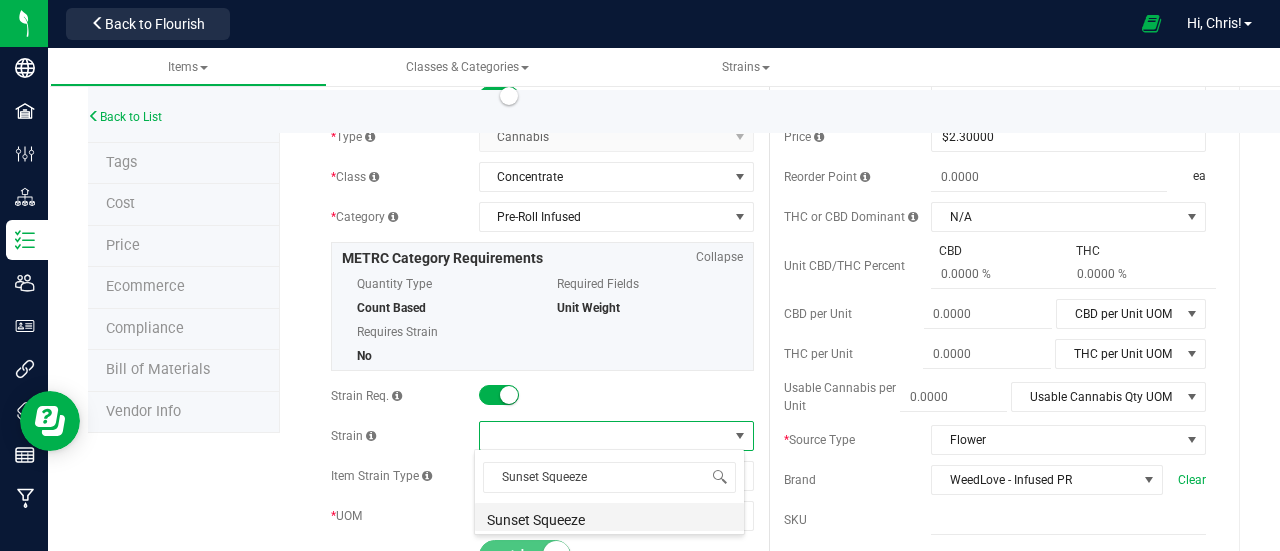 click on "Sunset Squeeze" at bounding box center (609, 517) 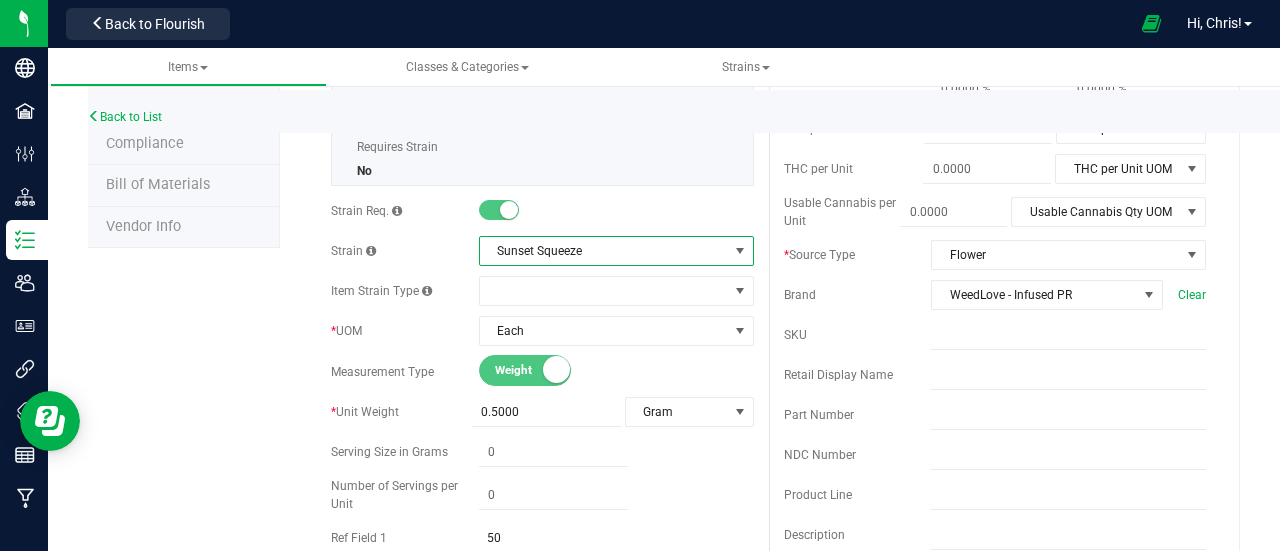 scroll, scrollTop: 0, scrollLeft: 0, axis: both 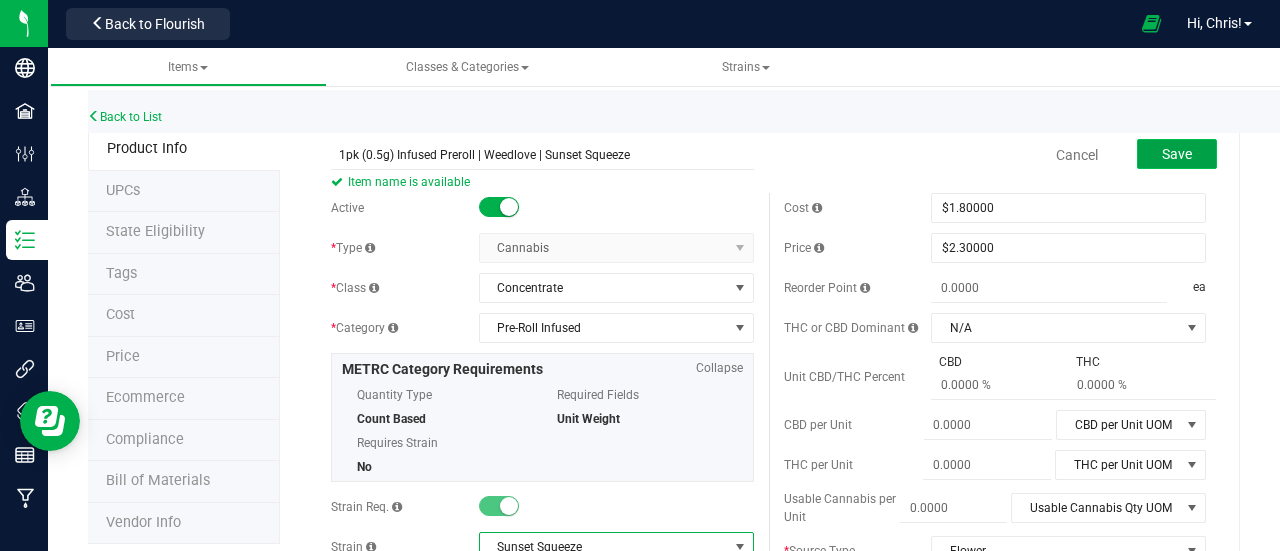 click on "Save" at bounding box center (1177, 154) 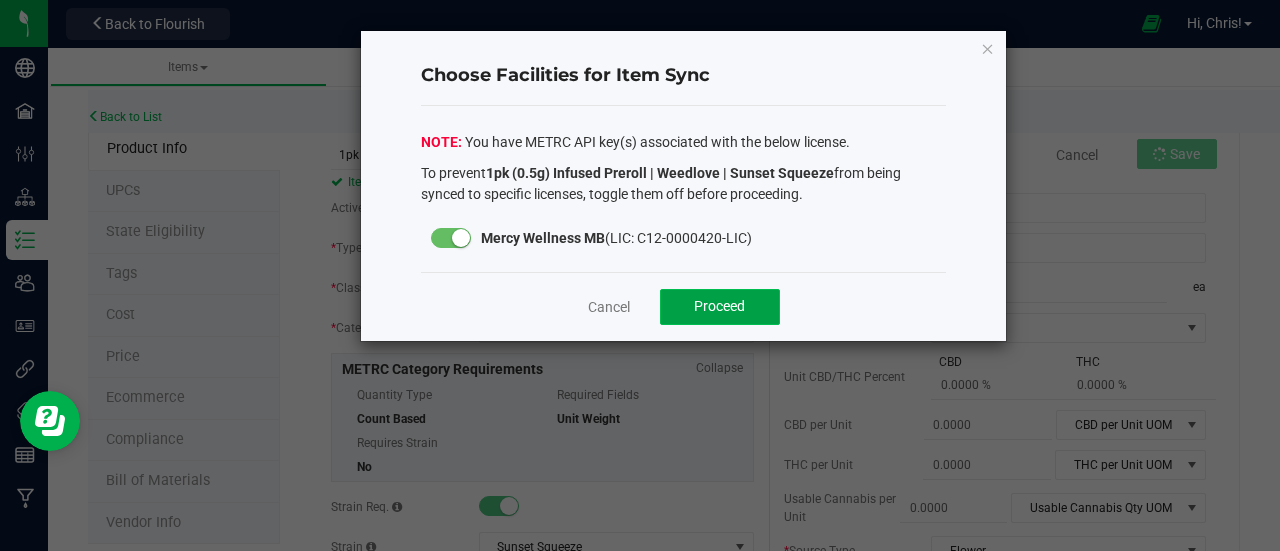 click on "Proceed" 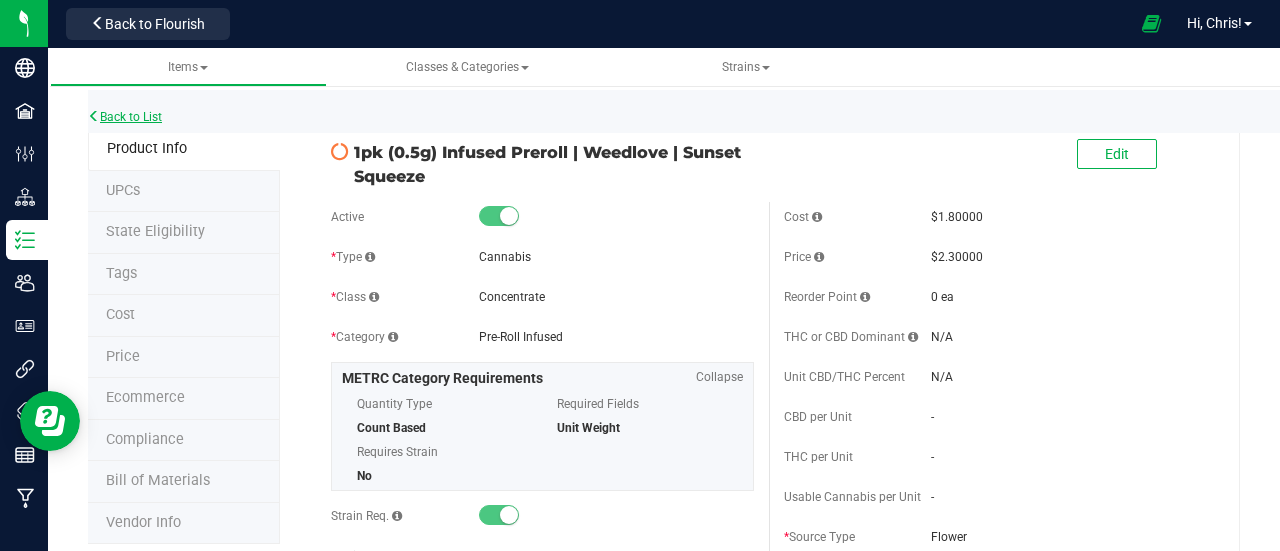 click on "Back to List" at bounding box center (125, 117) 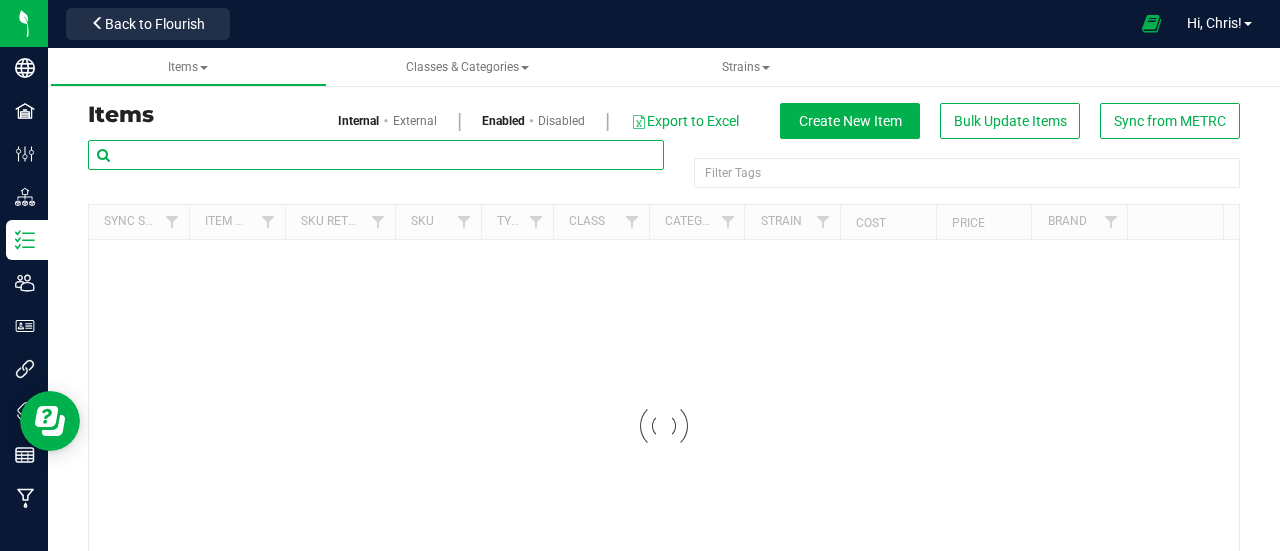 click at bounding box center (376, 155) 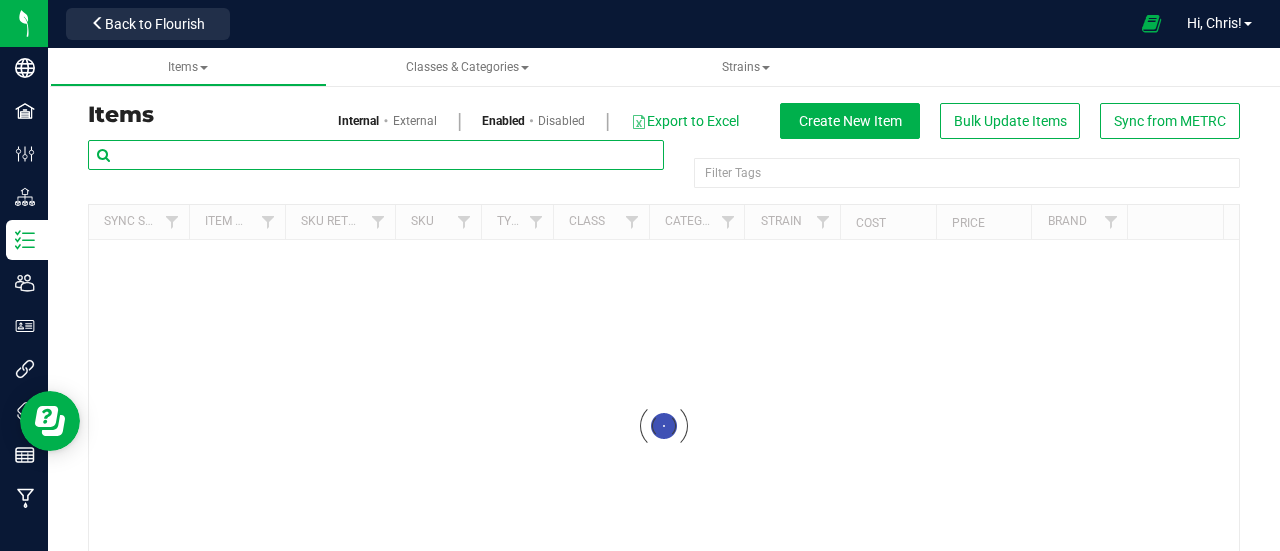 paste on "1pk (0.5g) Infused Preroll | Weedlove |" 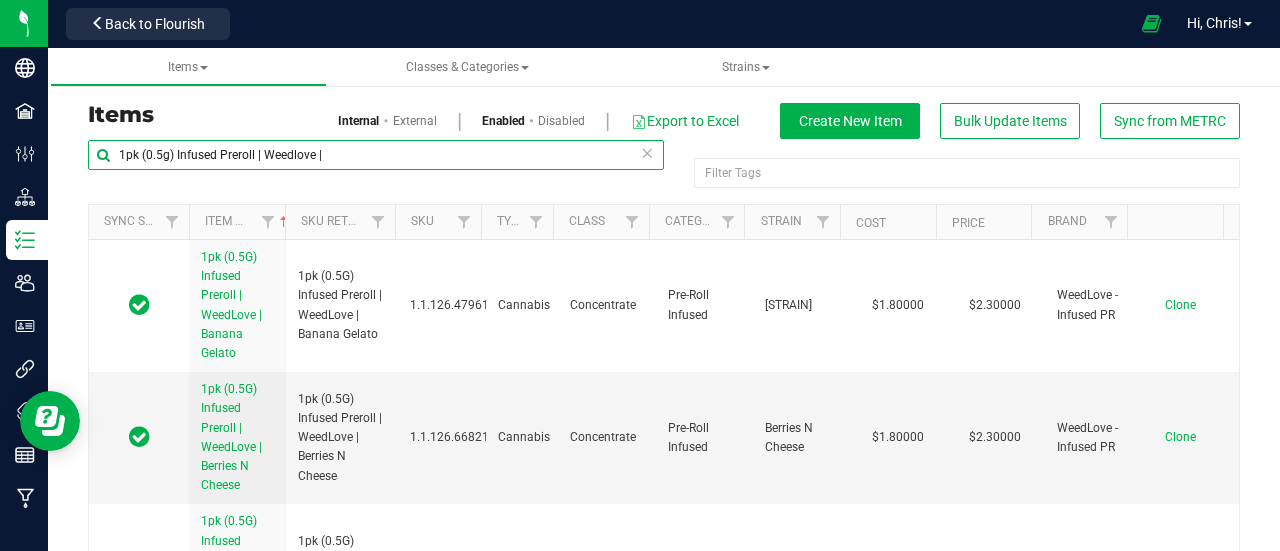 click on "1pk (0.5g) Infused Preroll | Weedlove |" at bounding box center (376, 155) 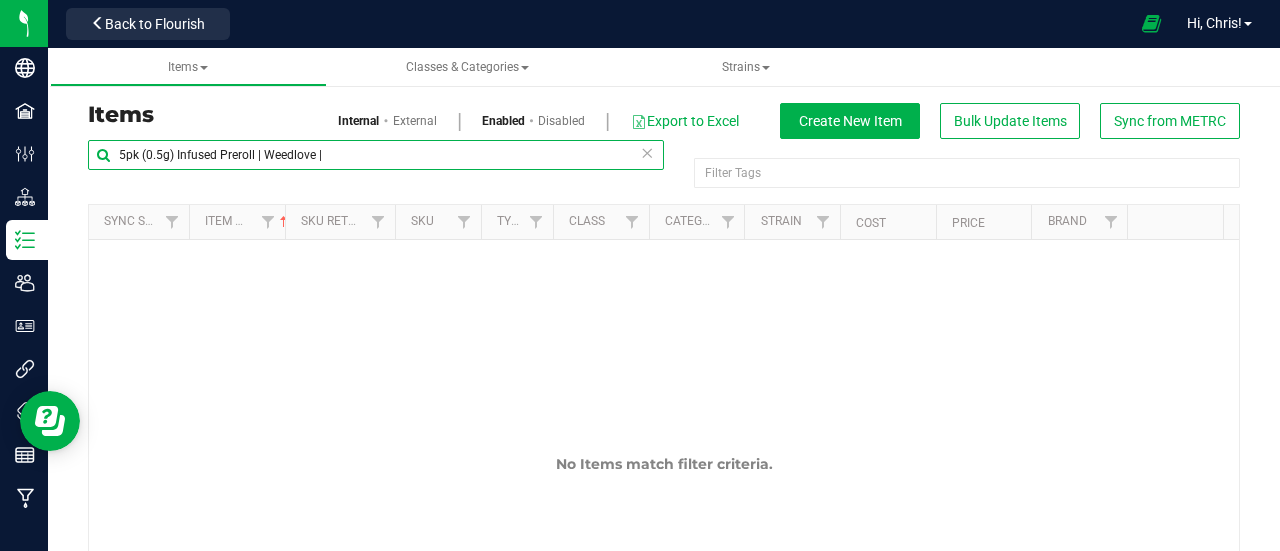drag, startPoint x: 388, startPoint y: 156, endPoint x: 339, endPoint y: 160, distance: 49.162994 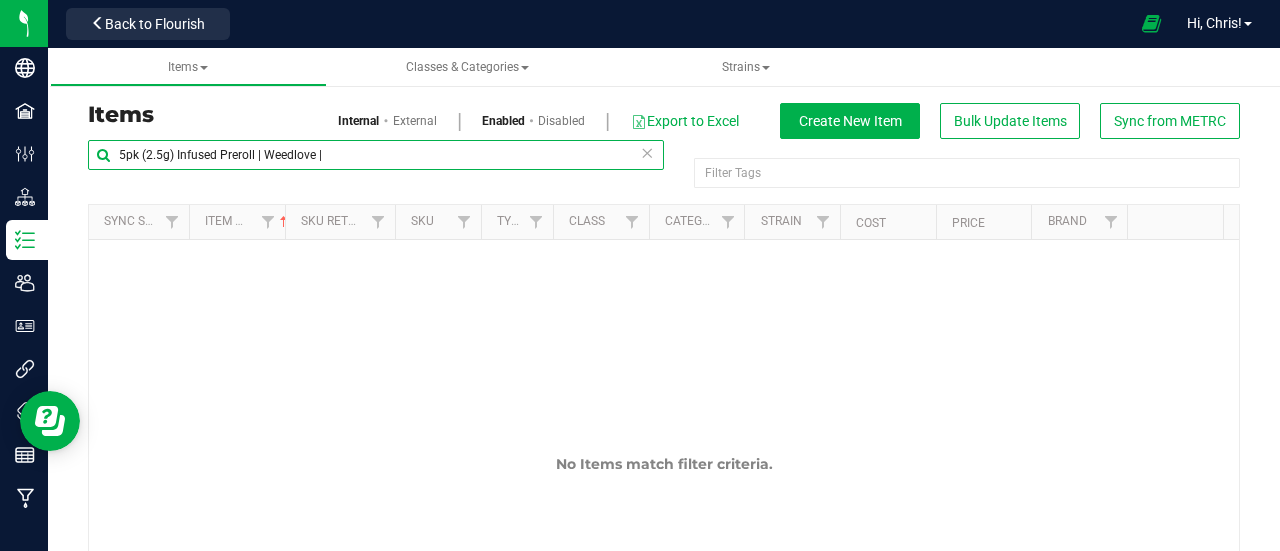 type on "5pk (2.5g) Infused Preroll | Weedlove |" 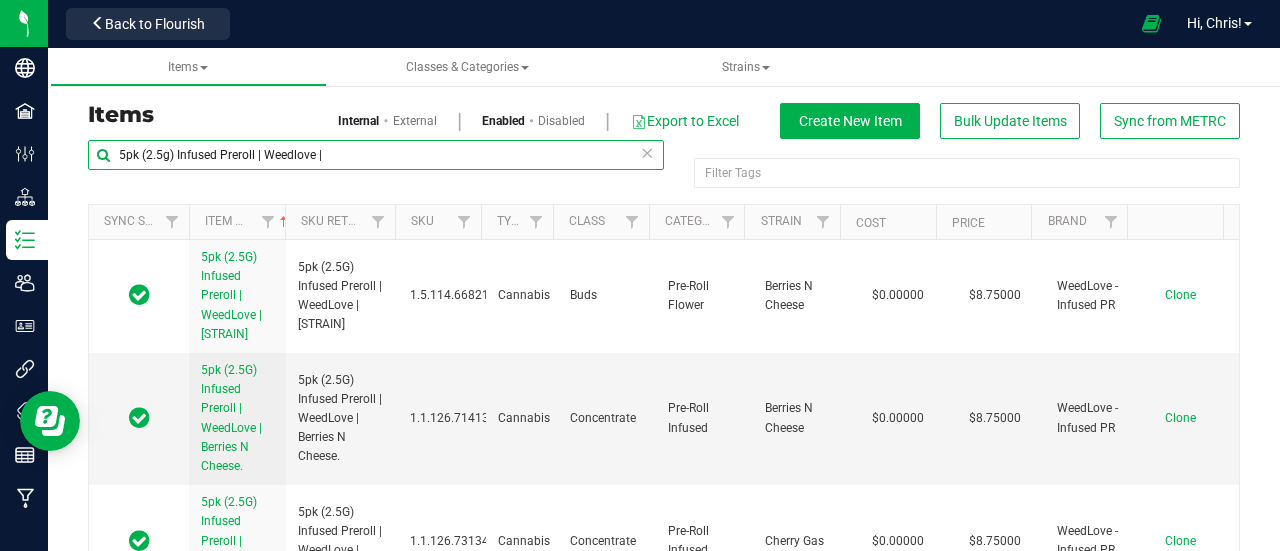 drag, startPoint x: 347, startPoint y: 157, endPoint x: 66, endPoint y: 168, distance: 281.2152 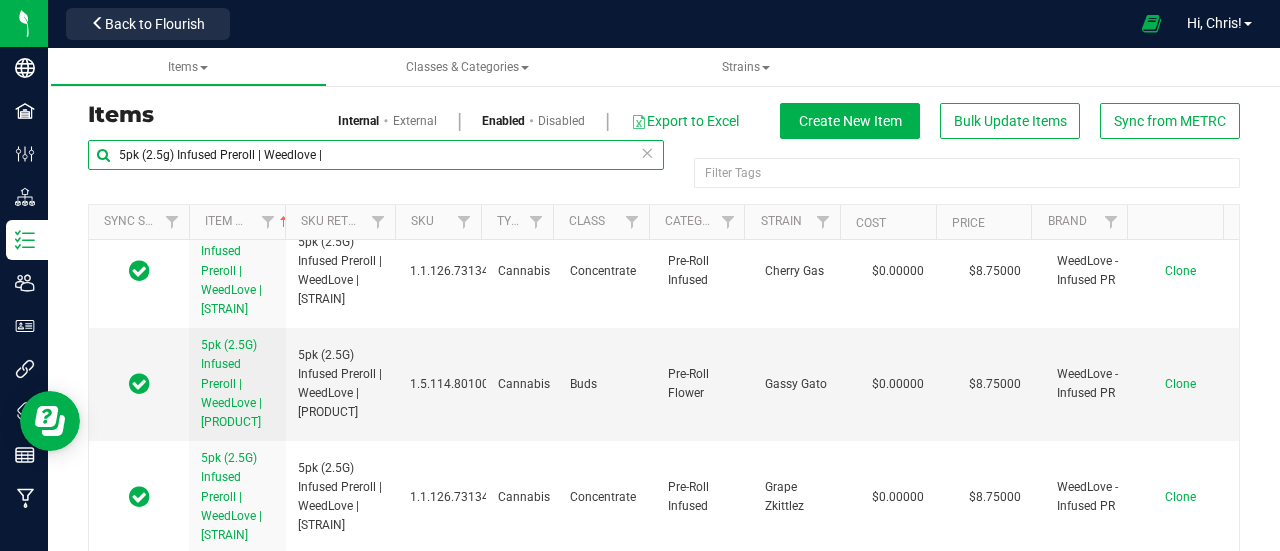 scroll, scrollTop: 269, scrollLeft: 0, axis: vertical 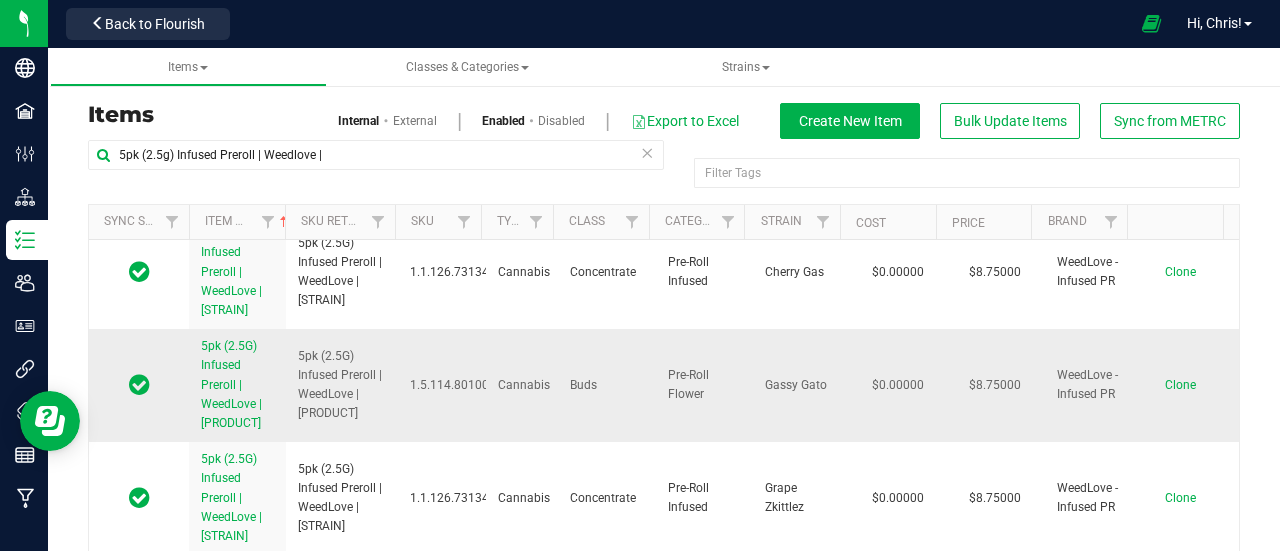 click on "5pk (2.5G) Infused Preroll | WeedLove | Gassy Gato" at bounding box center [231, 384] 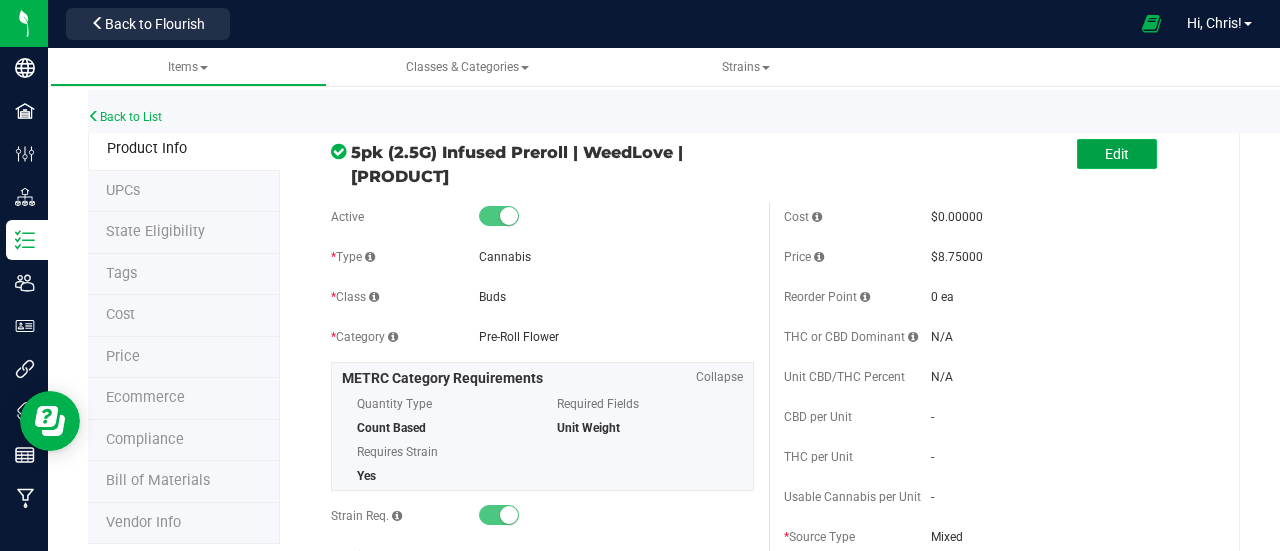click on "Edit" at bounding box center (1117, 154) 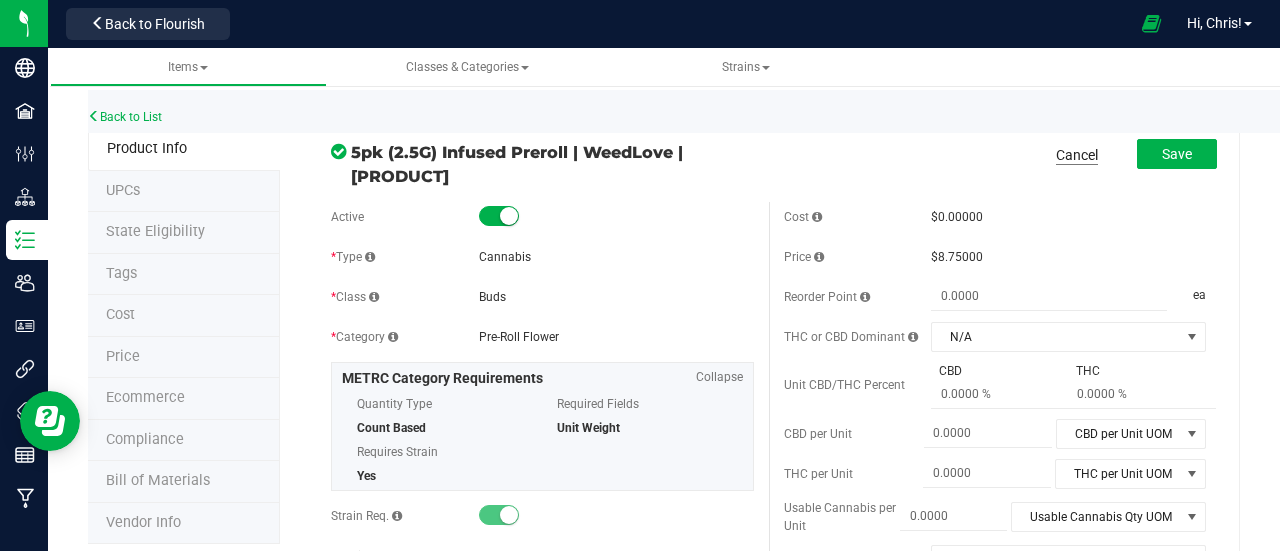 click on "Cancel" at bounding box center (1077, 155) 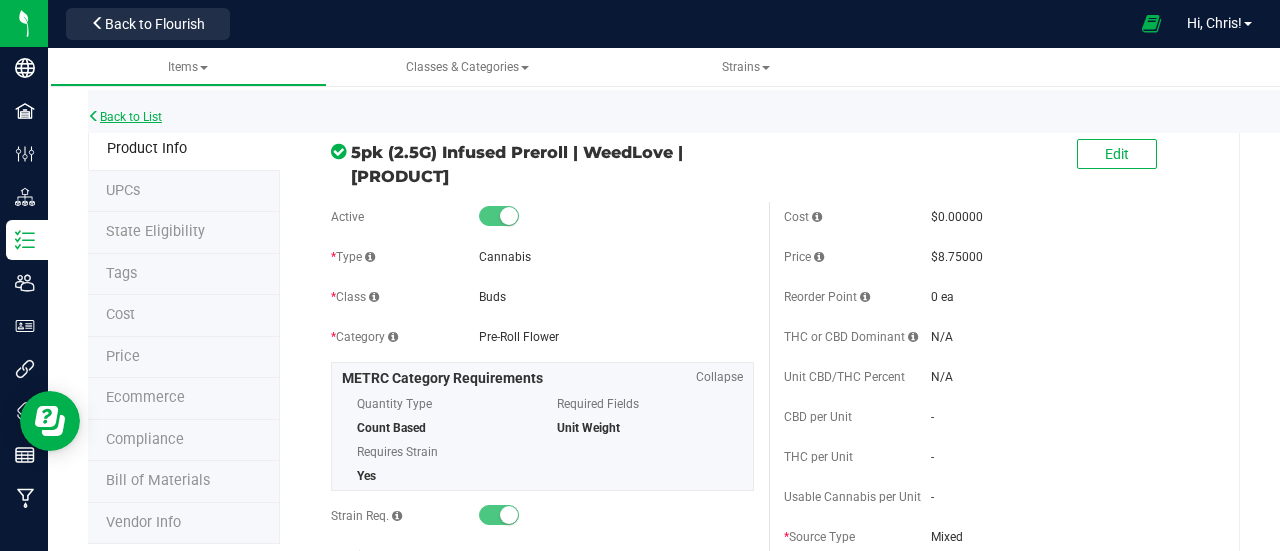 click on "Back to List" at bounding box center (125, 117) 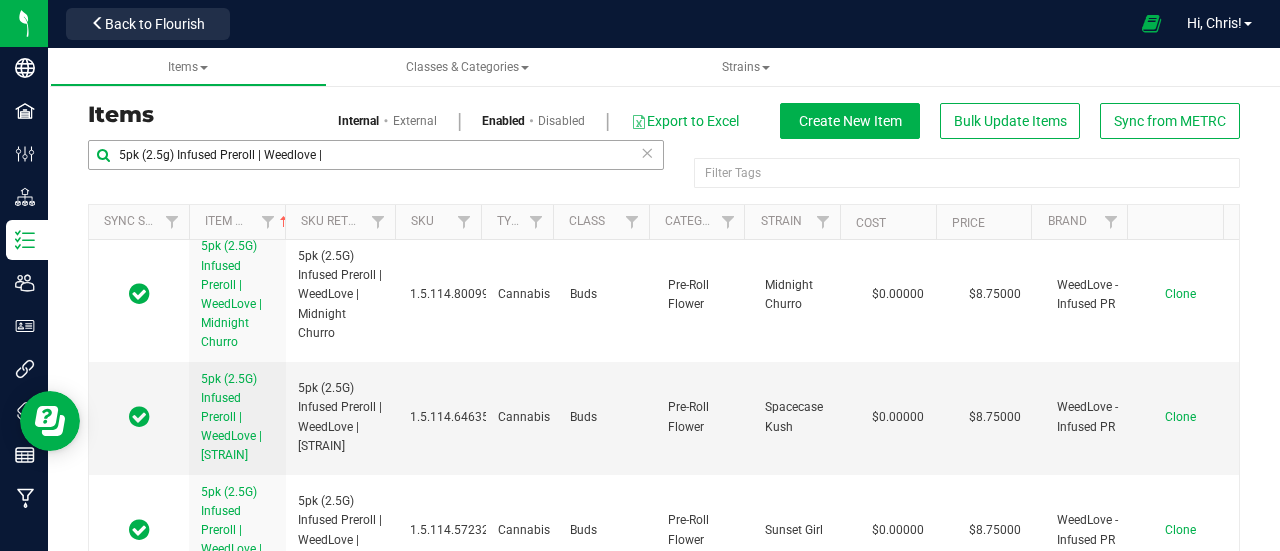 scroll, scrollTop: 780, scrollLeft: 0, axis: vertical 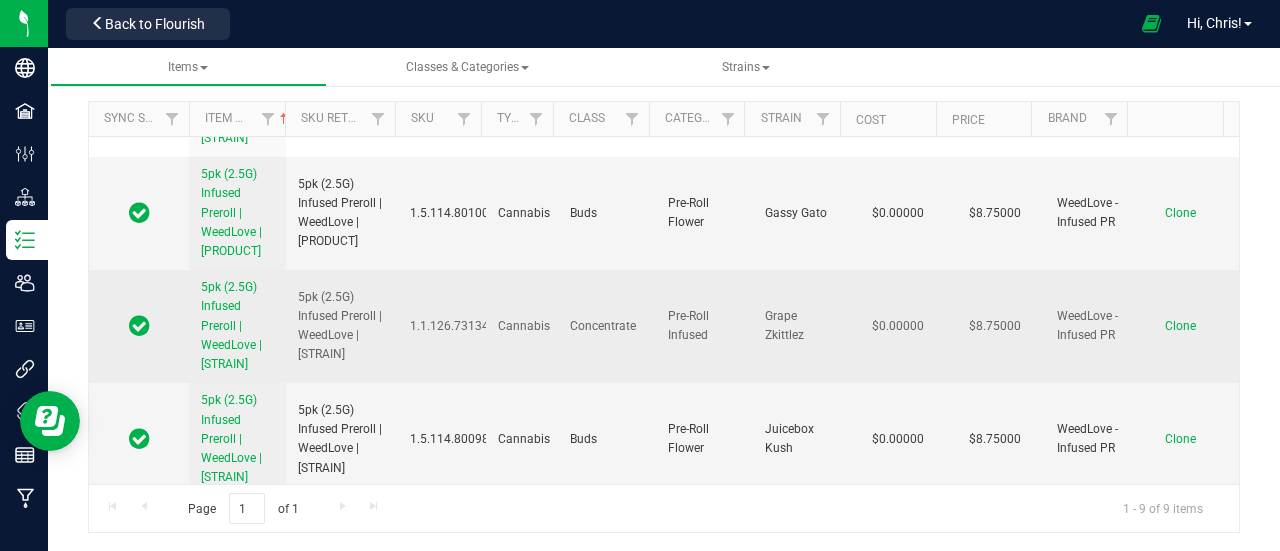 click on "Clone" at bounding box center [1180, 326] 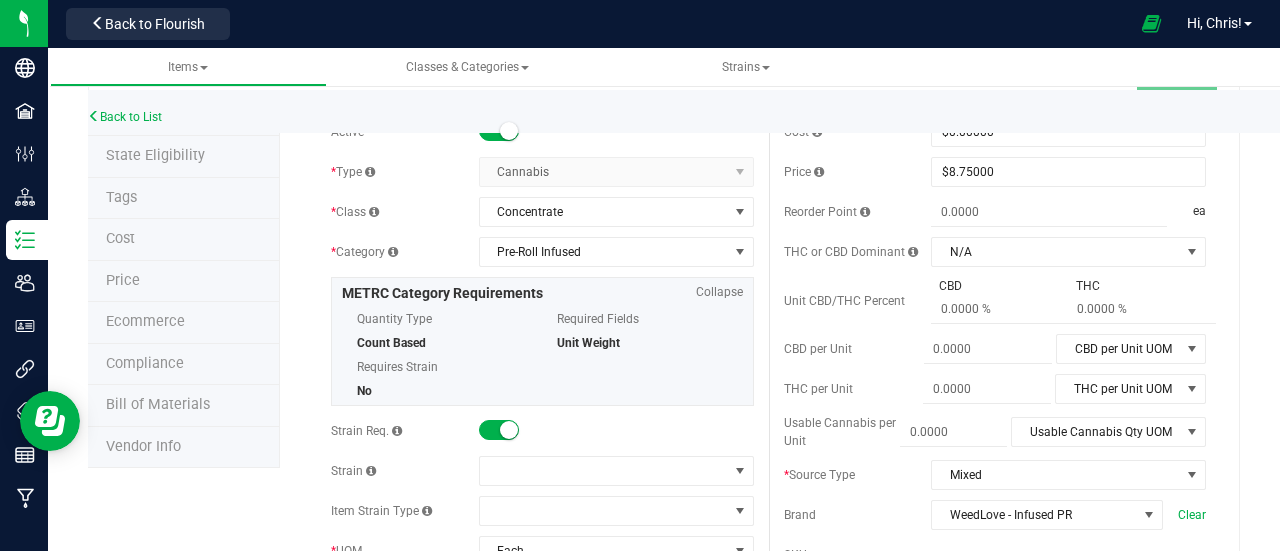 scroll, scrollTop: 0, scrollLeft: 0, axis: both 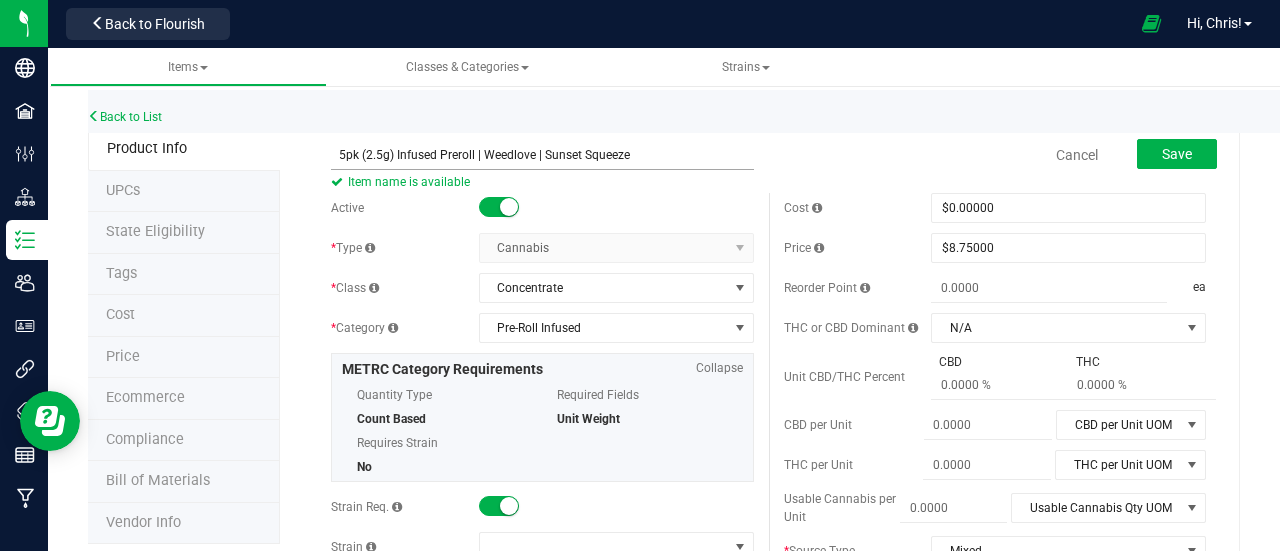 click on "5pk (2.5g) Infused Preroll | Weedlove | Sunset Squeeze" at bounding box center [542, 155] 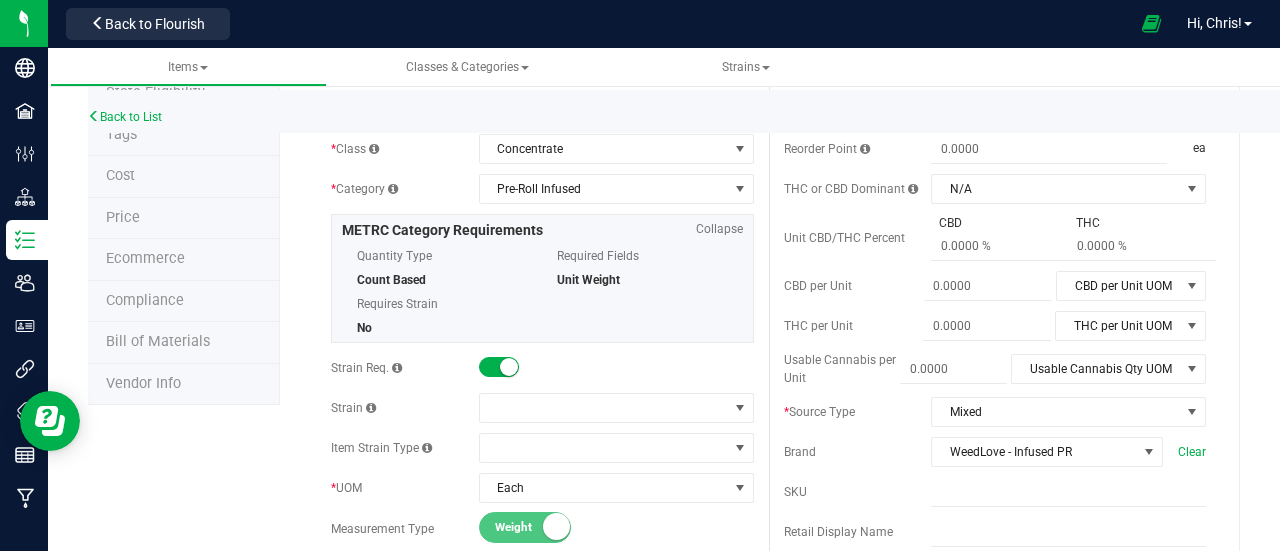scroll, scrollTop: 140, scrollLeft: 0, axis: vertical 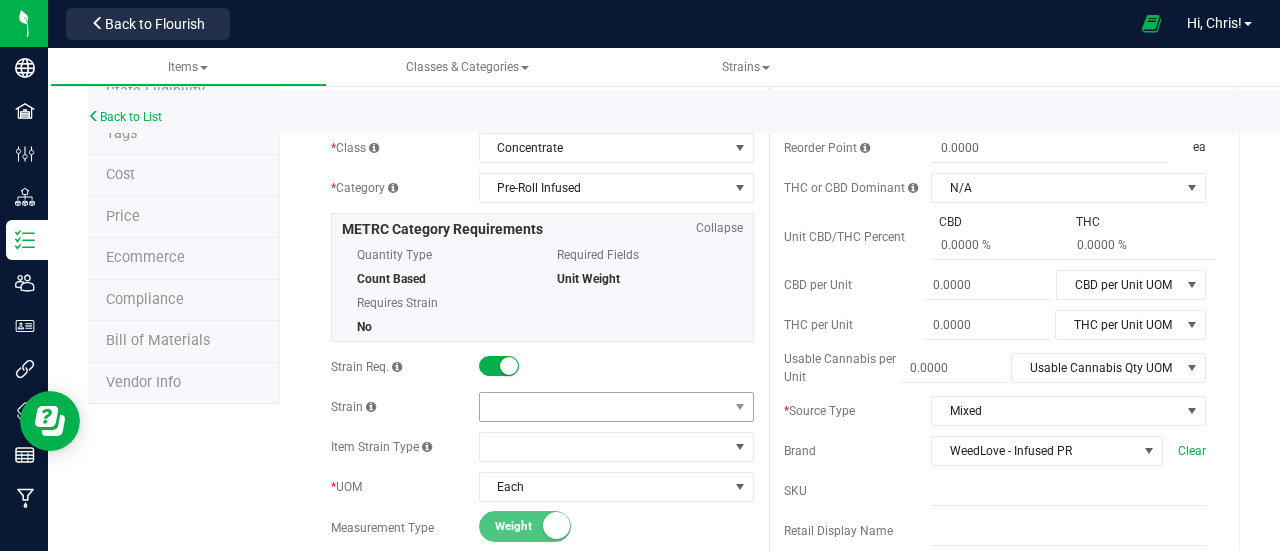 type on "5pk (2.5g) Infused Prerolls | Weedlove | Sunset Squeeze" 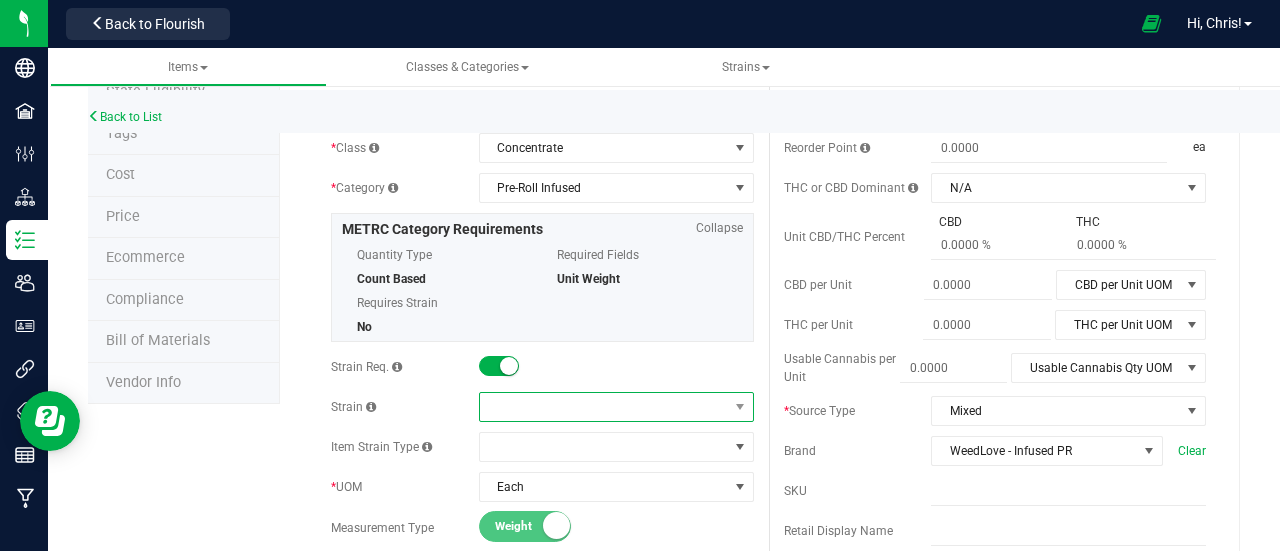 click at bounding box center (604, 407) 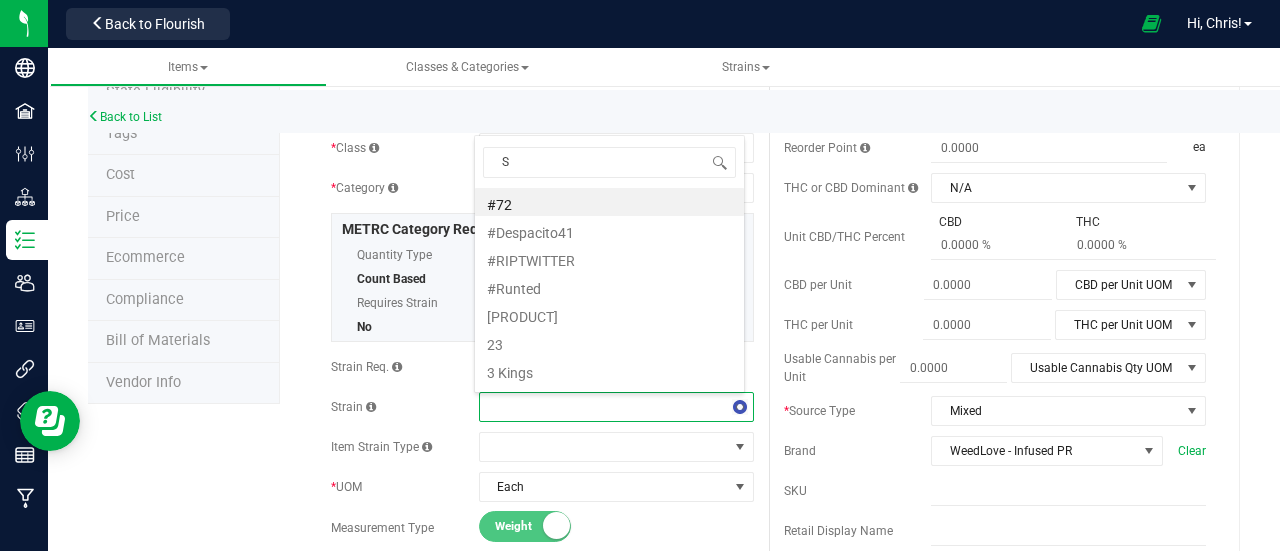 scroll, scrollTop: 0, scrollLeft: 0, axis: both 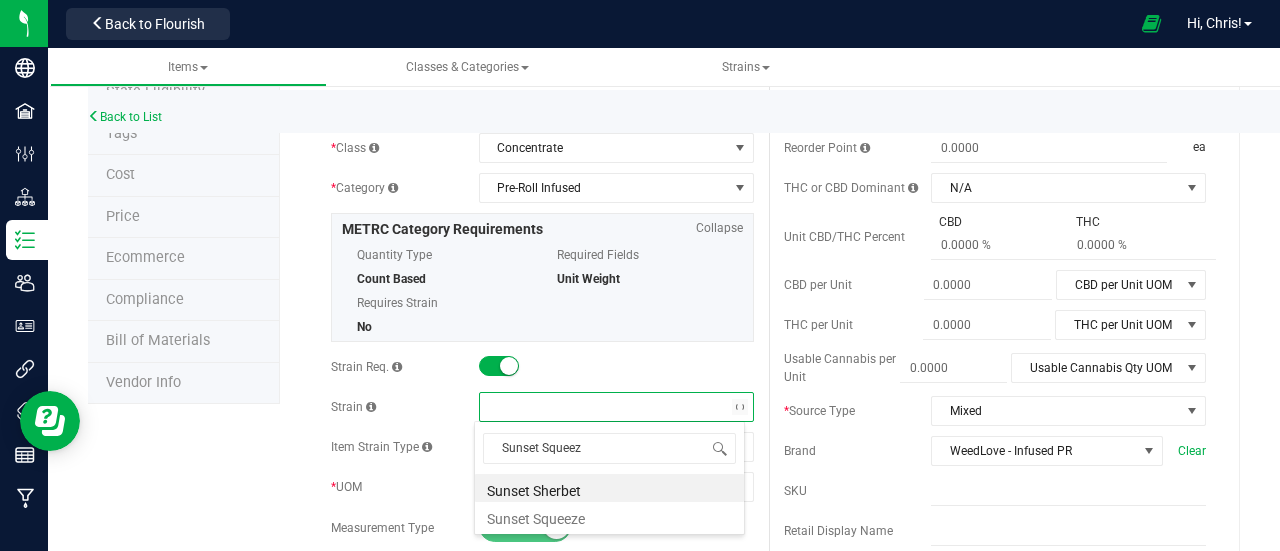 type on "Sunset Squeeze" 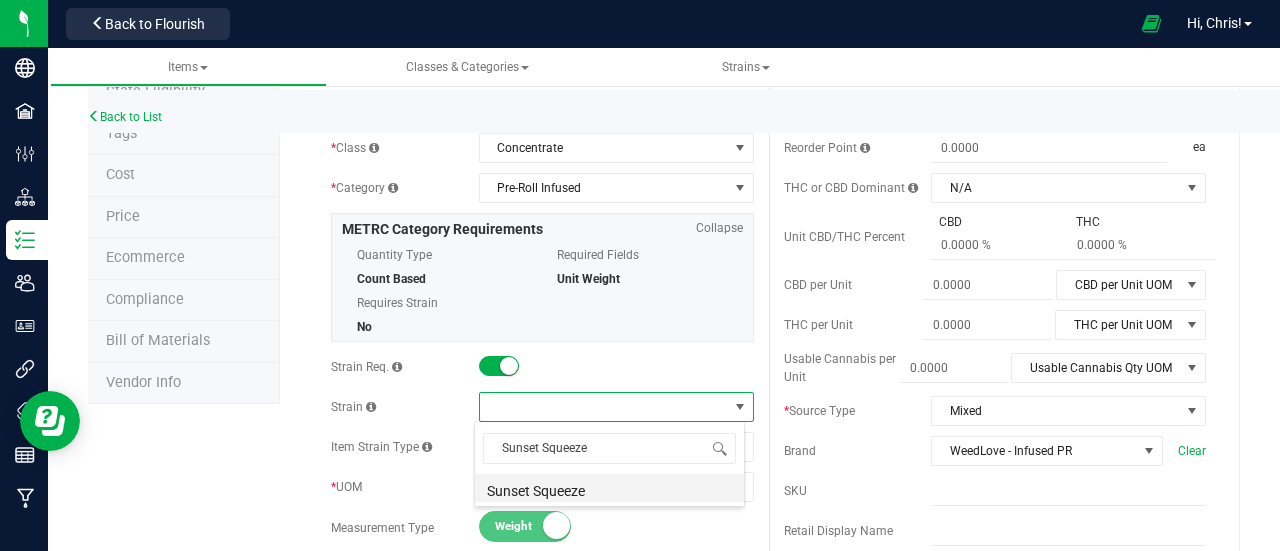 click on "Sunset Squeeze" at bounding box center [609, 488] 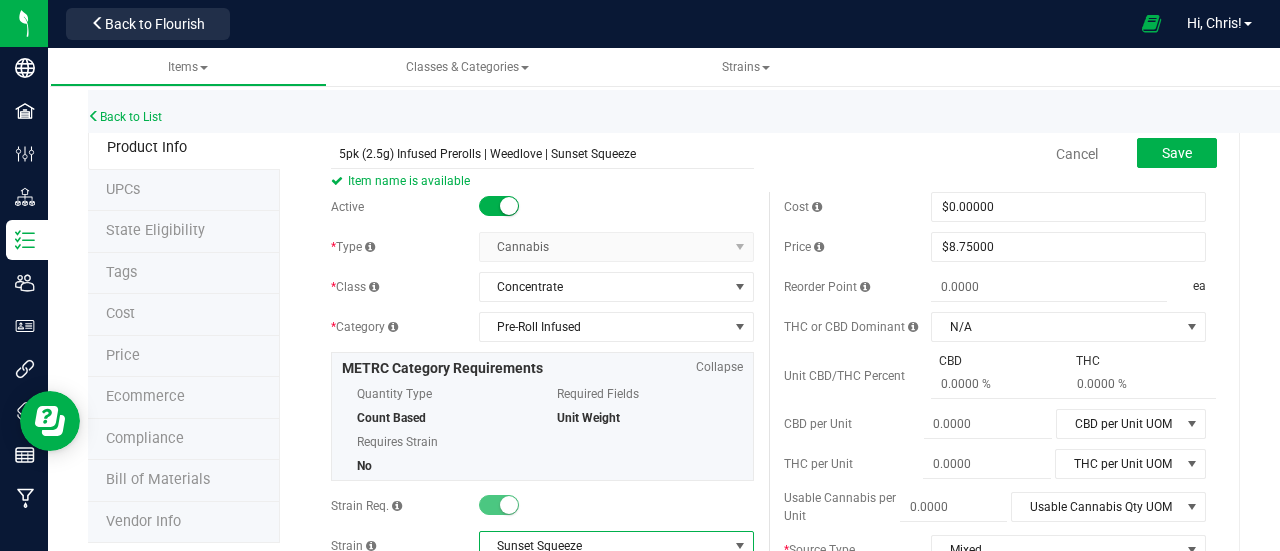 scroll, scrollTop: 1, scrollLeft: 0, axis: vertical 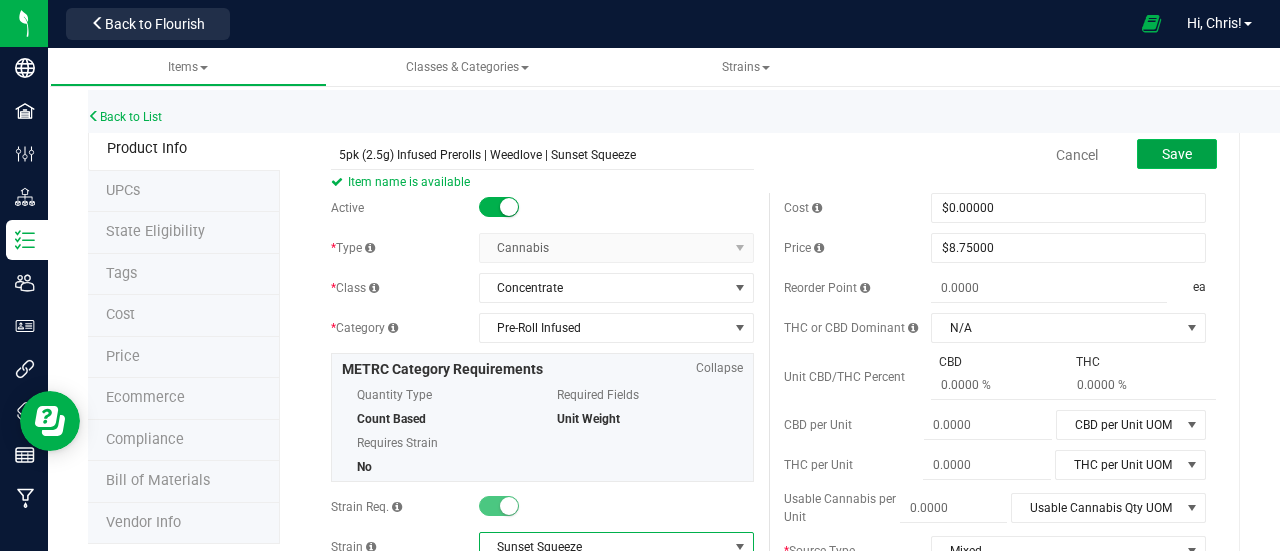click on "Save" at bounding box center (1177, 154) 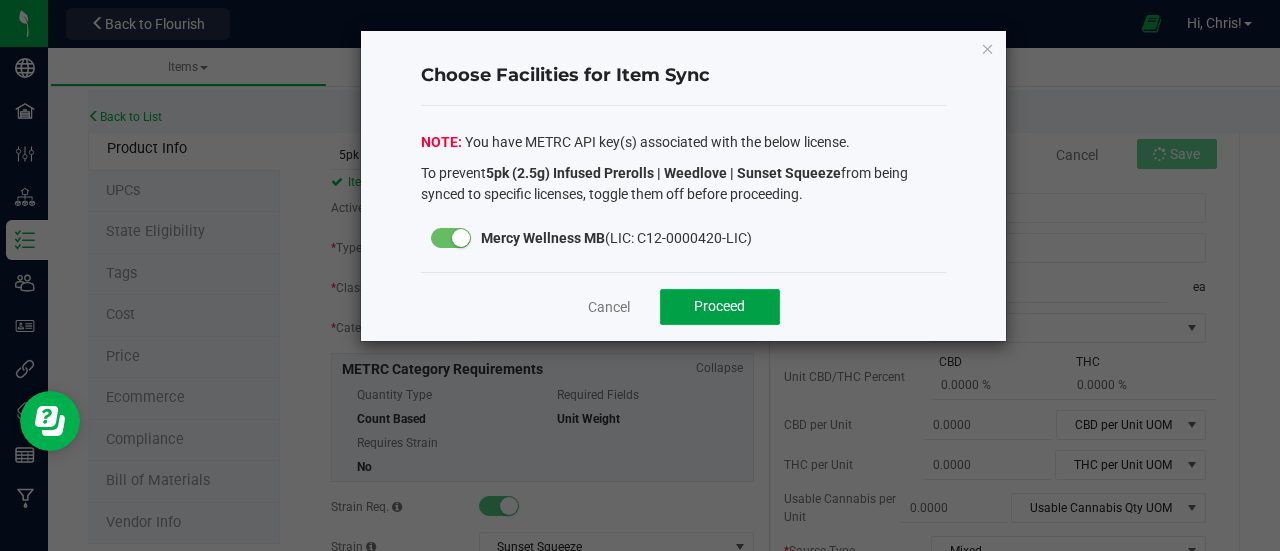 click on "Proceed" 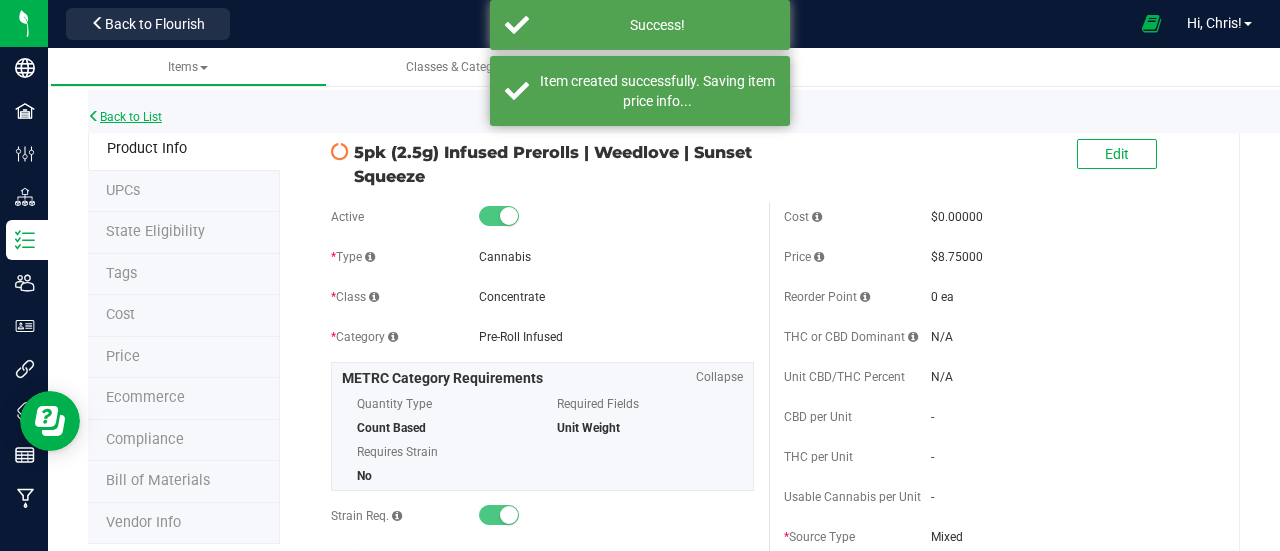 click on "Back to List" at bounding box center [125, 117] 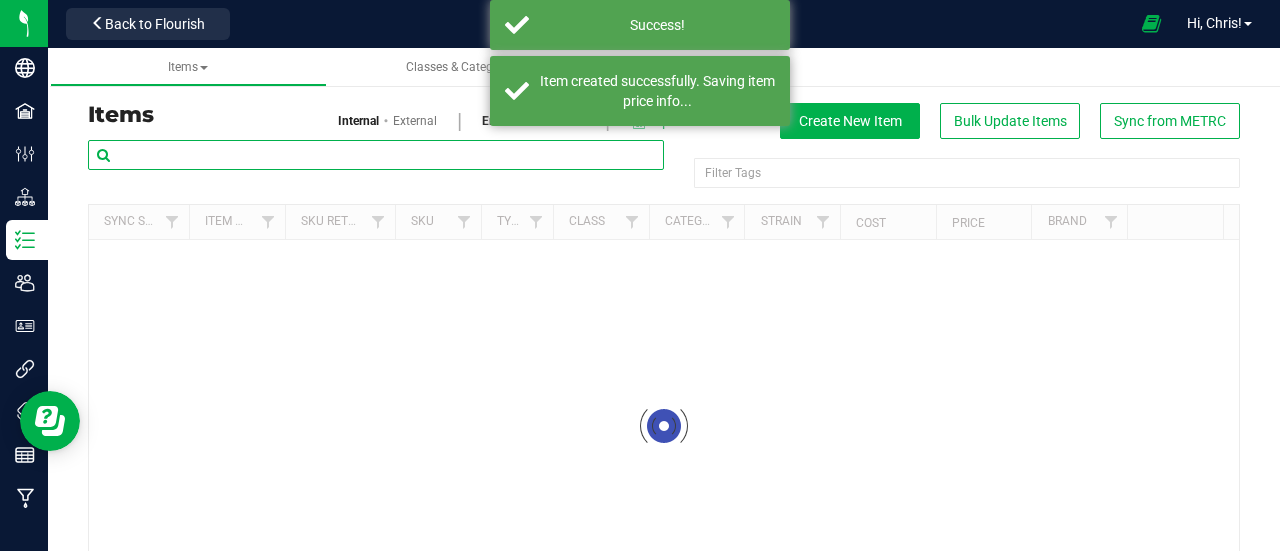 click at bounding box center [376, 155] 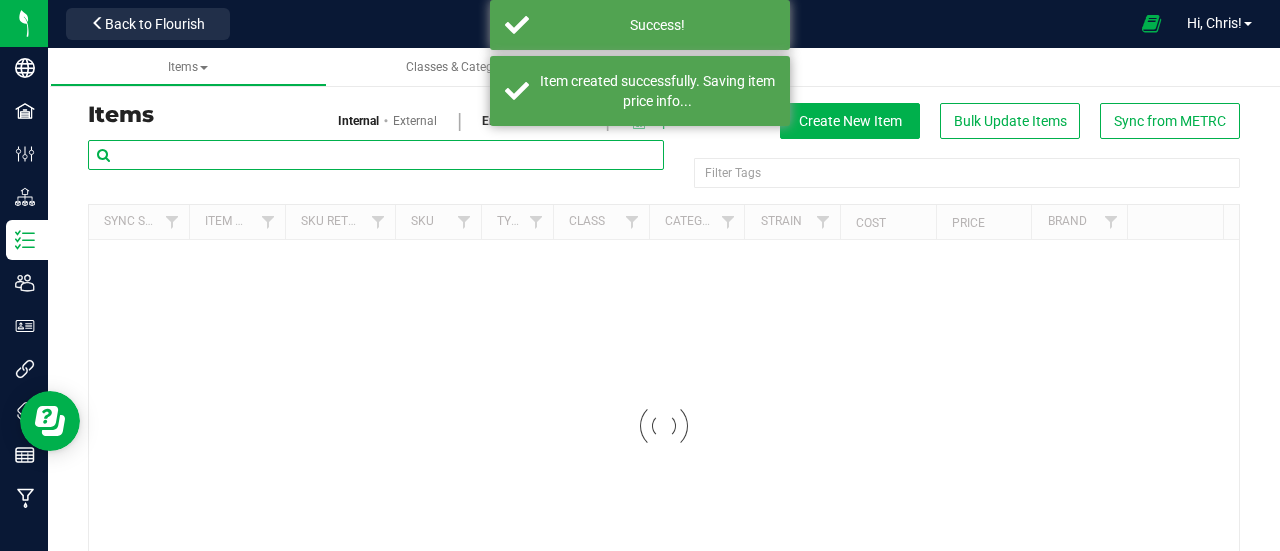 paste on "5pk (2.5g) Infused Preroll | Weedlove |" 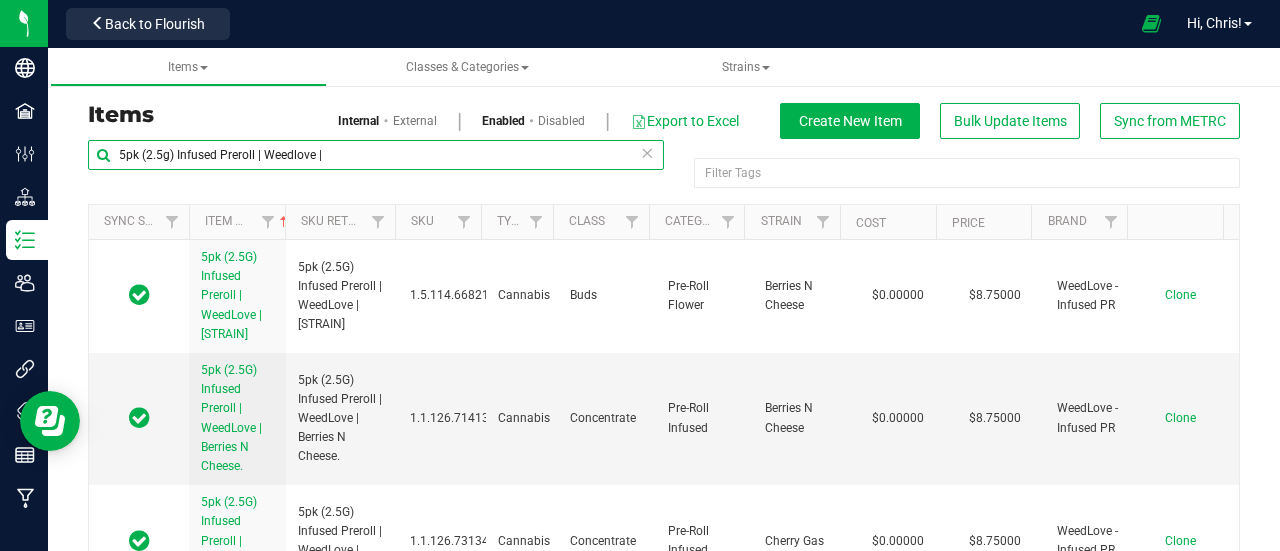 click on "5pk (2.5g) Infused Preroll | Weedlove |" at bounding box center [376, 155] 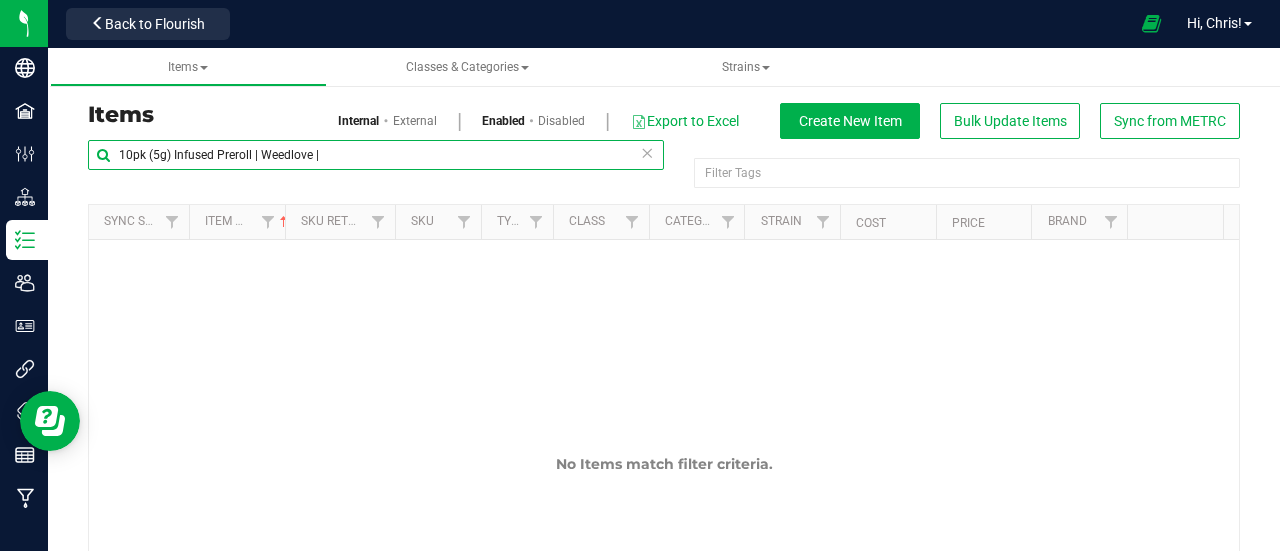 type on "10pk (5g) Infused Preroll | Weedlove |" 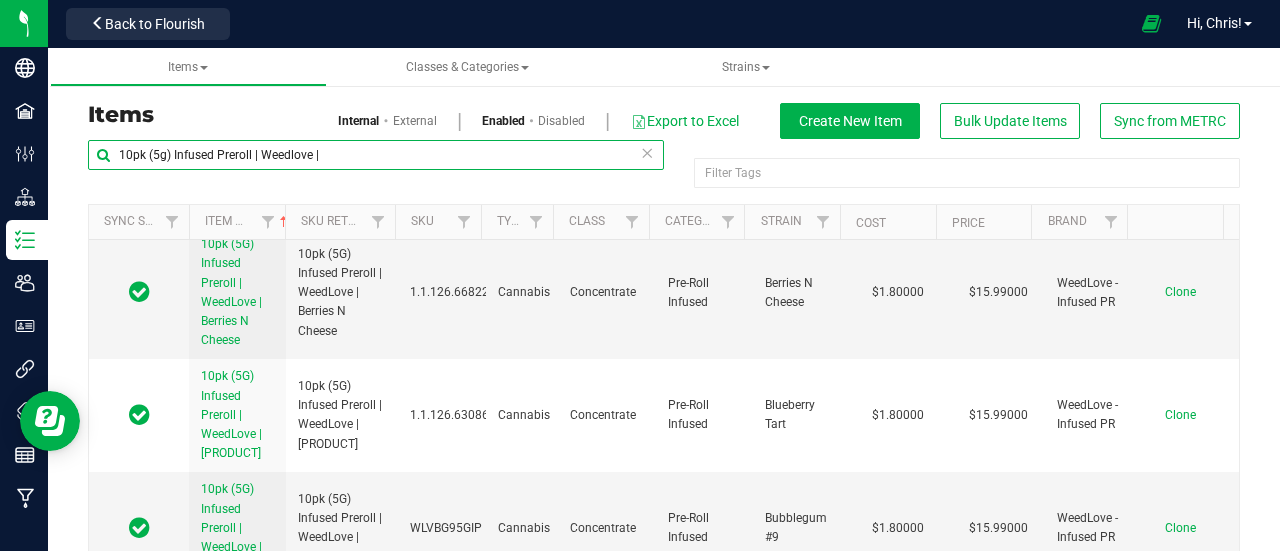 scroll, scrollTop: 143, scrollLeft: 0, axis: vertical 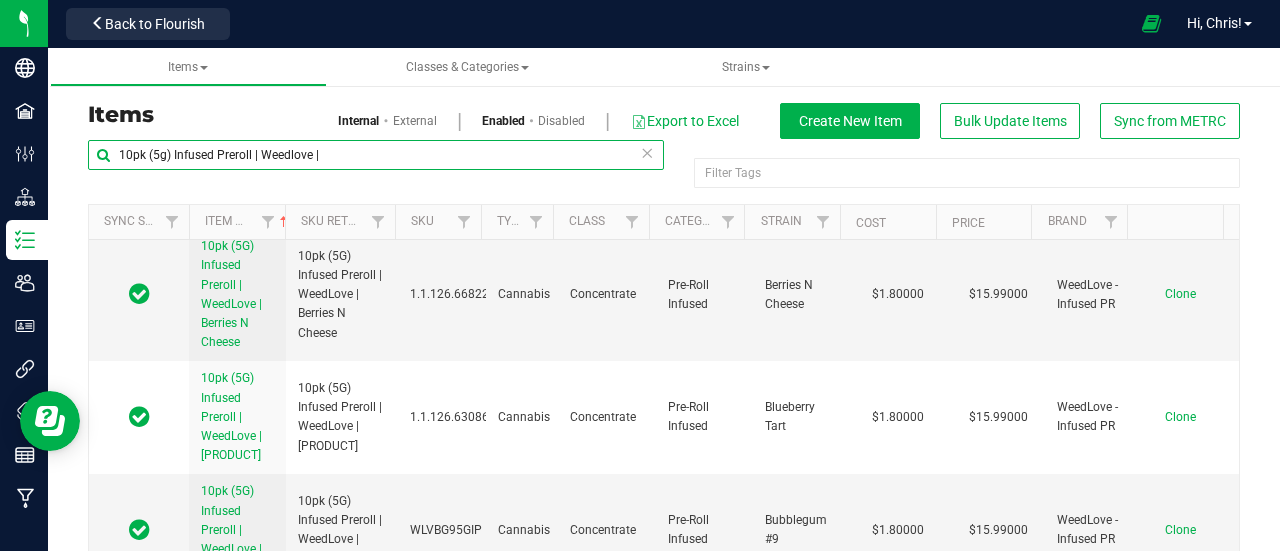 drag, startPoint x: 382, startPoint y: 151, endPoint x: 84, endPoint y: 175, distance: 298.96487 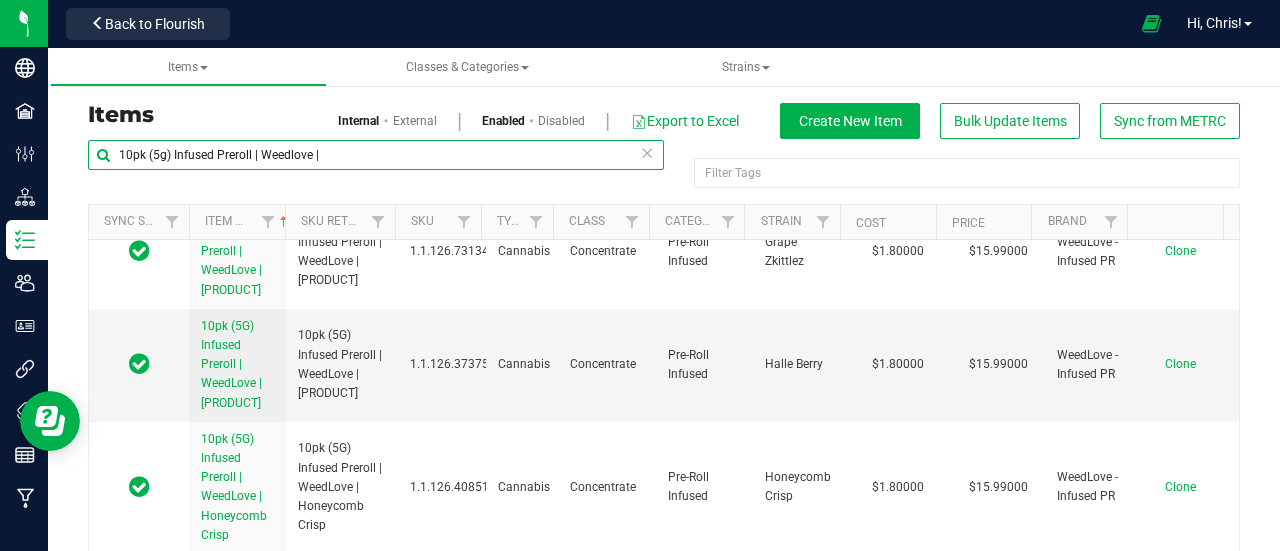 scroll, scrollTop: 1460, scrollLeft: 0, axis: vertical 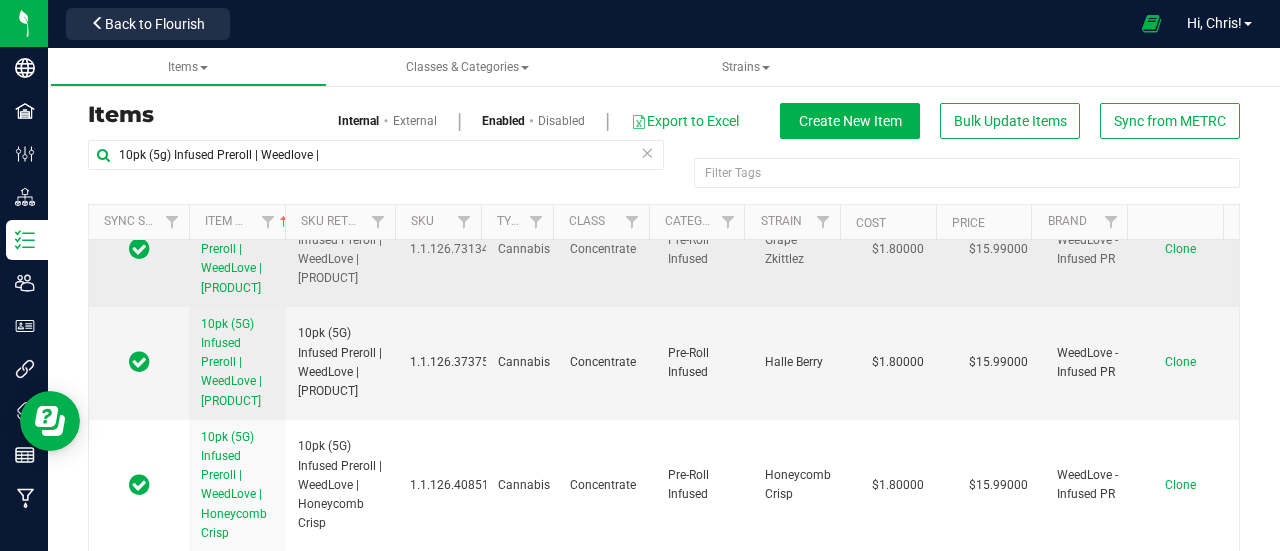click on "Clone" at bounding box center (1180, 249) 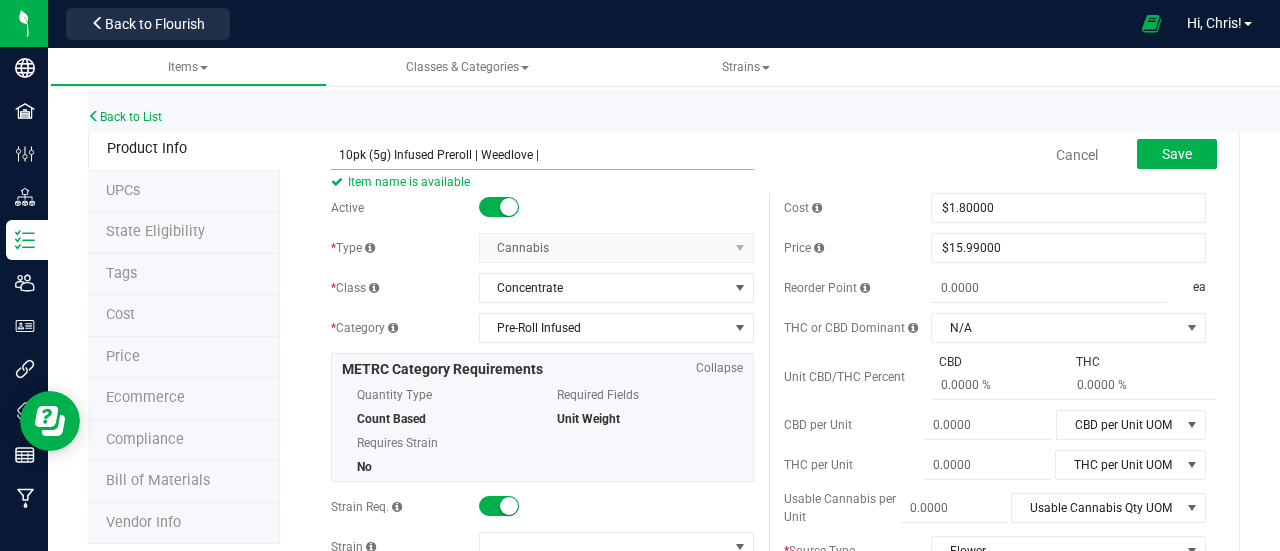 click on "10pk (5g) Infused Preroll | Weedlove |" at bounding box center [542, 155] 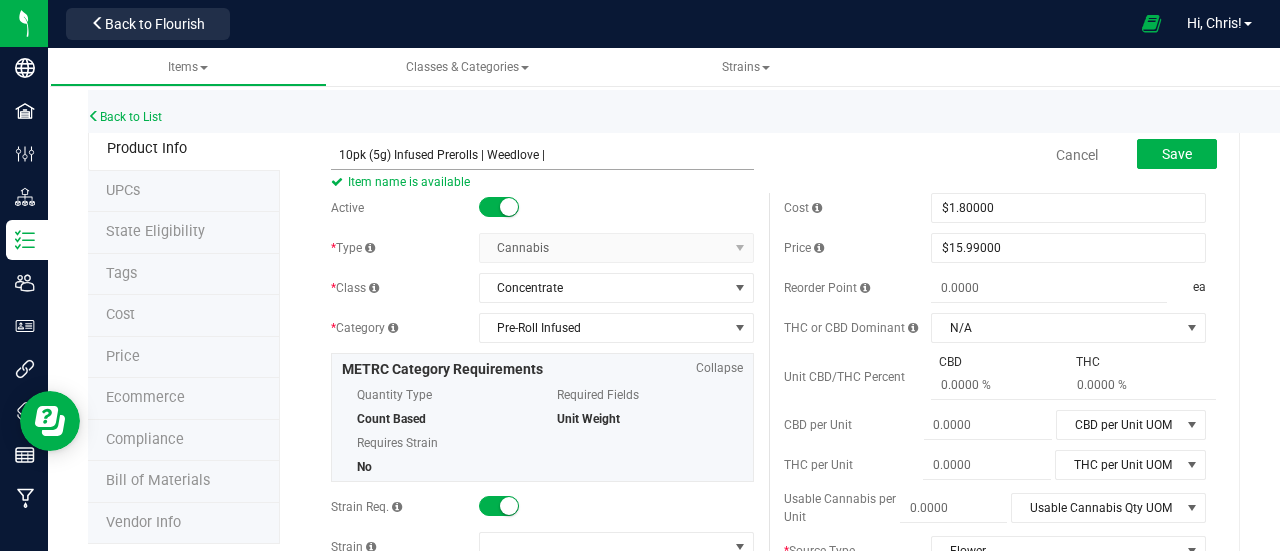 click on "10pk (5g) Infused Prerolls | Weedlove |" at bounding box center (542, 155) 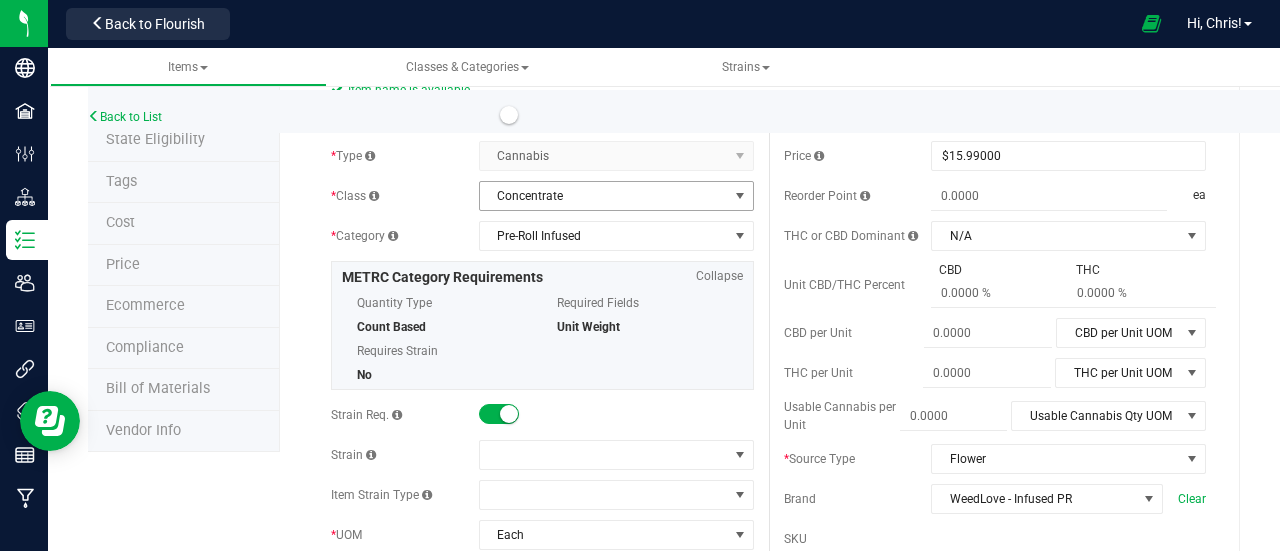 scroll, scrollTop: 116, scrollLeft: 0, axis: vertical 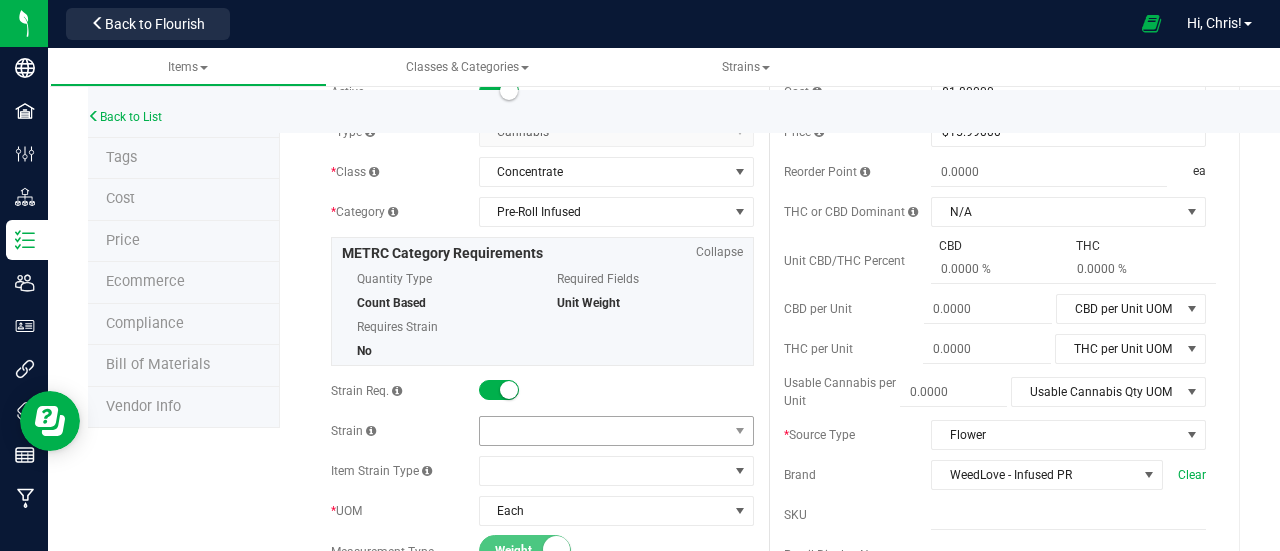 type on "10pk (5g) Infused Prerolls | Weedlove | Sunset Squeeze" 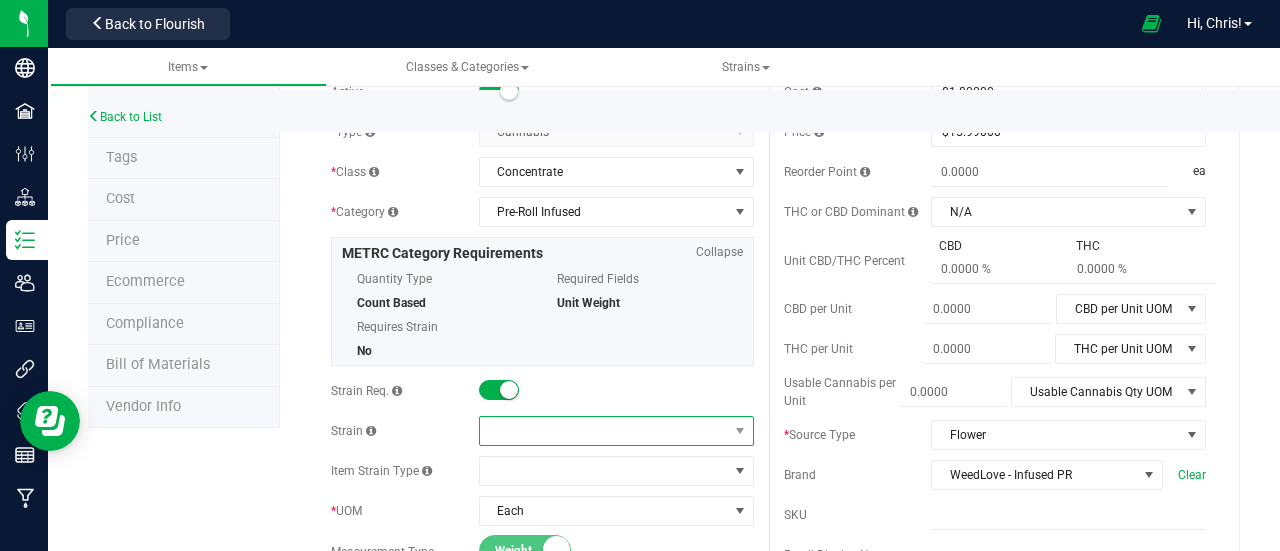 click at bounding box center [604, 431] 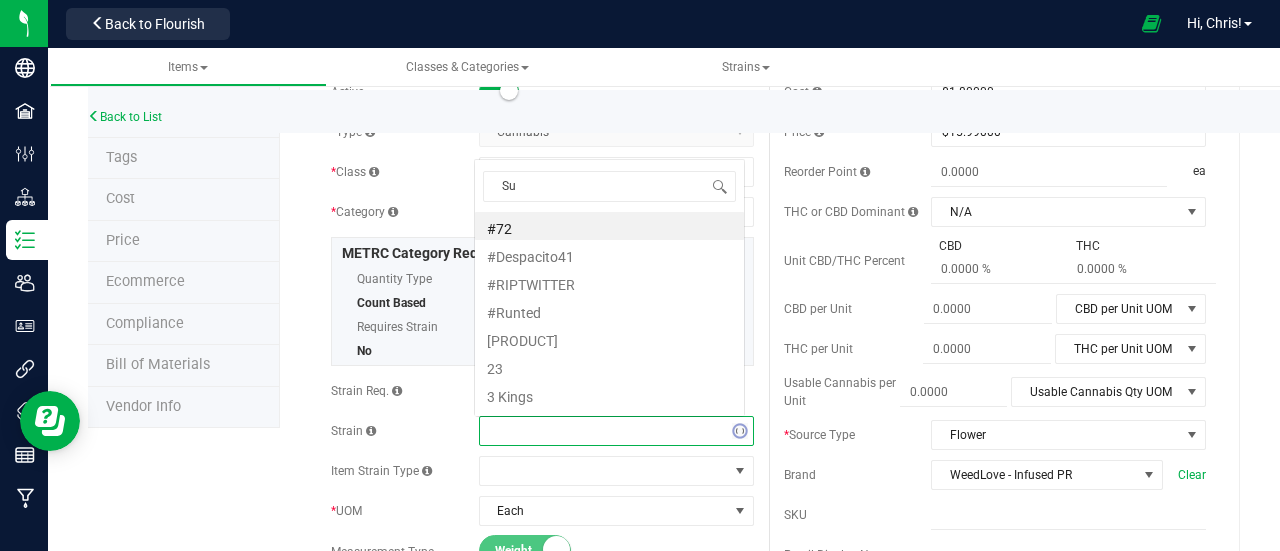 scroll, scrollTop: 99970, scrollLeft: 99729, axis: both 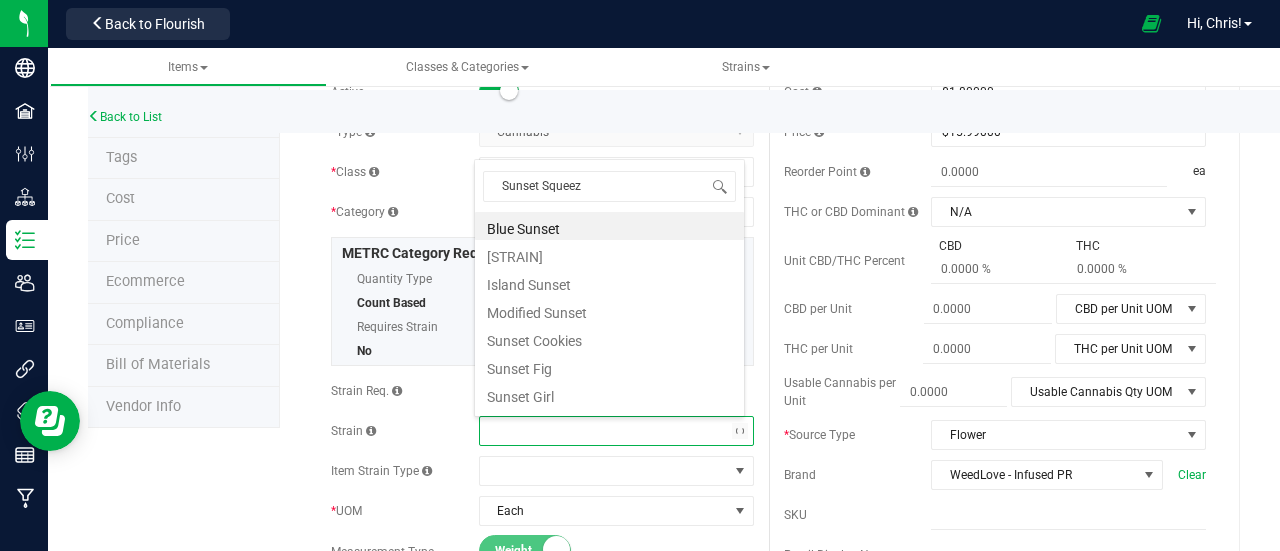 type on "Sunset Squeeze" 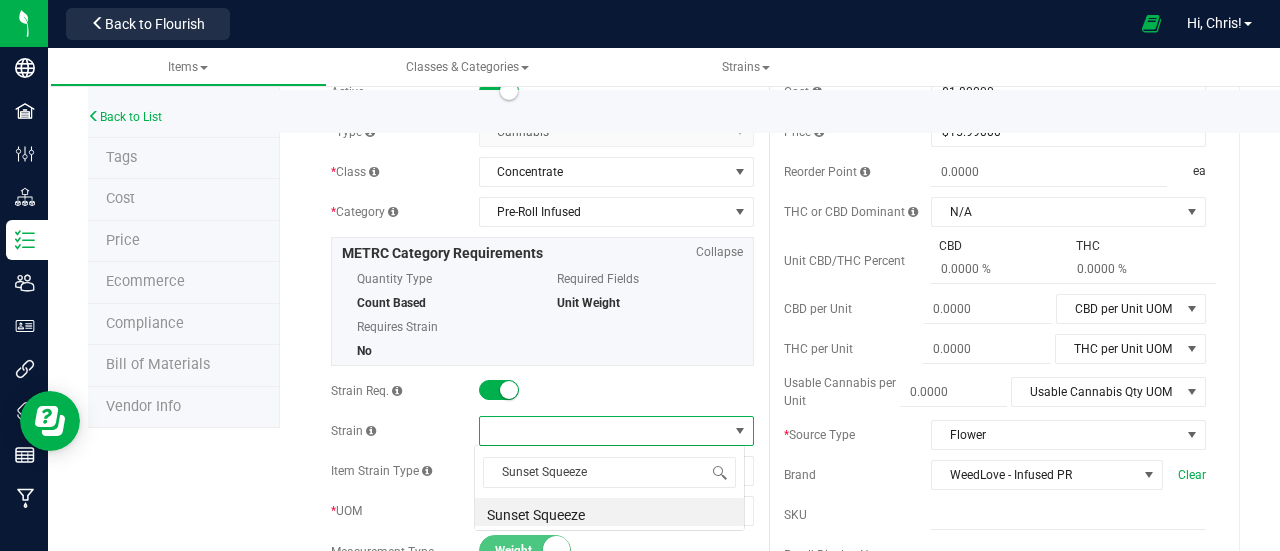 scroll, scrollTop: 0, scrollLeft: 0, axis: both 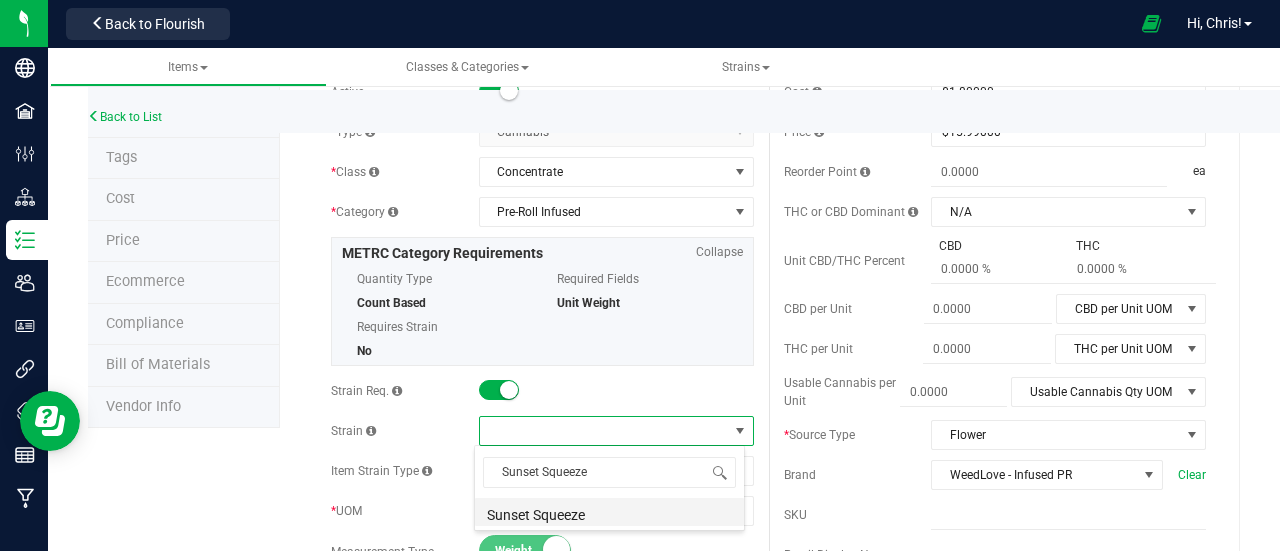 click on "Sunset Squeeze" at bounding box center [609, 512] 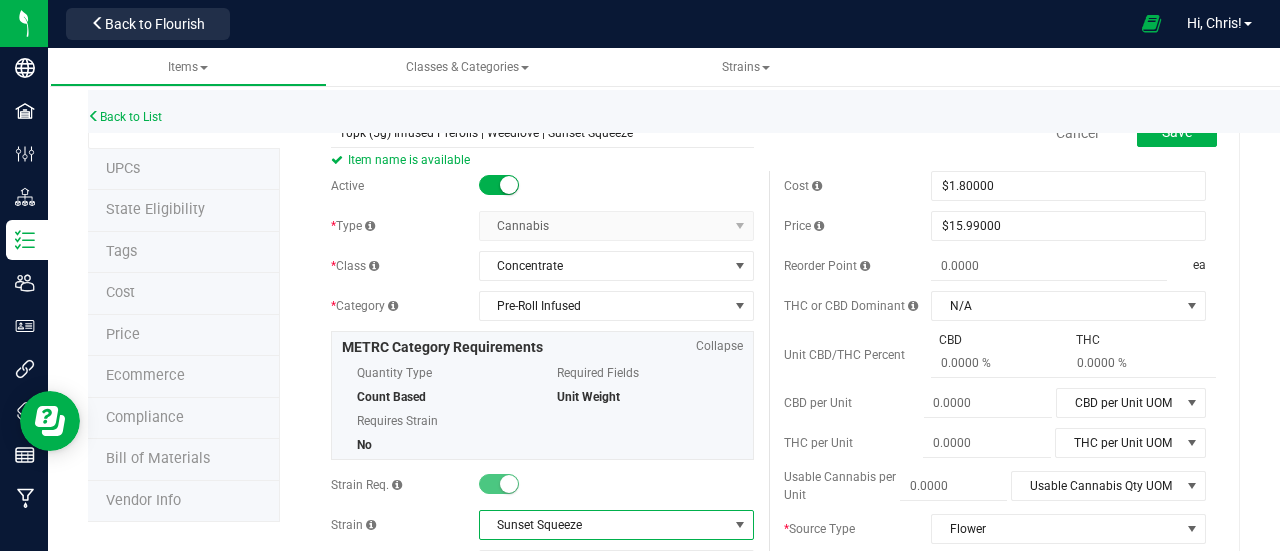 scroll, scrollTop: 0, scrollLeft: 0, axis: both 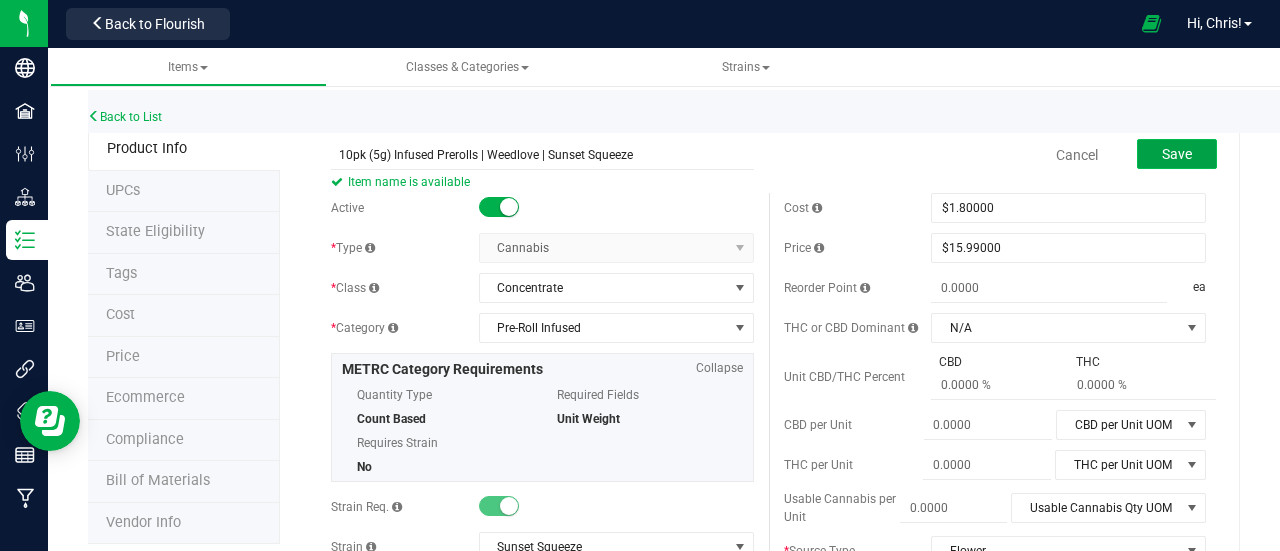 click on "Save" at bounding box center (1177, 154) 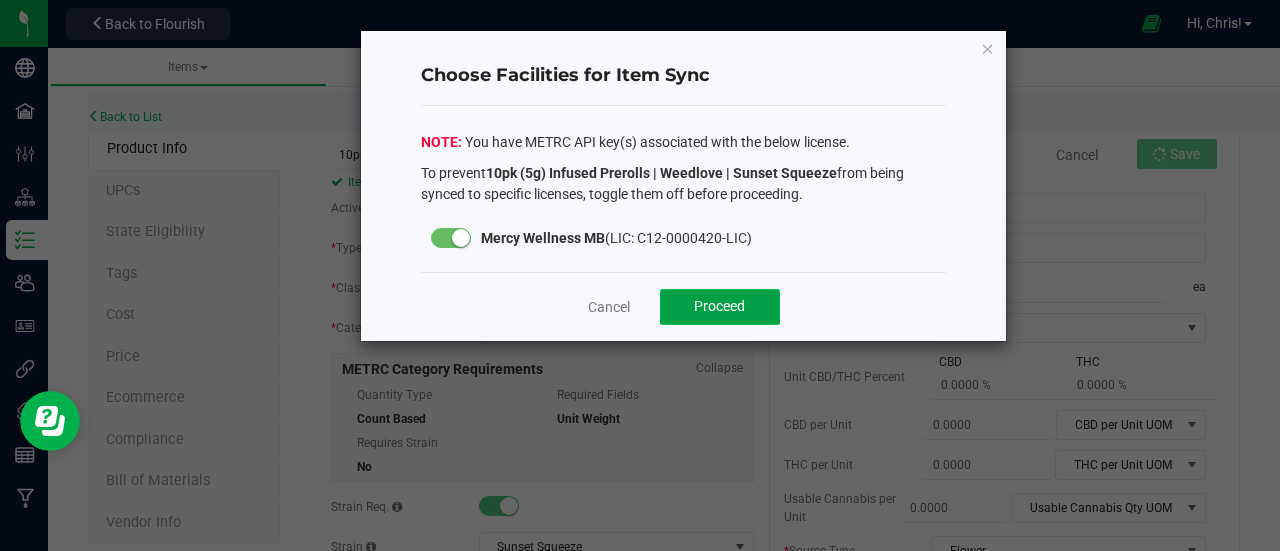 click on "Proceed" 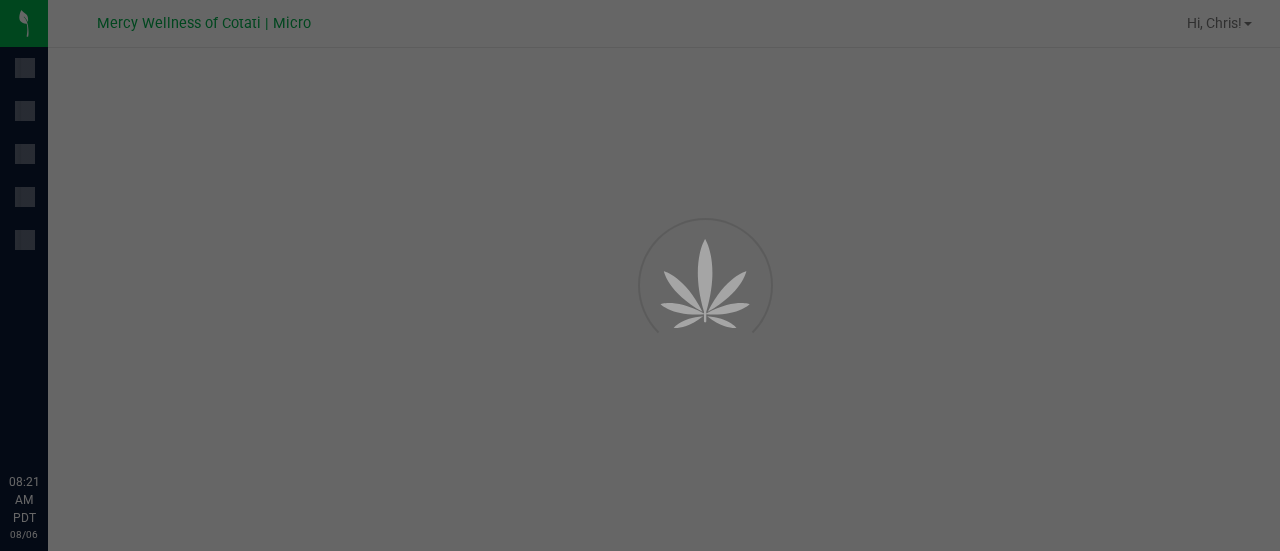 scroll, scrollTop: 0, scrollLeft: 0, axis: both 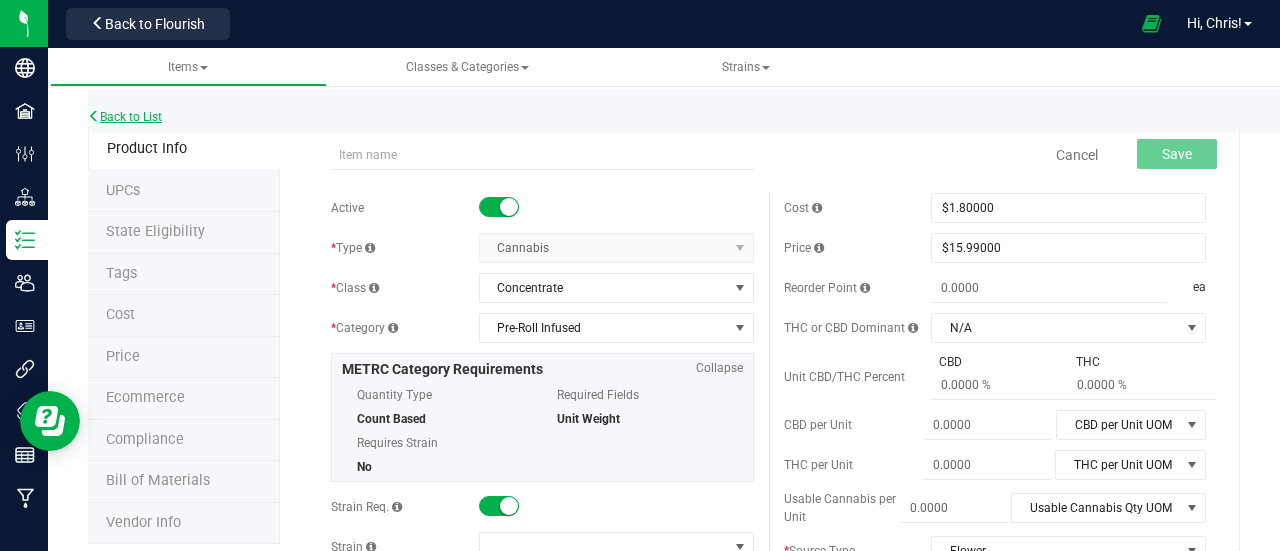 click on "Back to List" at bounding box center [125, 117] 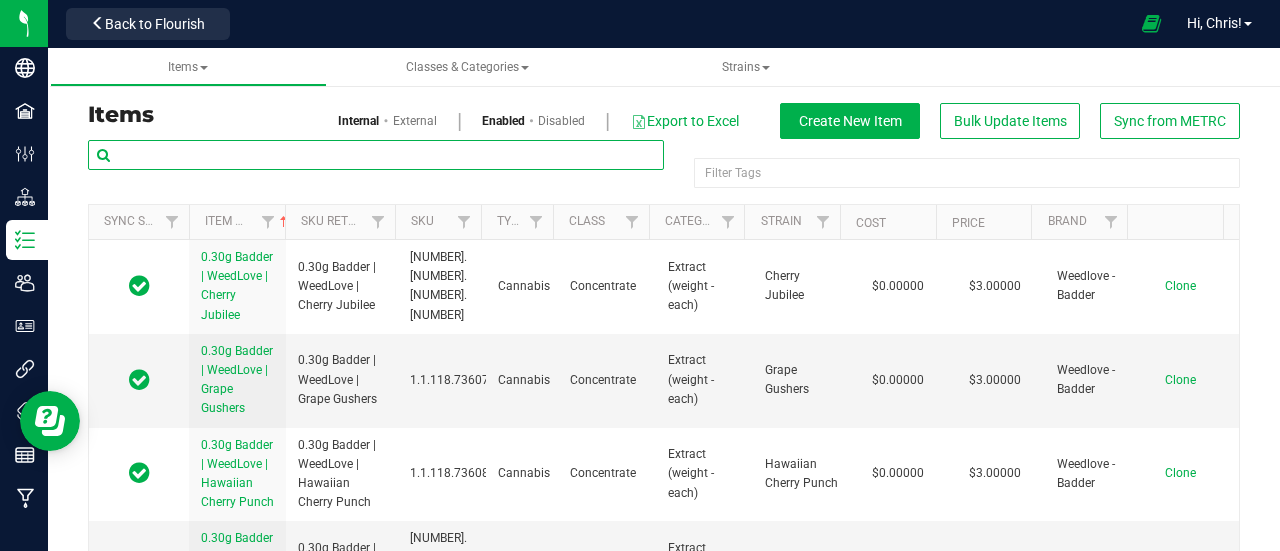 click at bounding box center [376, 155] 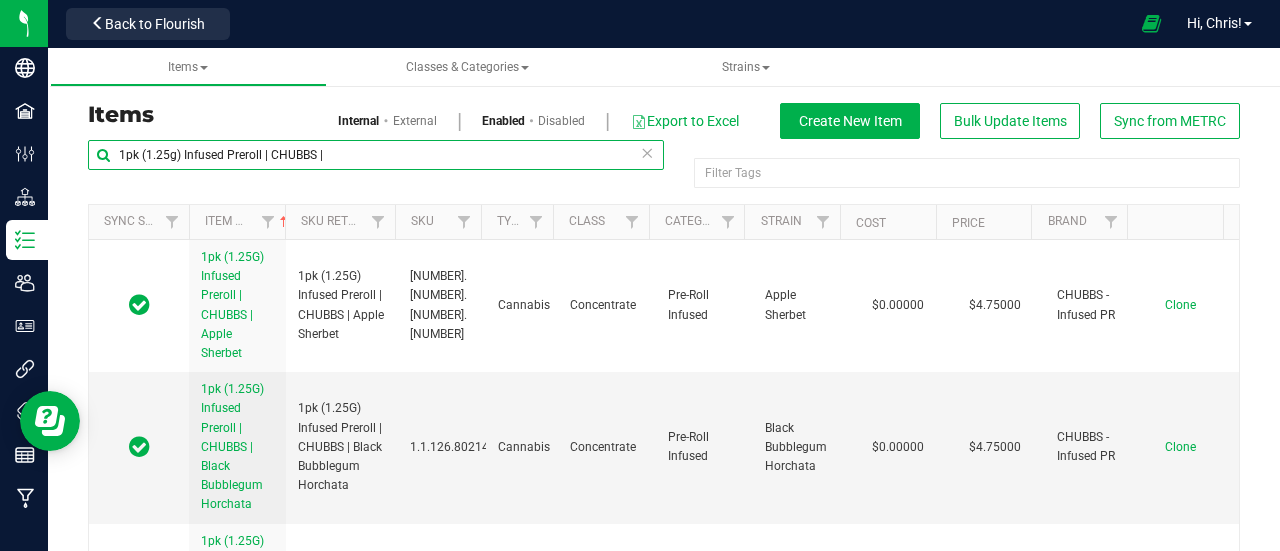 type on "1pk (1.25g) Infused Preroll | CHUBBS |" 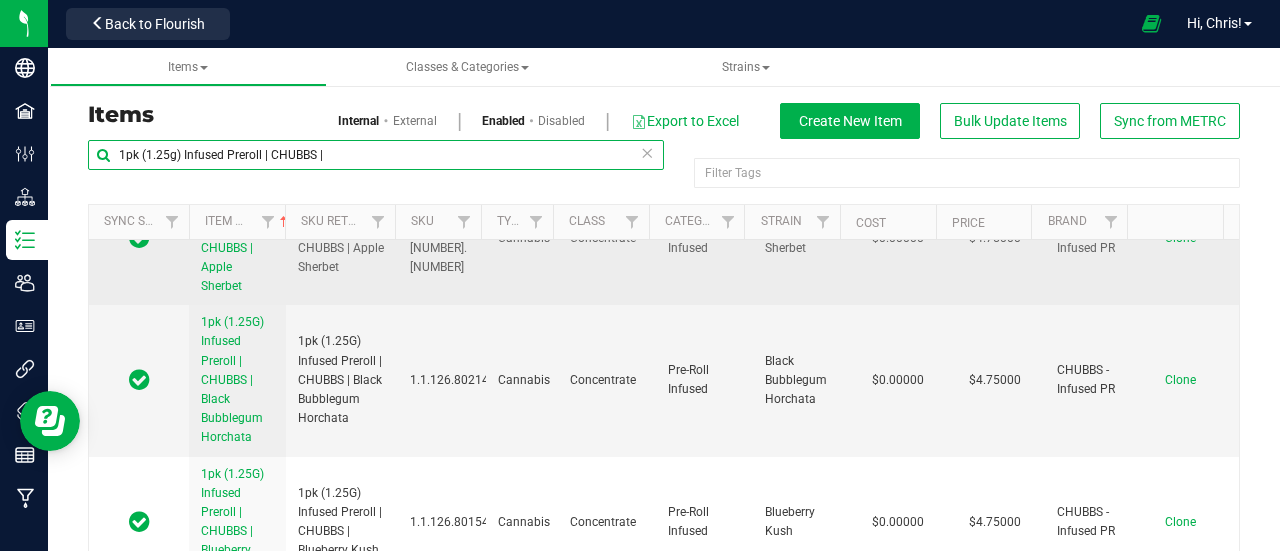scroll, scrollTop: 80, scrollLeft: 0, axis: vertical 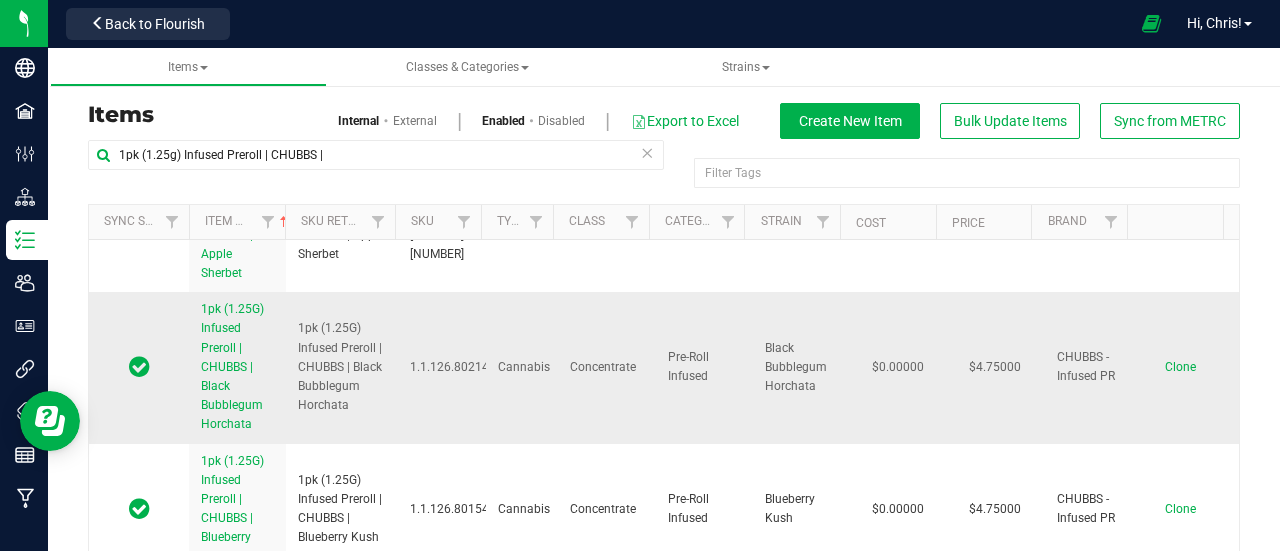 click on "Clone" at bounding box center [1180, 367] 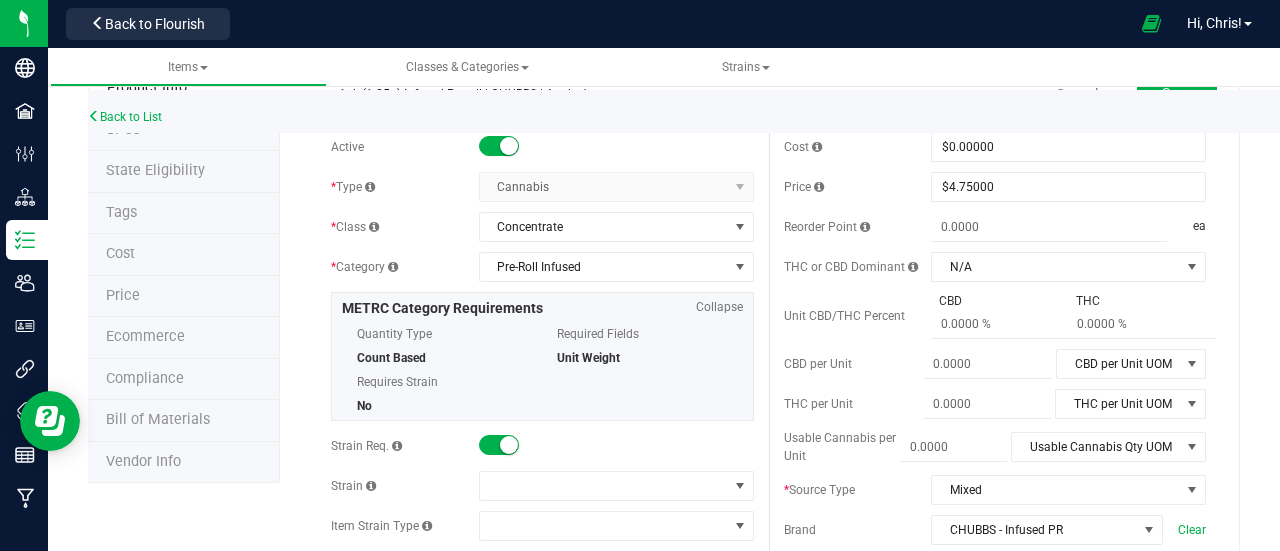 scroll, scrollTop: 62, scrollLeft: 0, axis: vertical 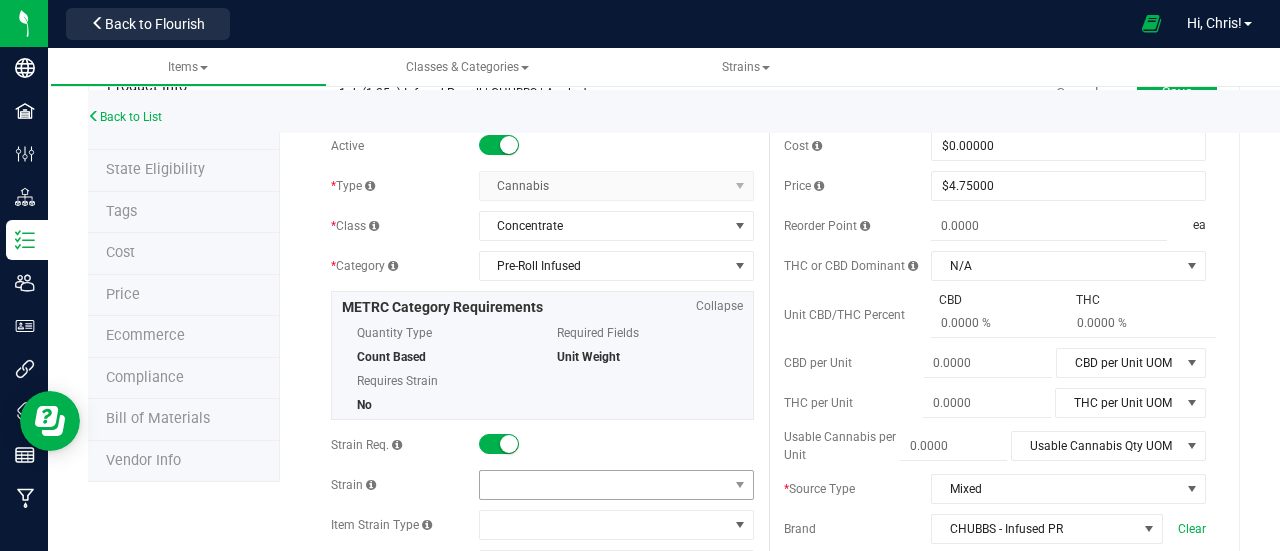 type on "1pk (1.25g) Infused Preroll | CHUBBS | Apple Jax" 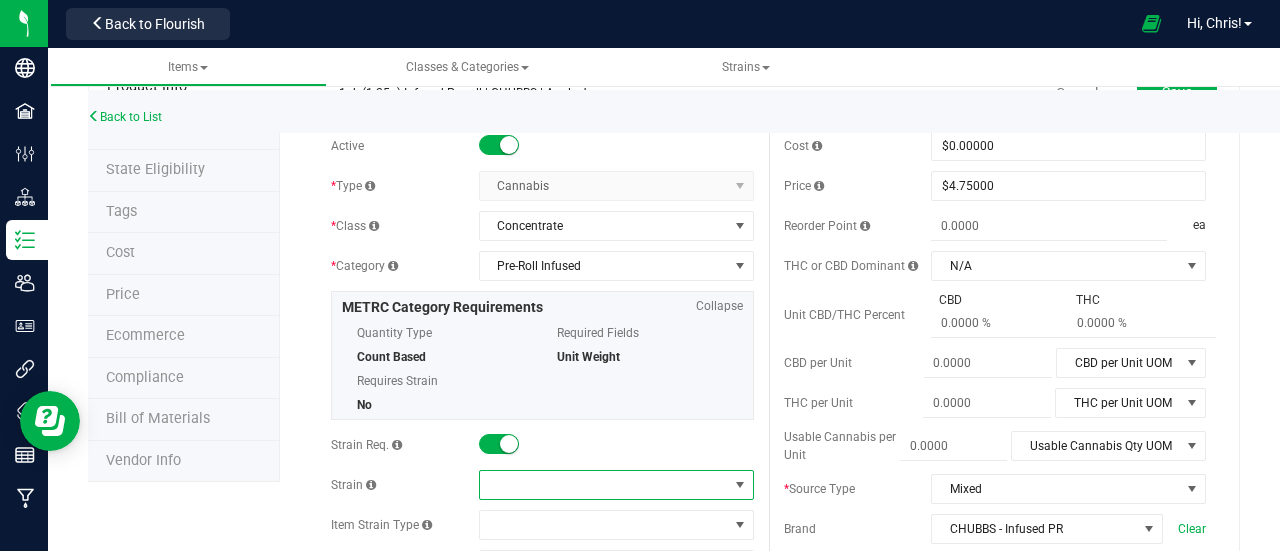 click at bounding box center (604, 485) 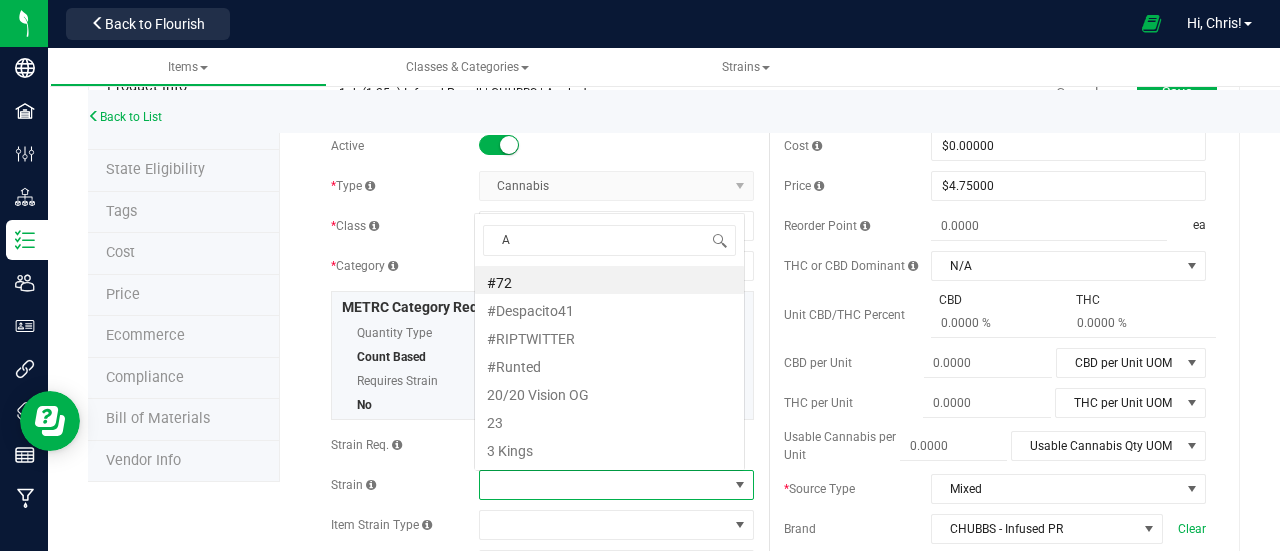 scroll, scrollTop: 0, scrollLeft: 0, axis: both 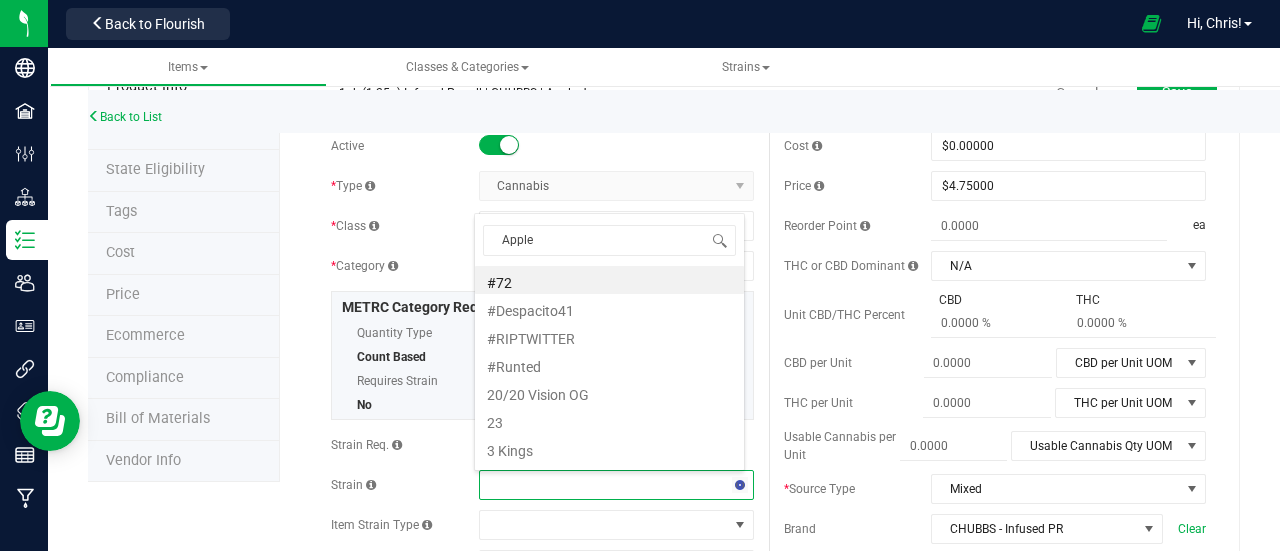 type on "Apple J" 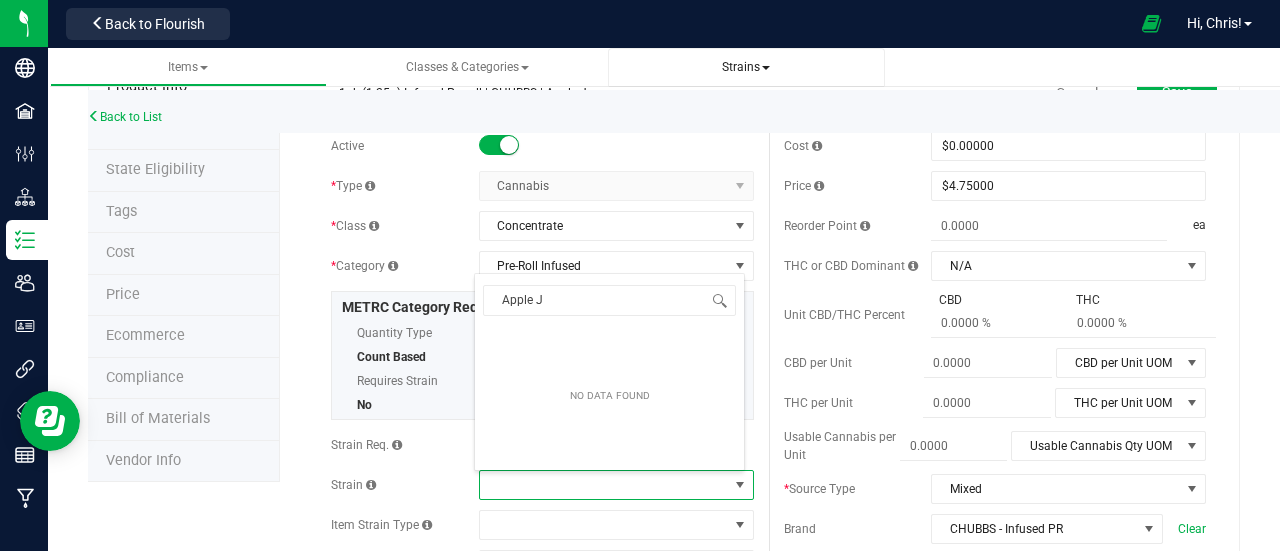 click on "Strains" at bounding box center (746, 67) 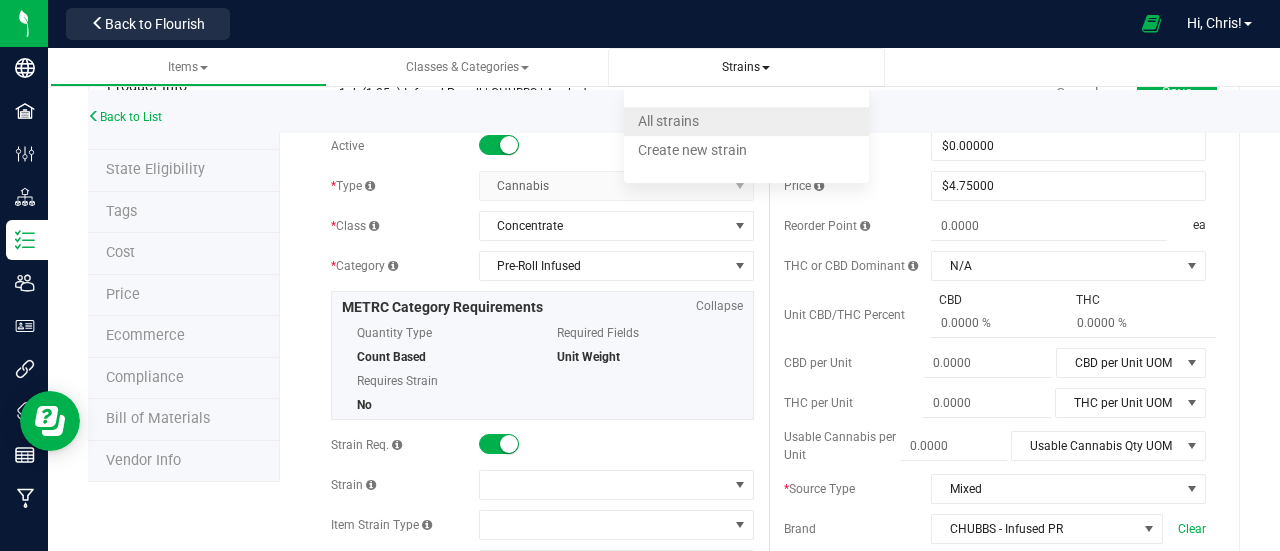 click on "All strains" at bounding box center [668, 121] 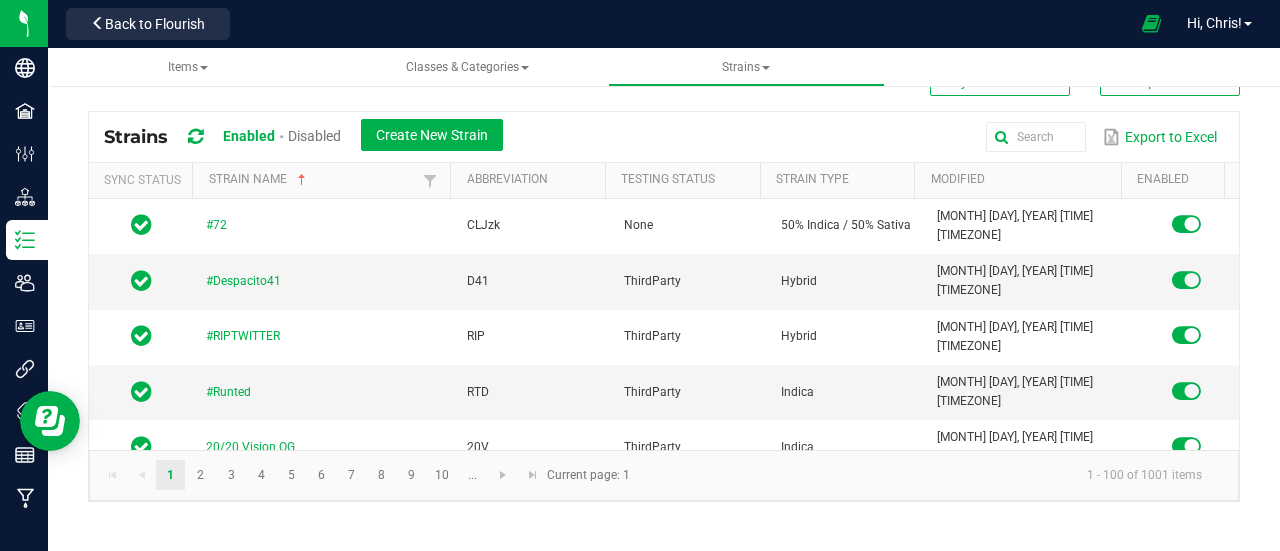 scroll, scrollTop: 36, scrollLeft: 0, axis: vertical 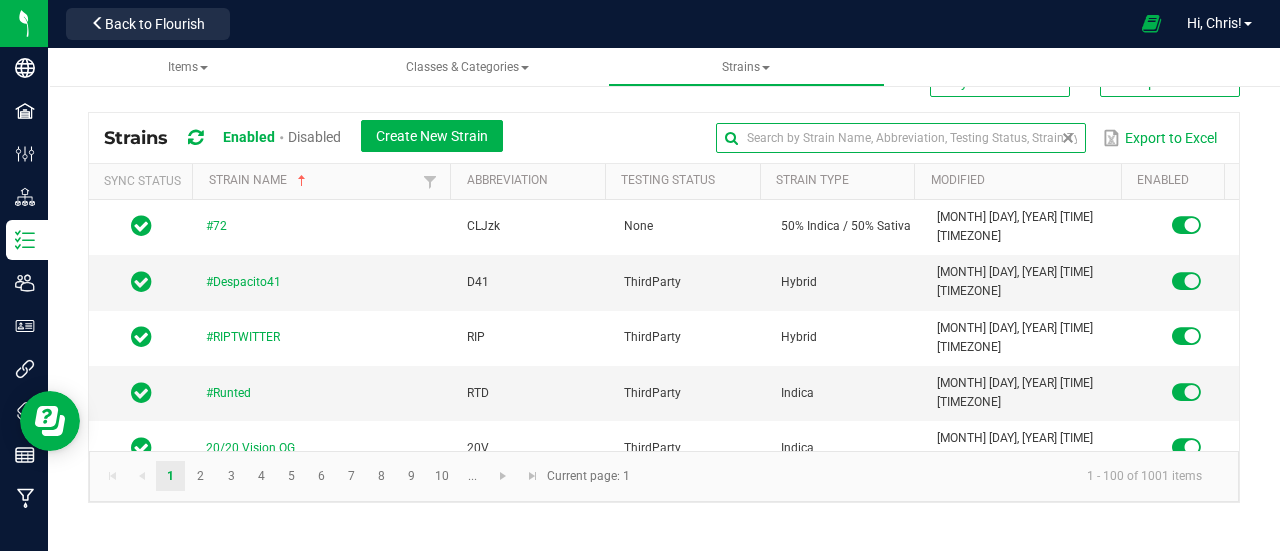 click at bounding box center (901, 138) 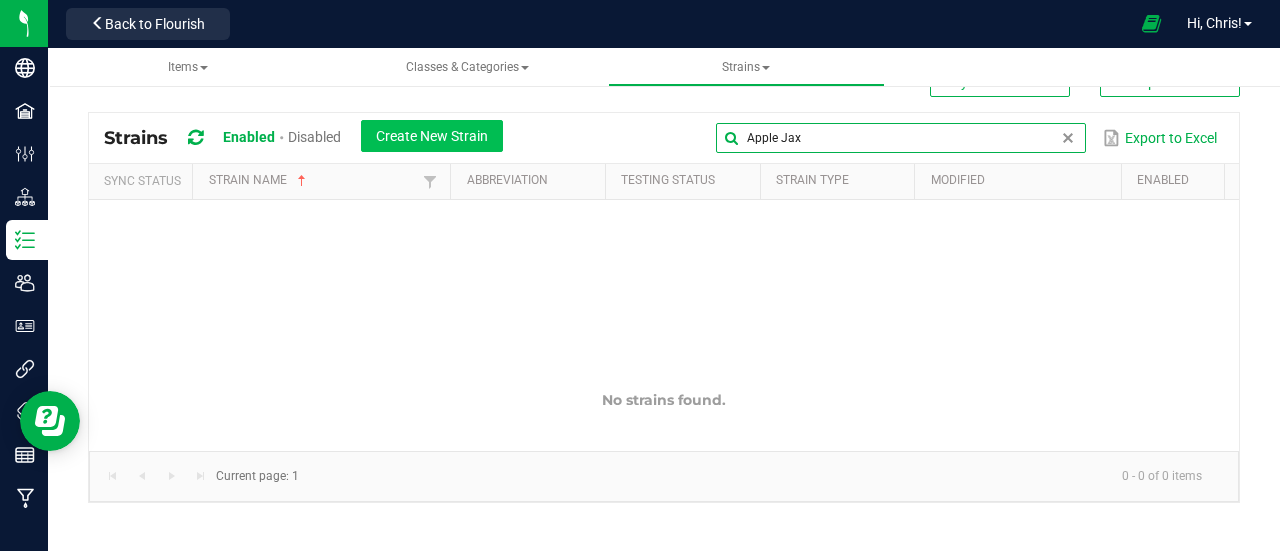 type on "Apple Jax" 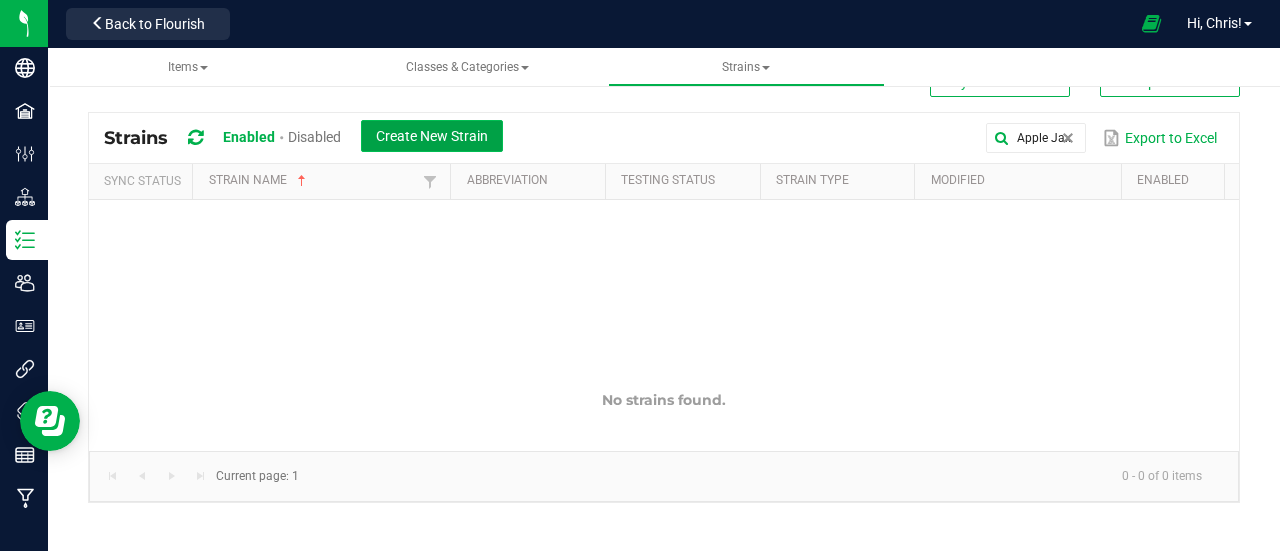 click on "Create New Strain" at bounding box center [432, 136] 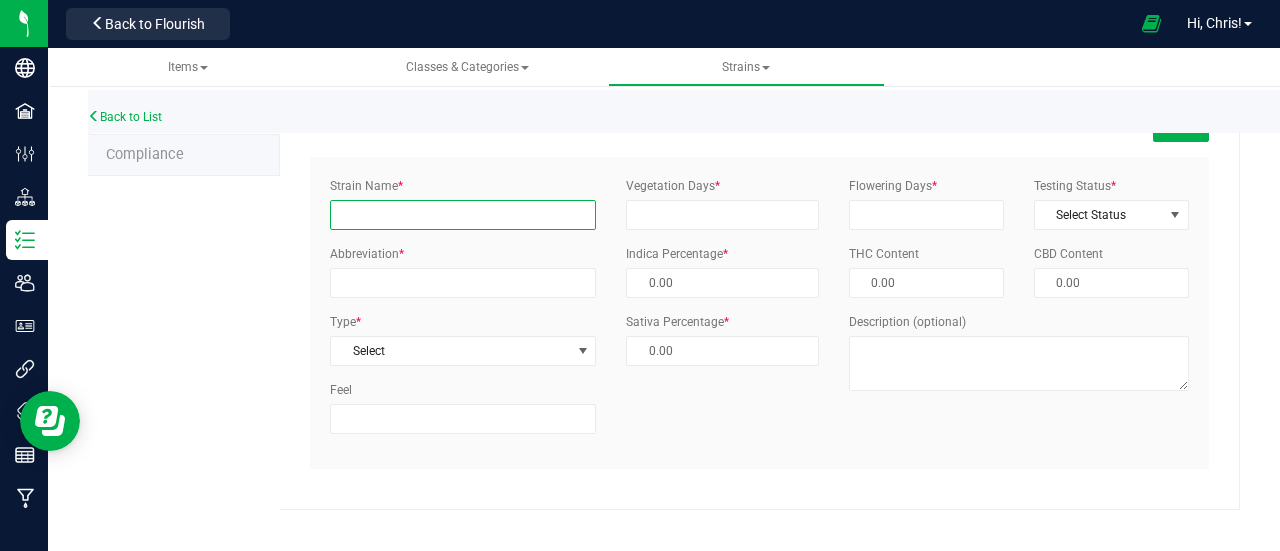 click on "Strain Name
*" at bounding box center [463, 215] 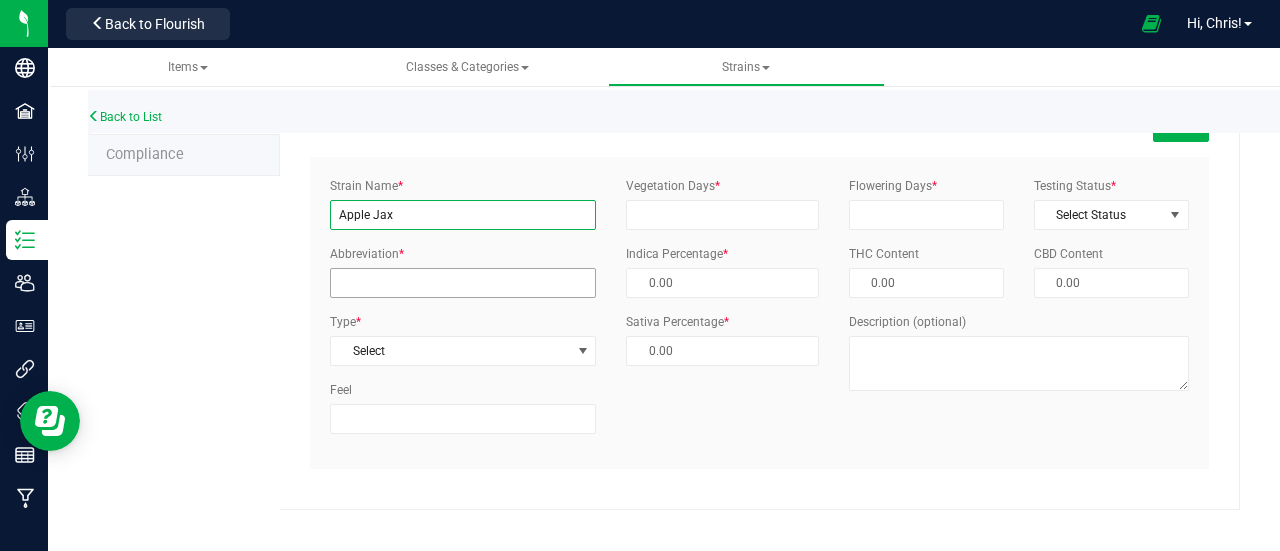 type on "Apple Jax" 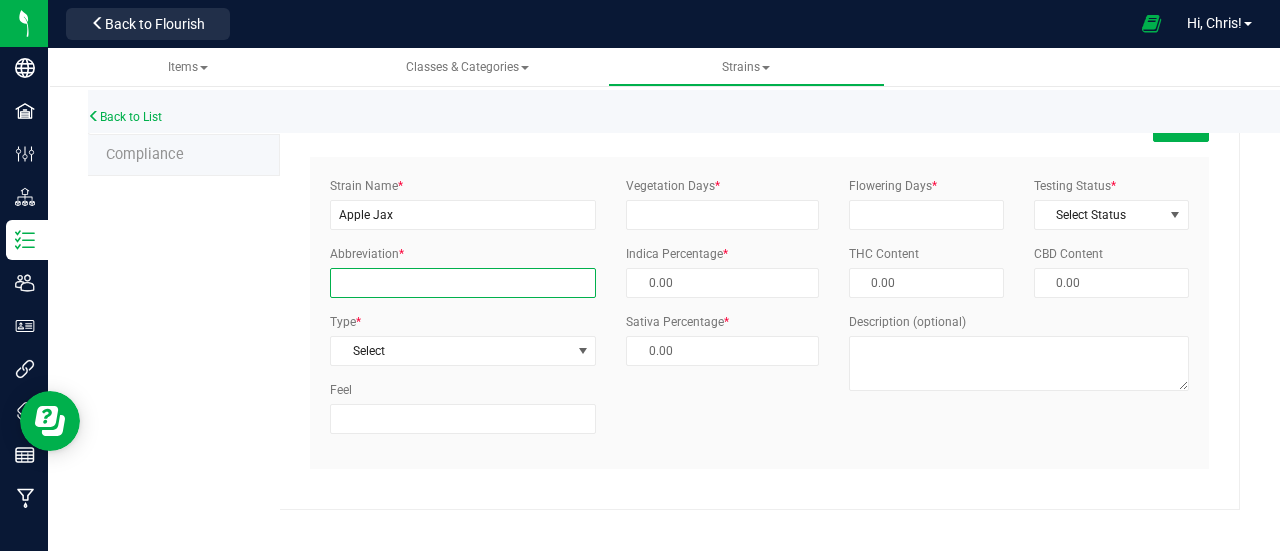 click on "Abbreviation
*" at bounding box center [463, 283] 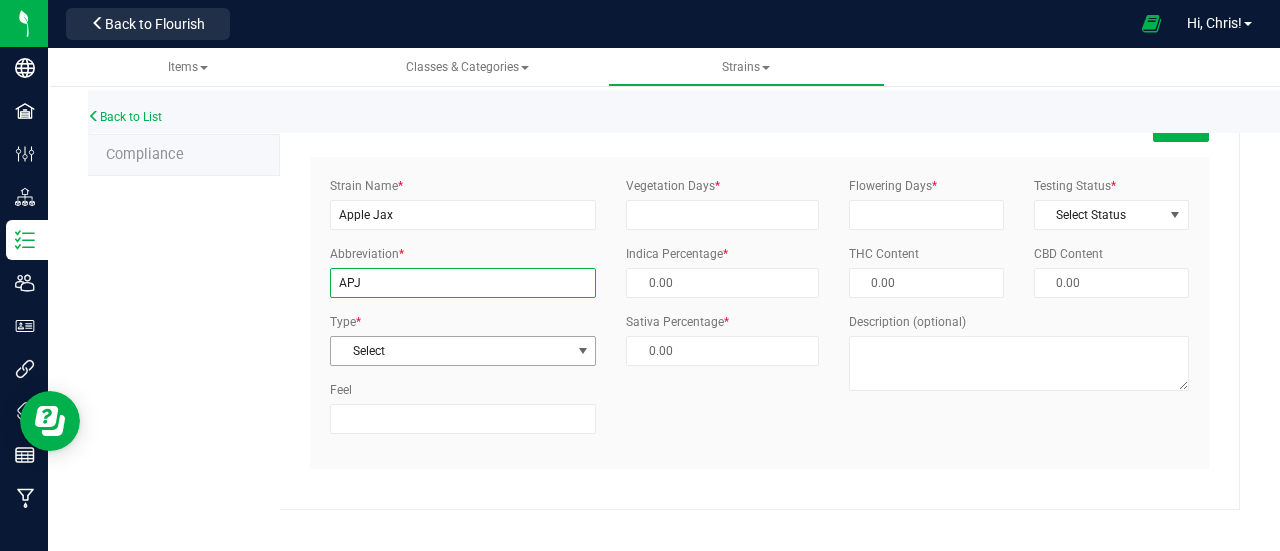 type on "APJ" 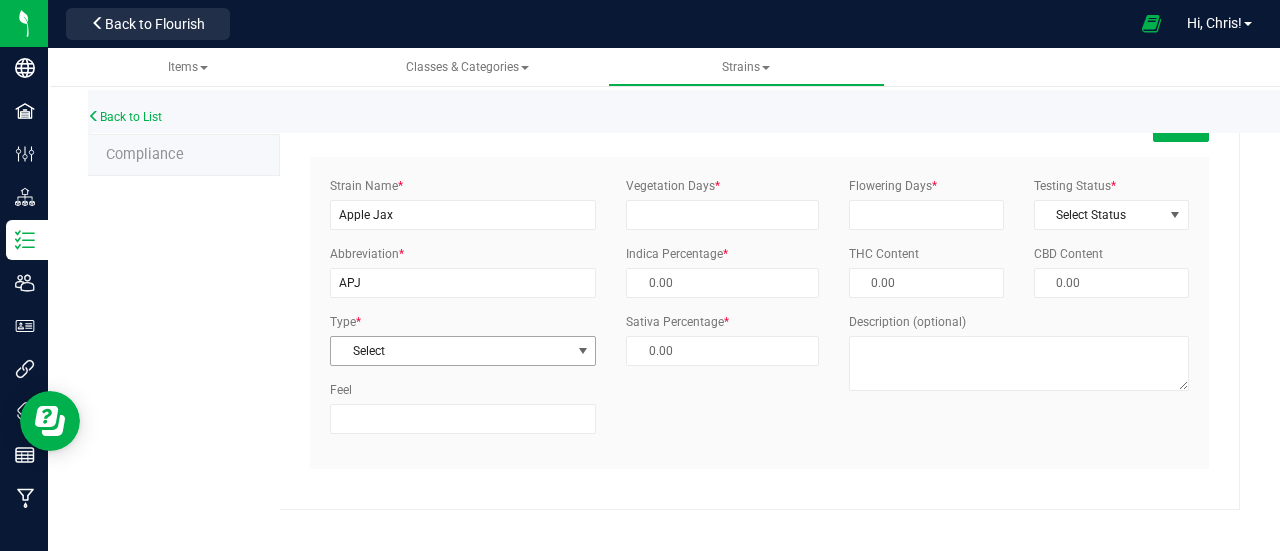 click on "Select" at bounding box center (450, 351) 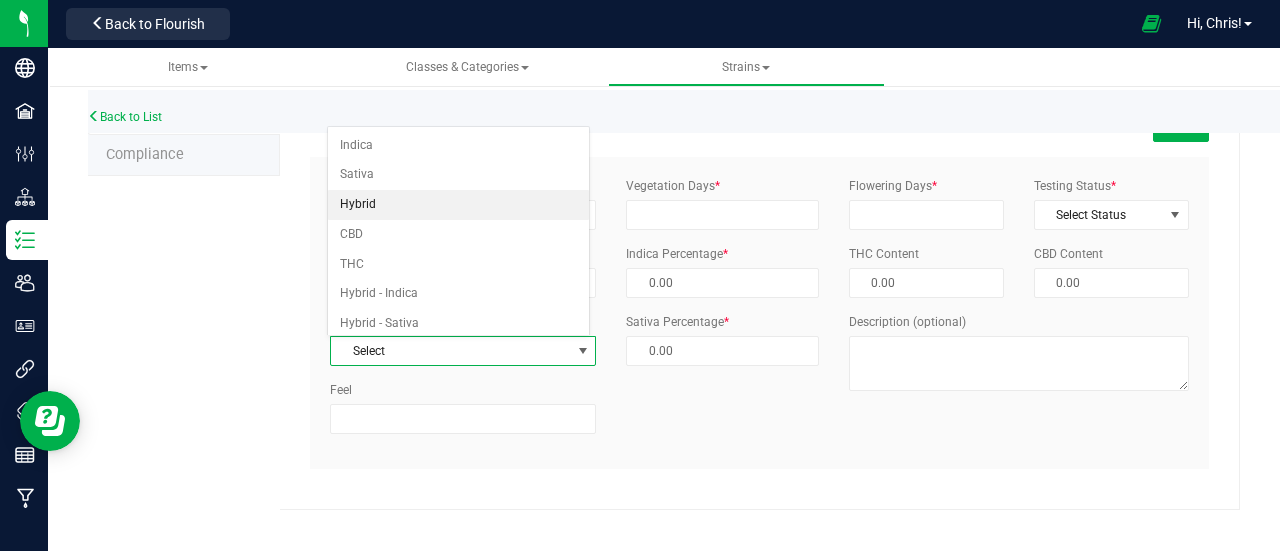 click on "Hybrid" at bounding box center [458, 205] 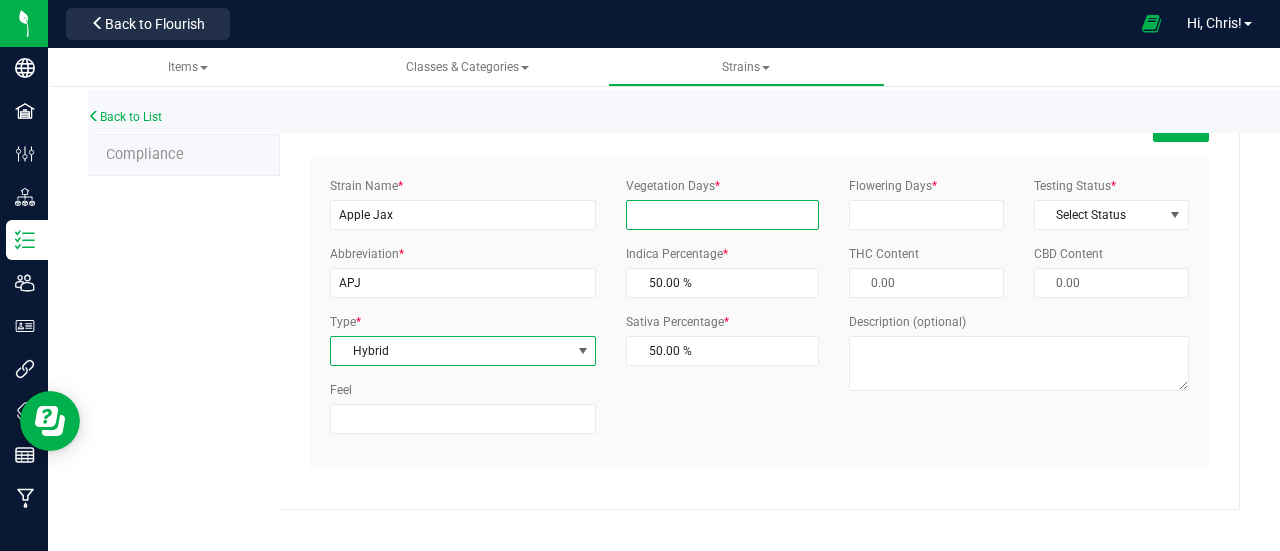 click on "Vegetation Days
*" at bounding box center [722, 215] 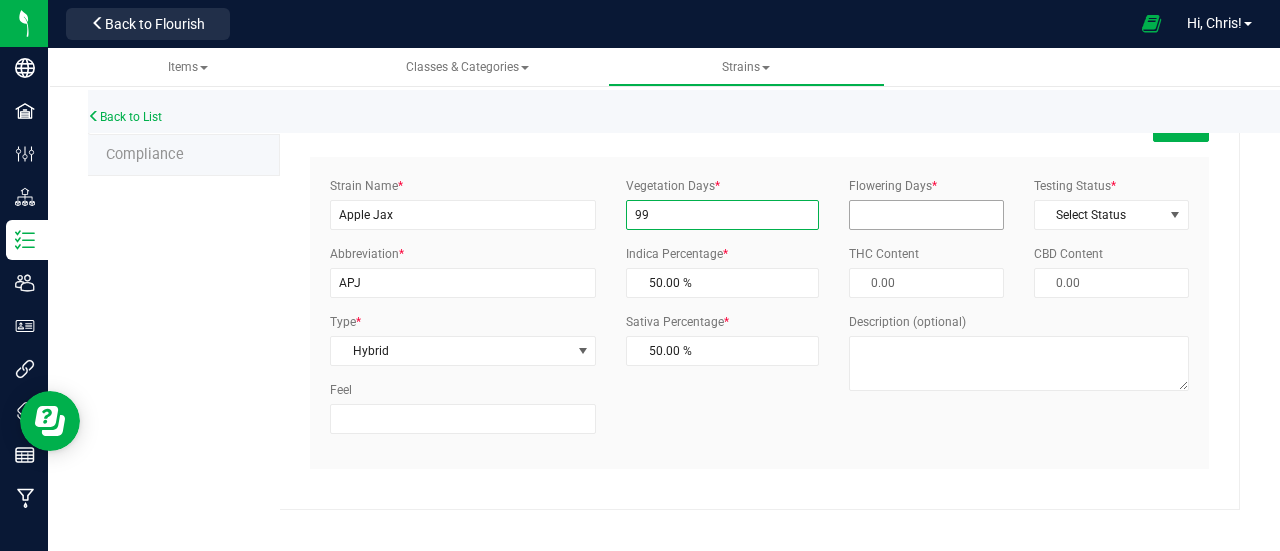 type on "99" 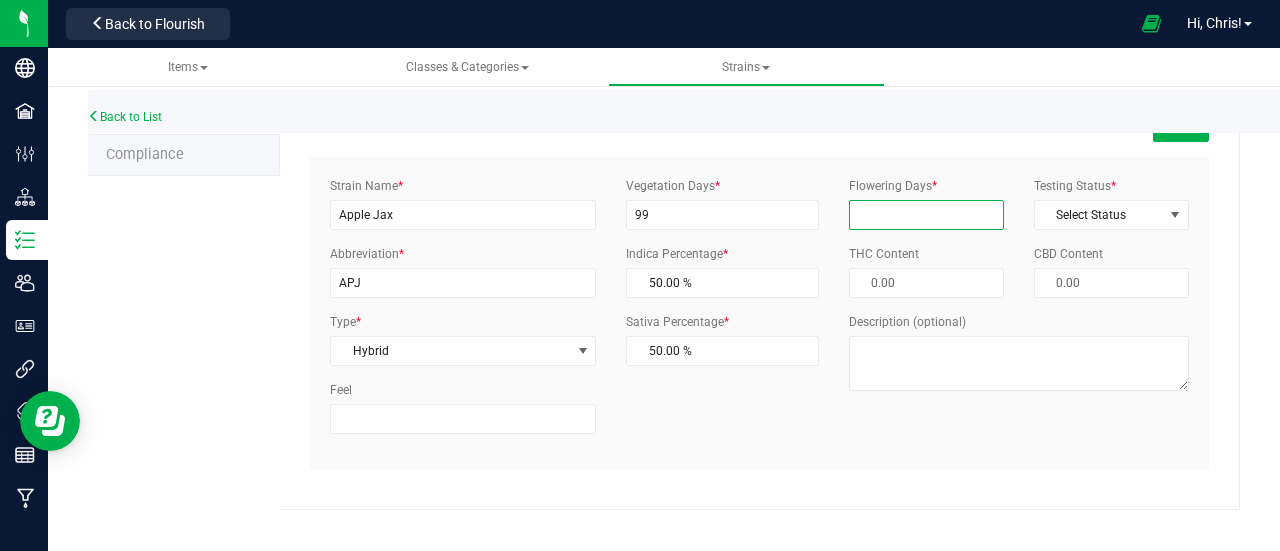 click on "Flowering Days
*" at bounding box center (926, 215) 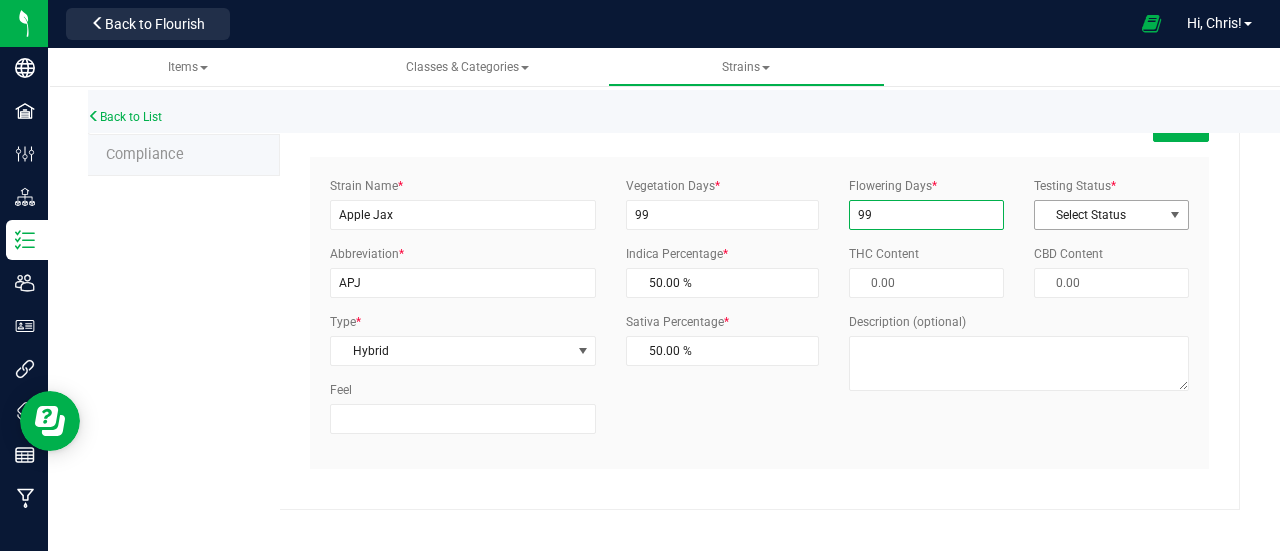 type on "99" 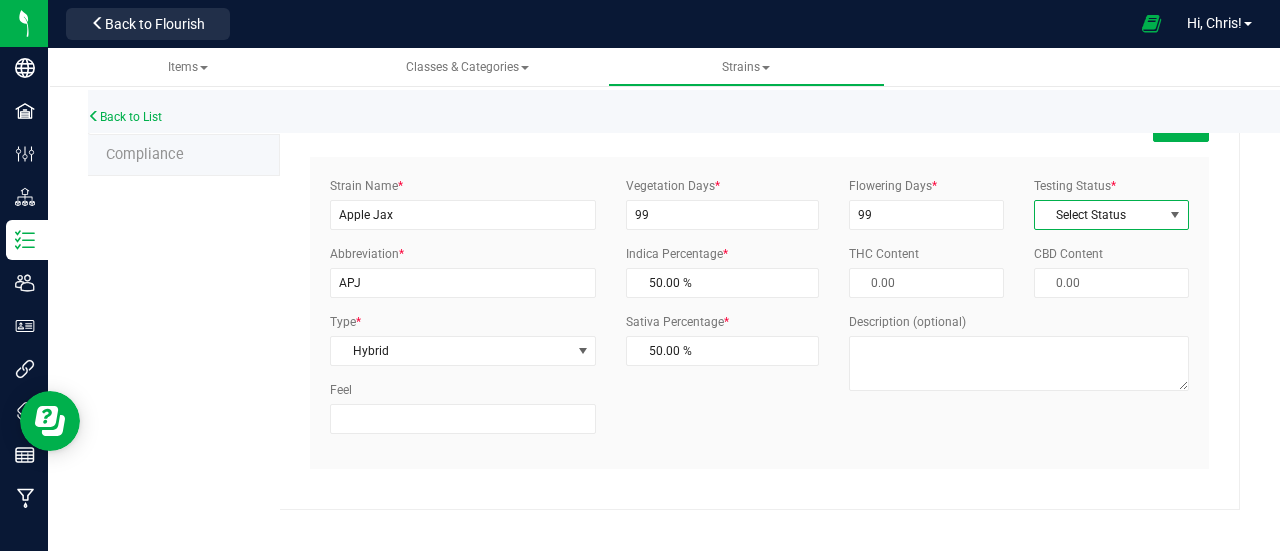click on "Select Status" at bounding box center [1099, 215] 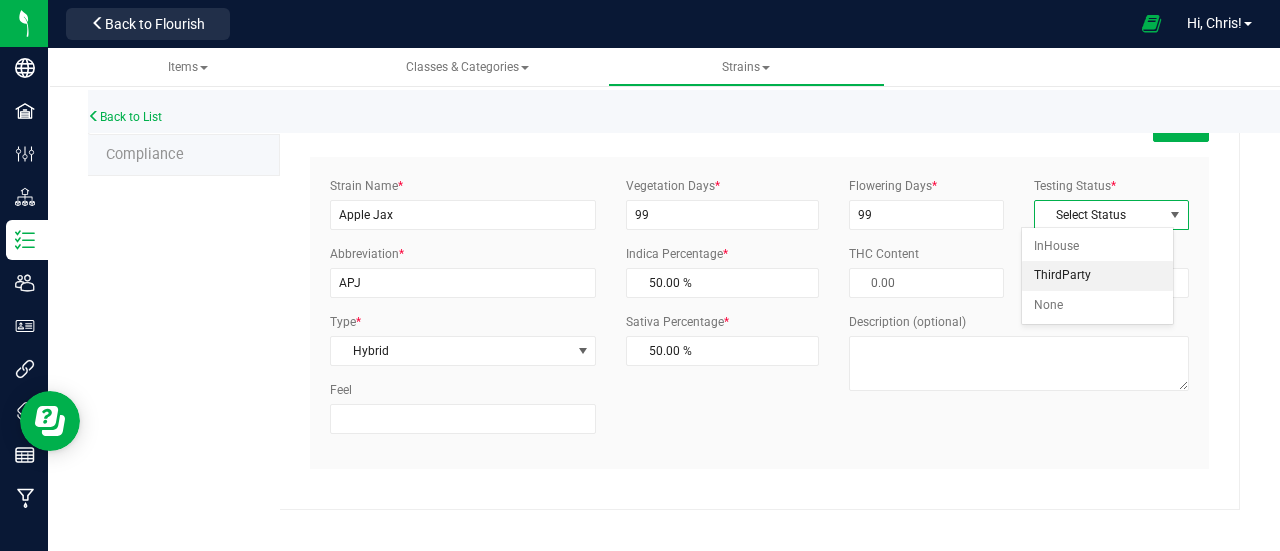 click on "ThirdParty" at bounding box center (1097, 276) 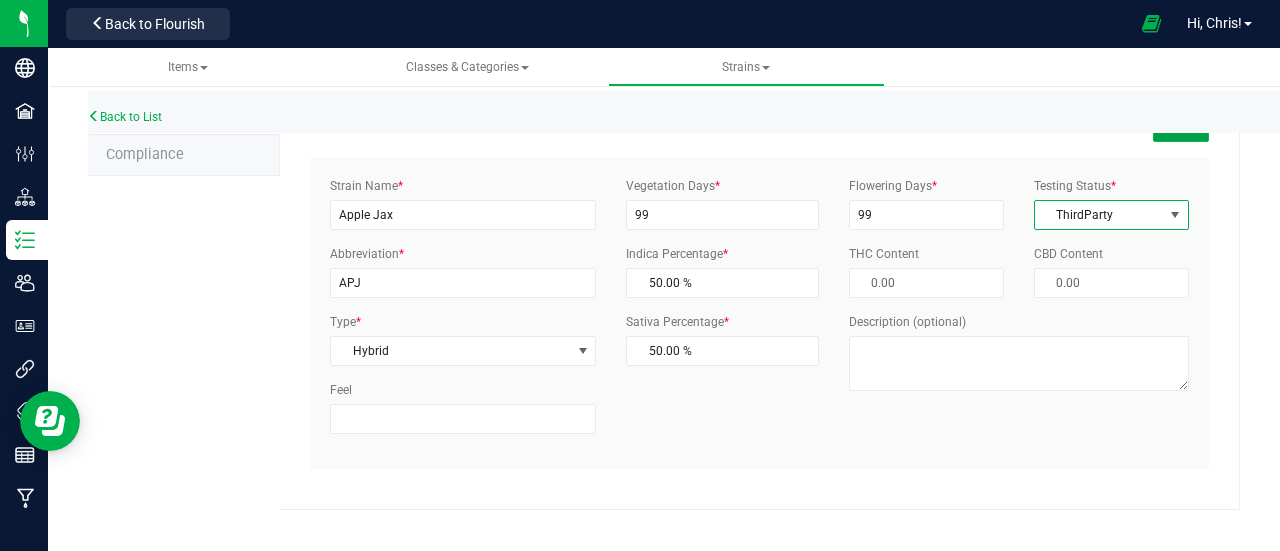 click on "Save" at bounding box center [1181, 125] 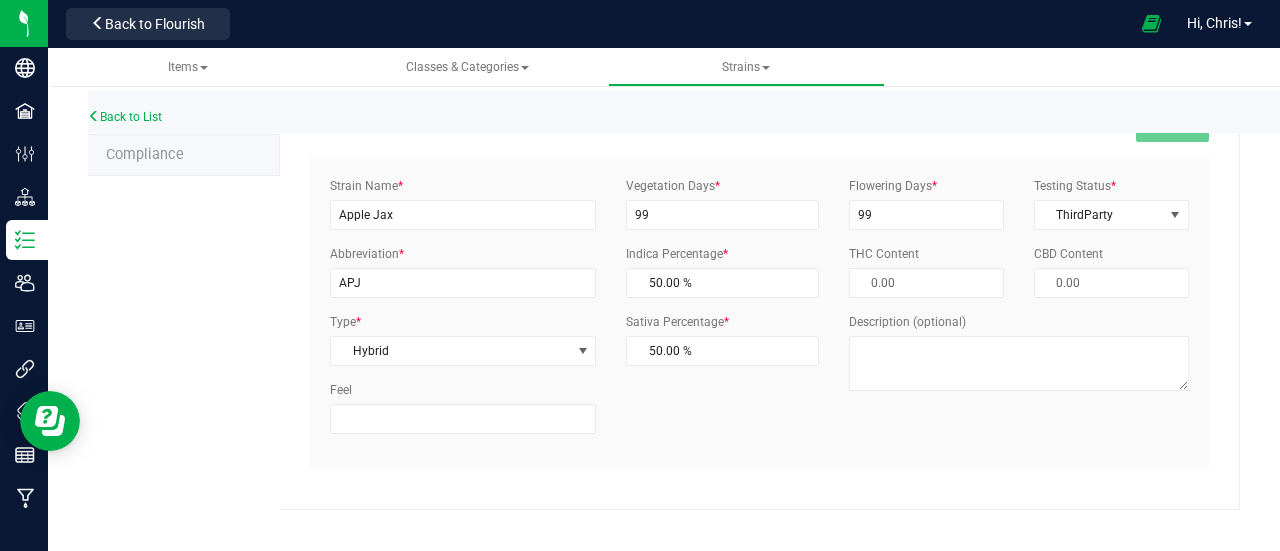scroll, scrollTop: 0, scrollLeft: 0, axis: both 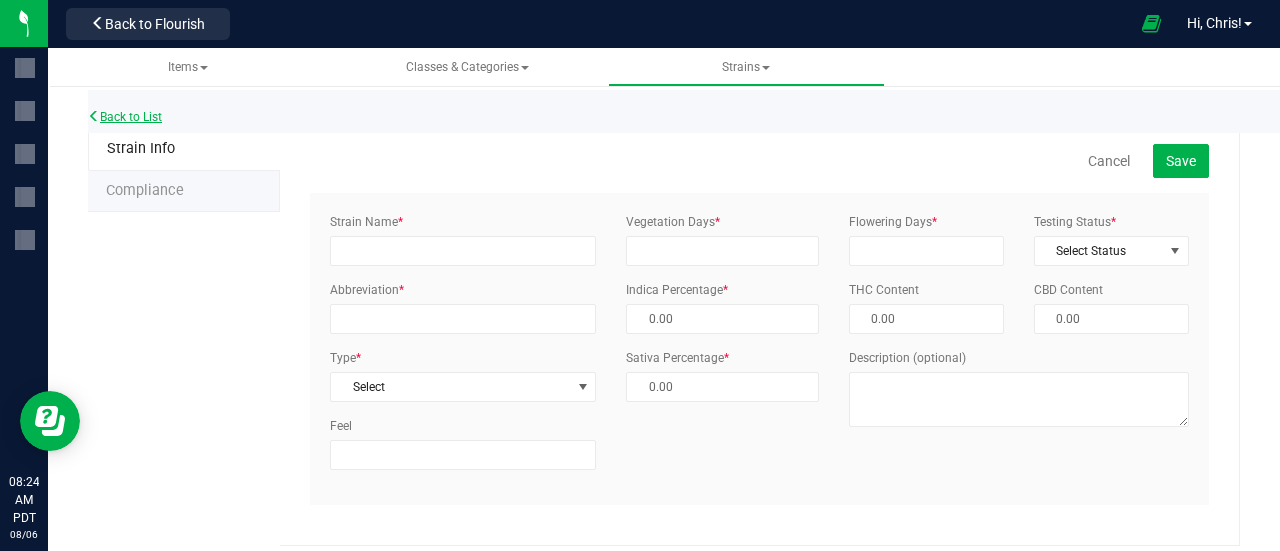 click on "Back to List" at bounding box center (125, 117) 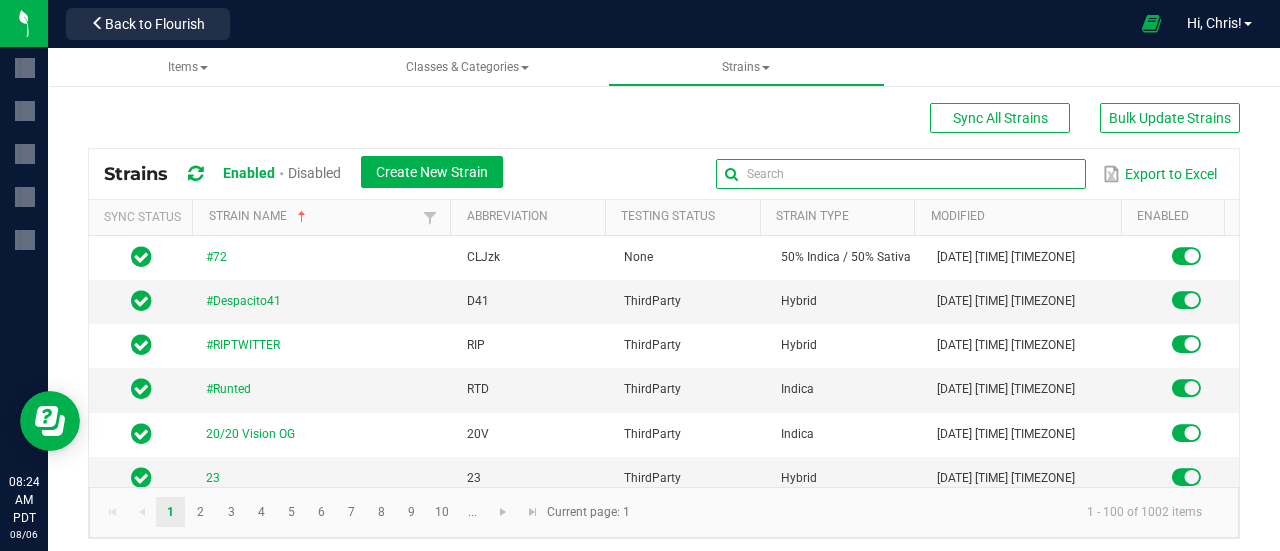 click at bounding box center (901, 174) 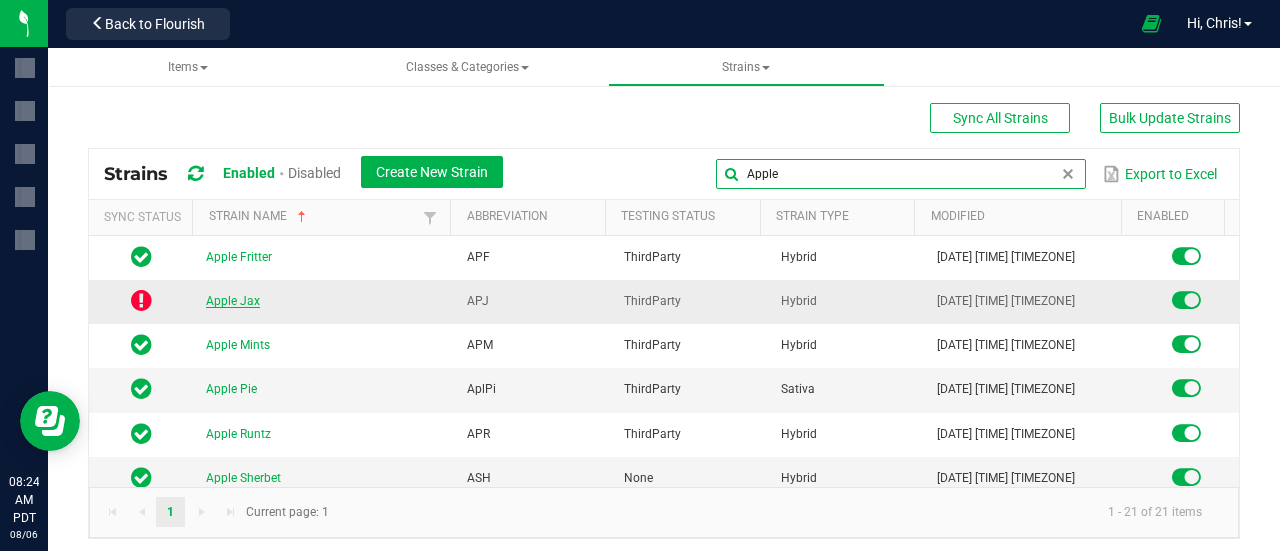 type on "Apple" 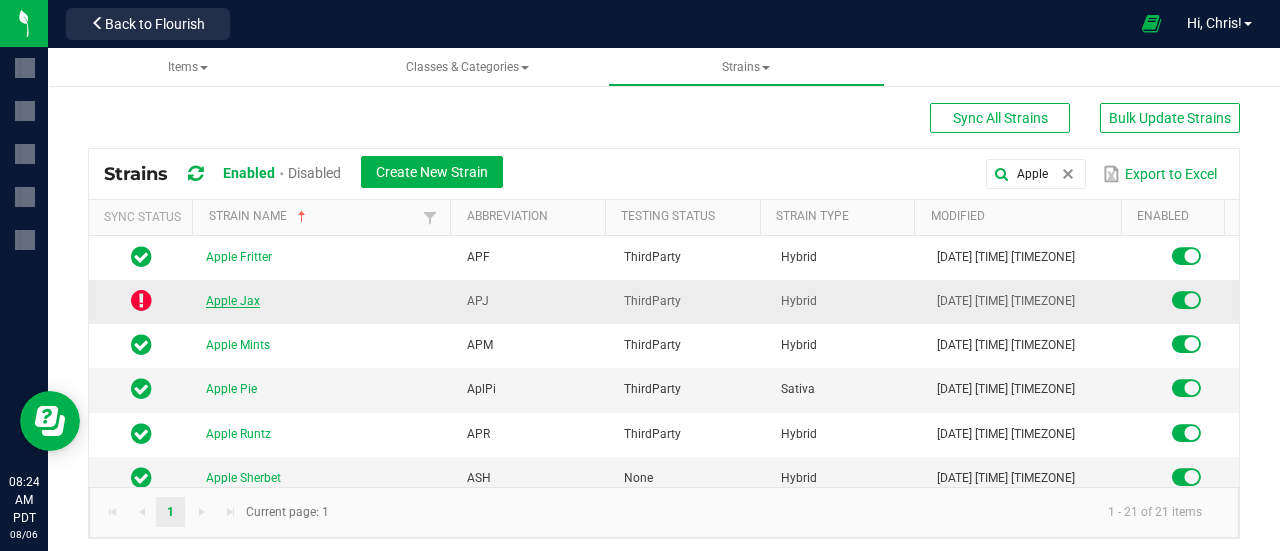 click on "Apple Jax" at bounding box center [233, 301] 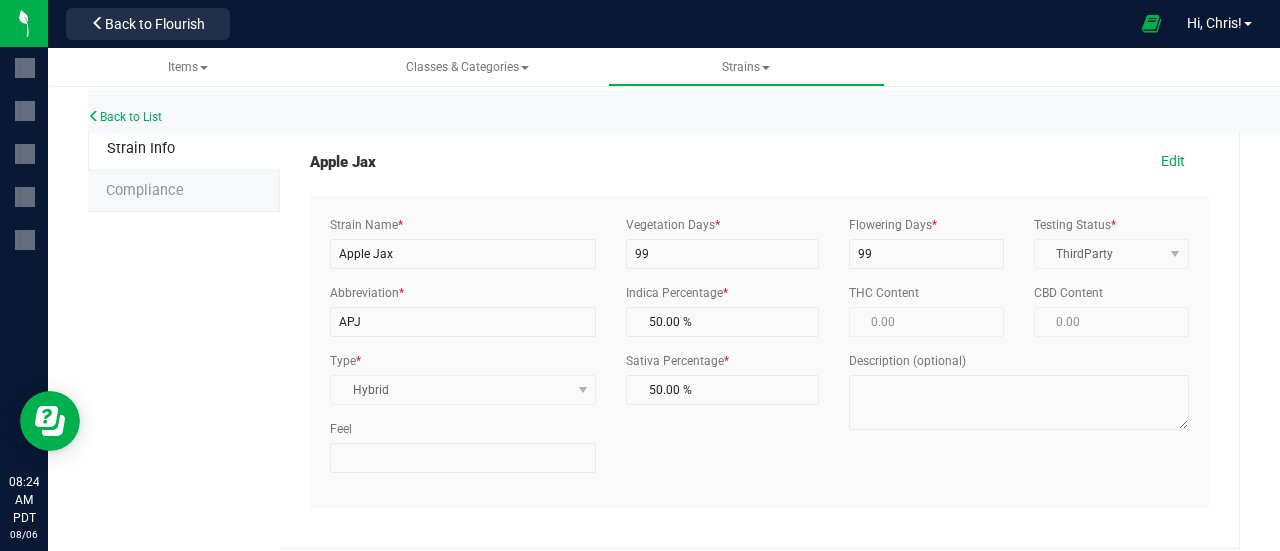 click on "Compliance" at bounding box center (145, 190) 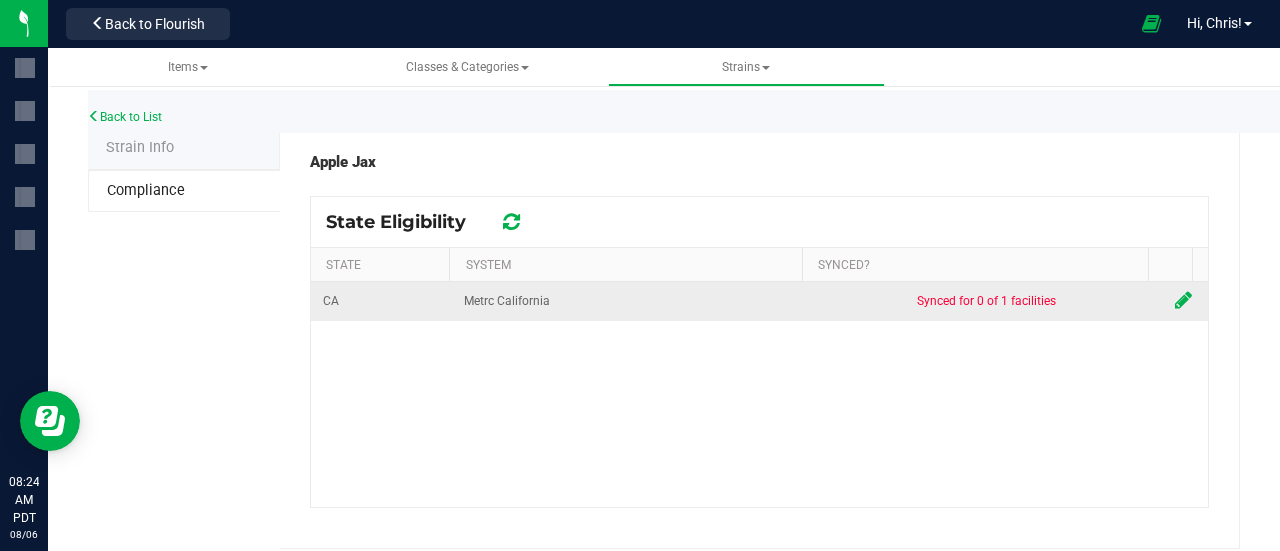 click at bounding box center (1183, 300) 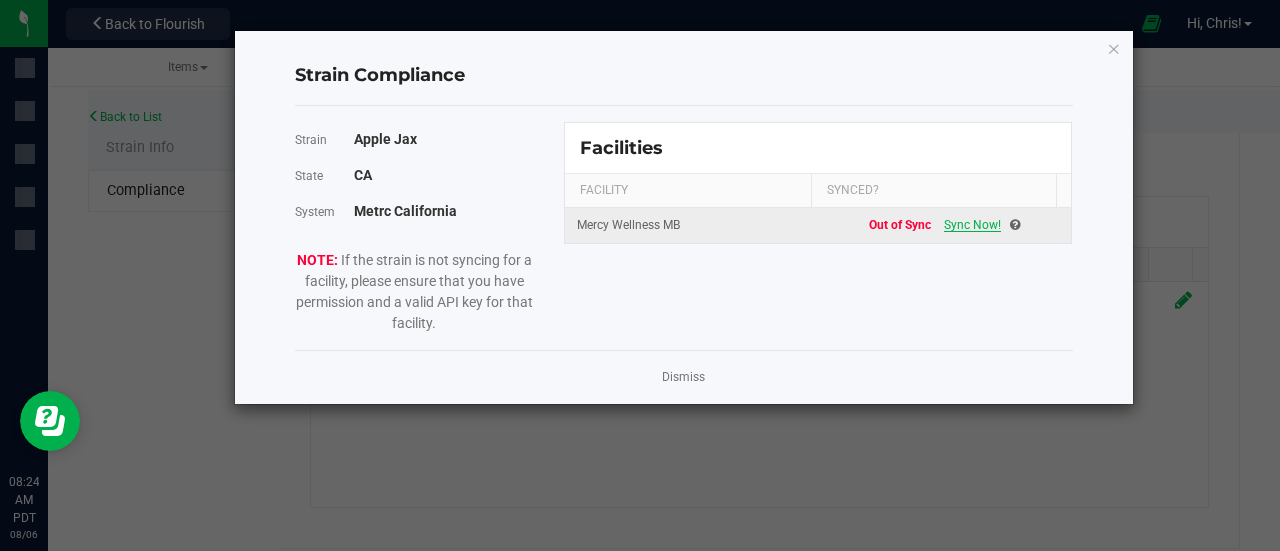click on "Sync Now!" at bounding box center (972, 225) 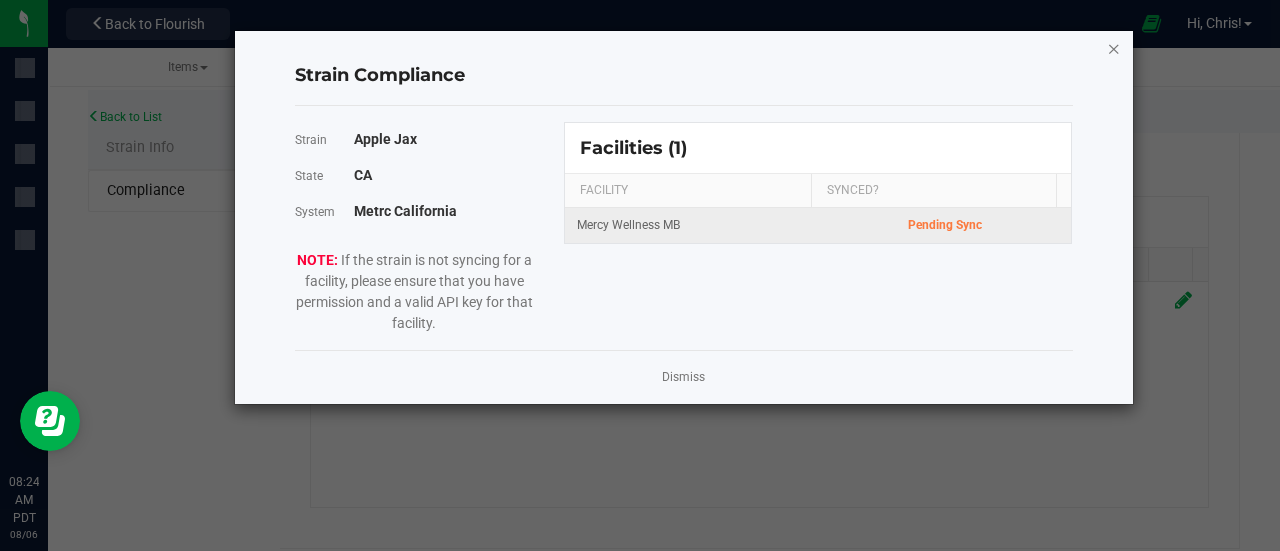click 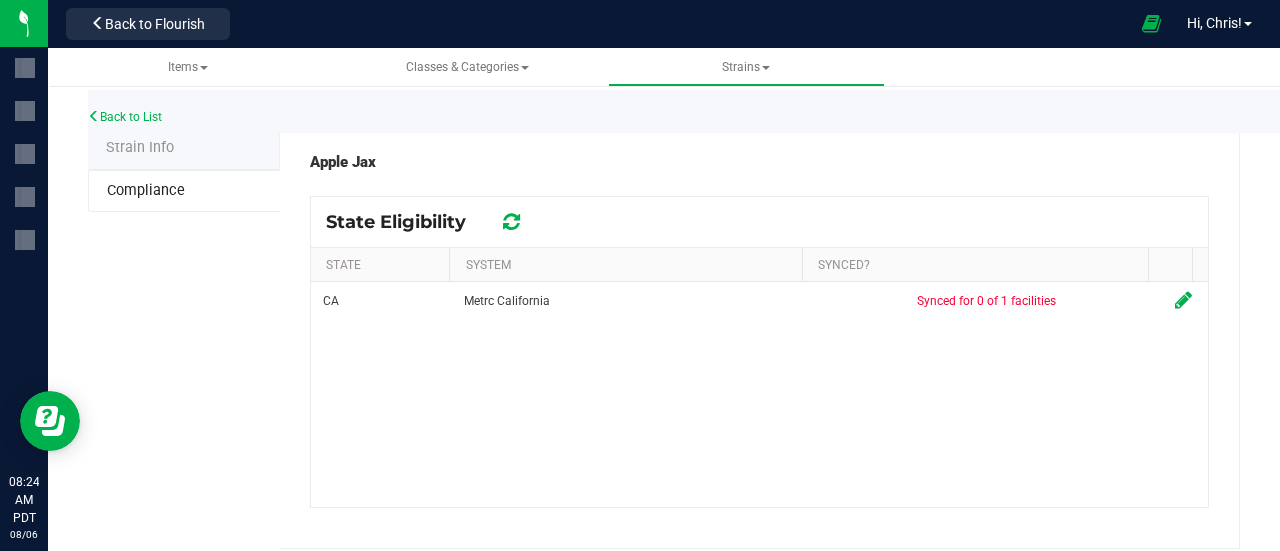 click at bounding box center (511, 222) 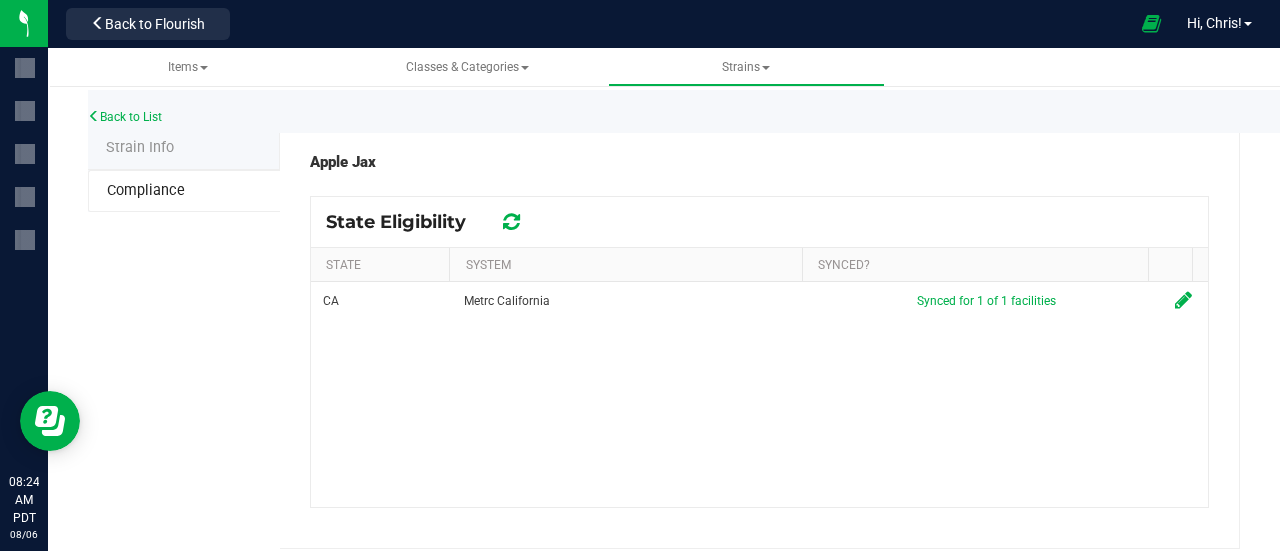 click on "Strain Info" at bounding box center [140, 147] 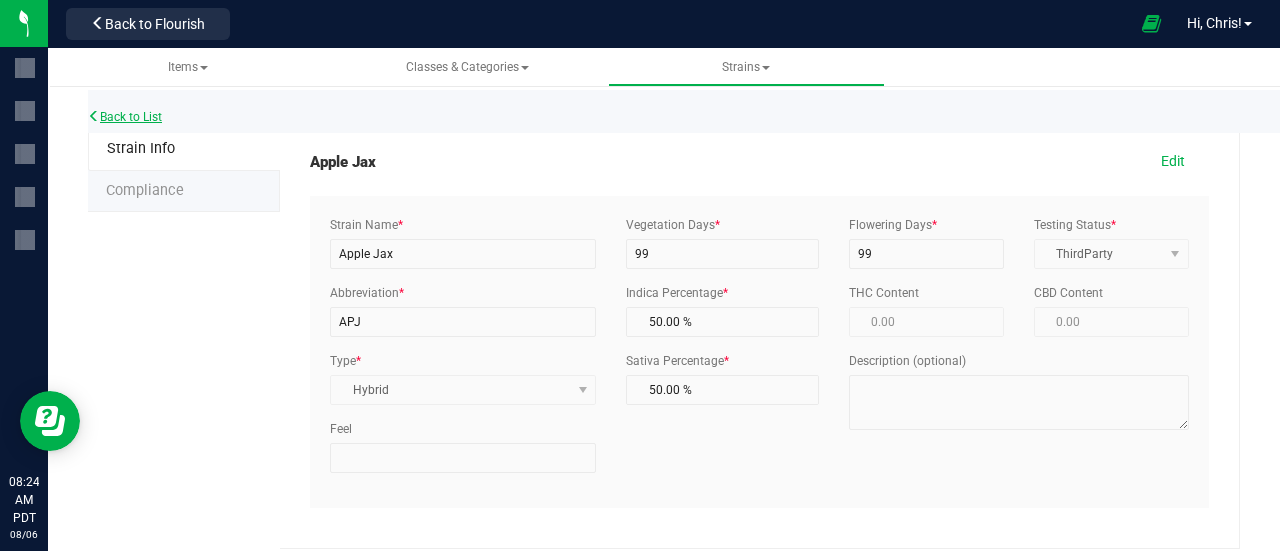 click on "Back to List" at bounding box center [125, 117] 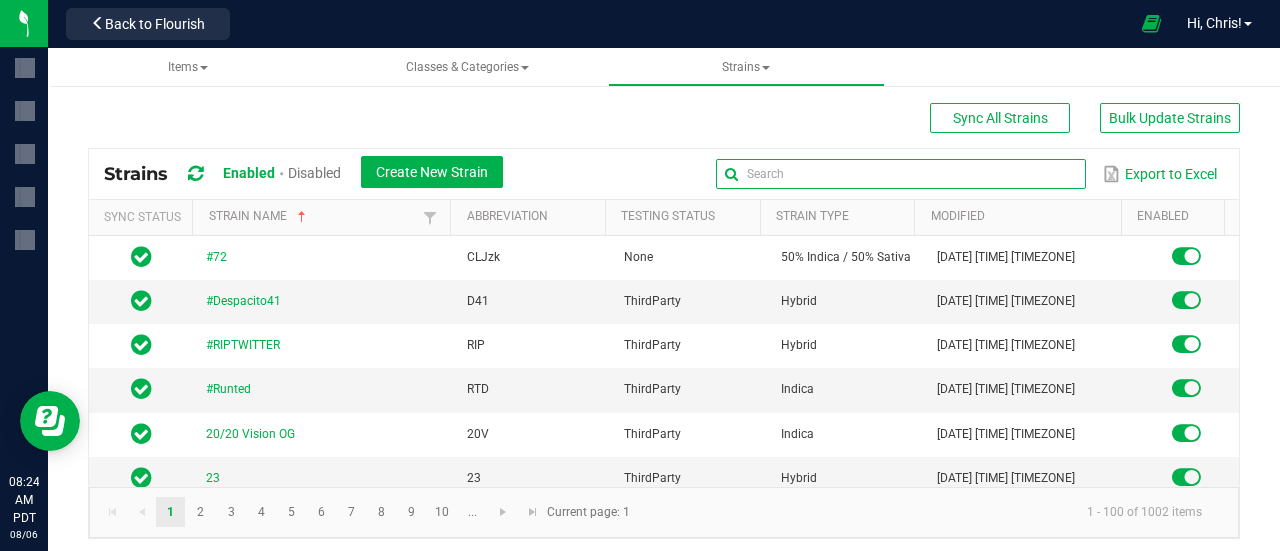 click at bounding box center [901, 174] 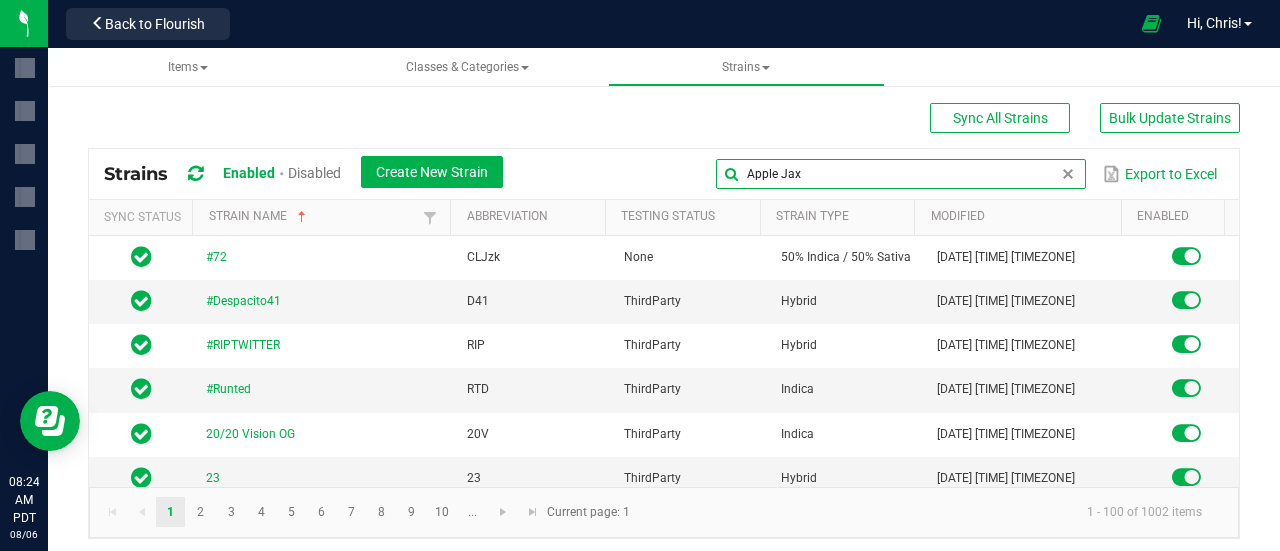 type on "Apple Jax" 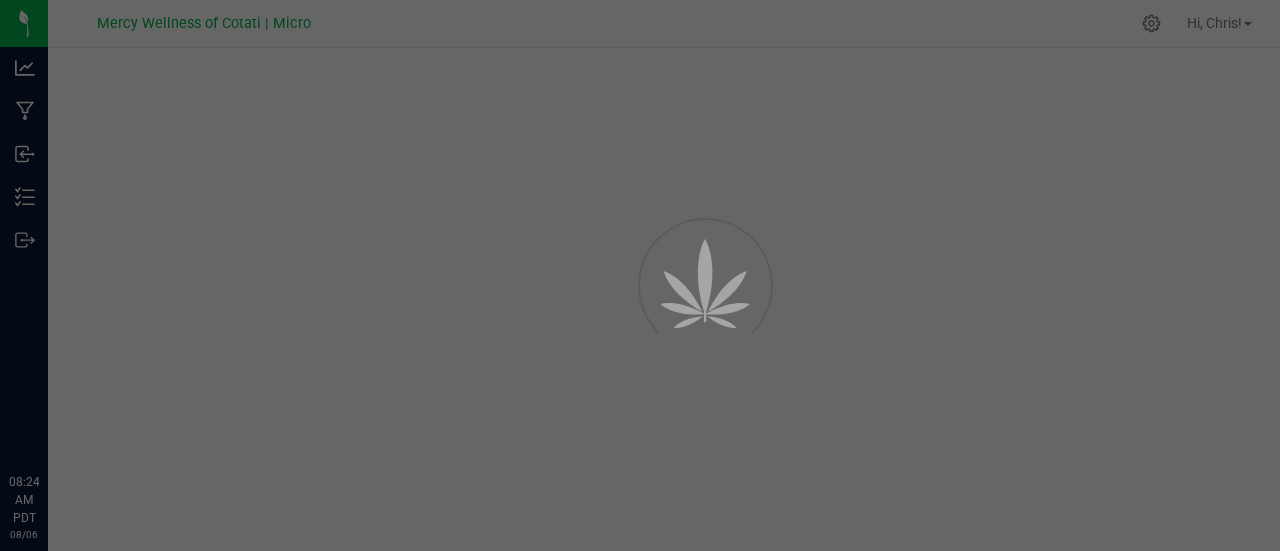 scroll, scrollTop: 0, scrollLeft: 0, axis: both 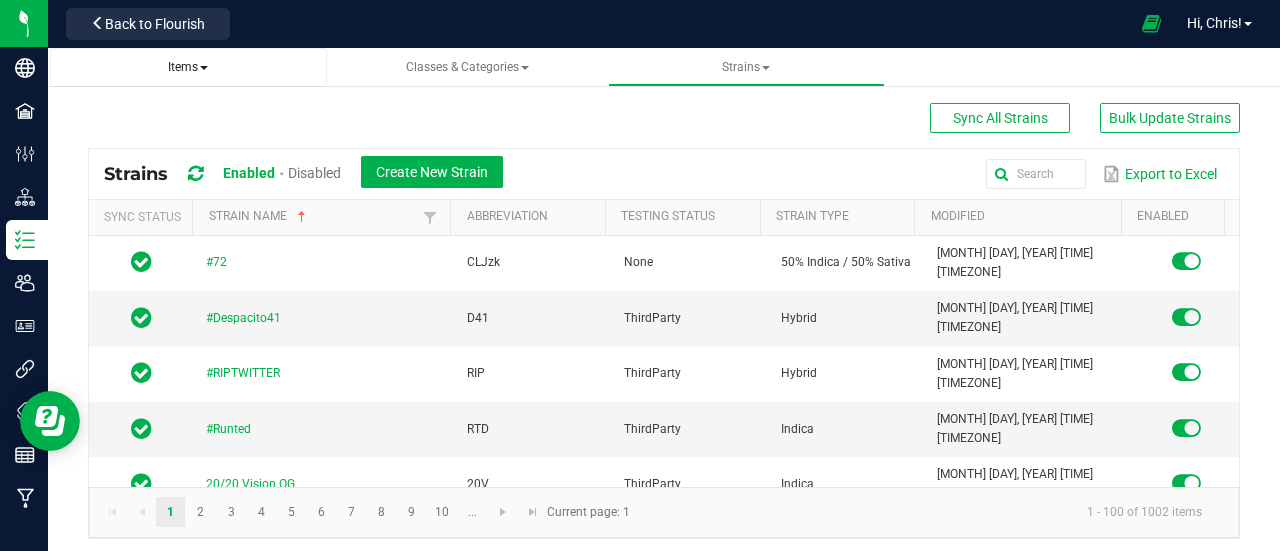 click on "Items" at bounding box center (188, 67) 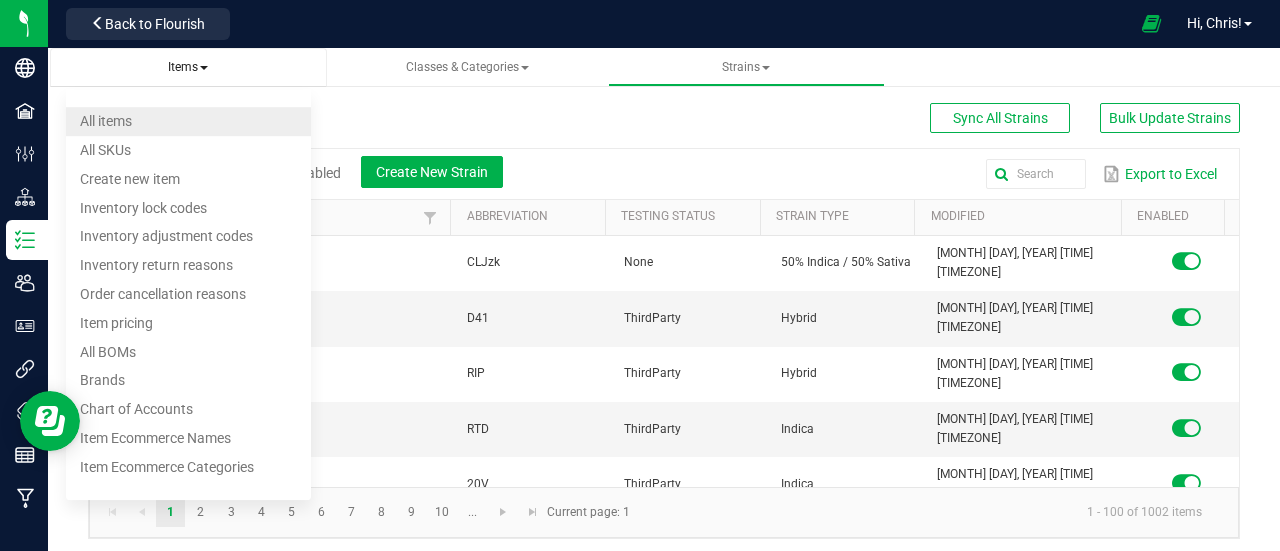 click on "All items" at bounding box center [188, 121] 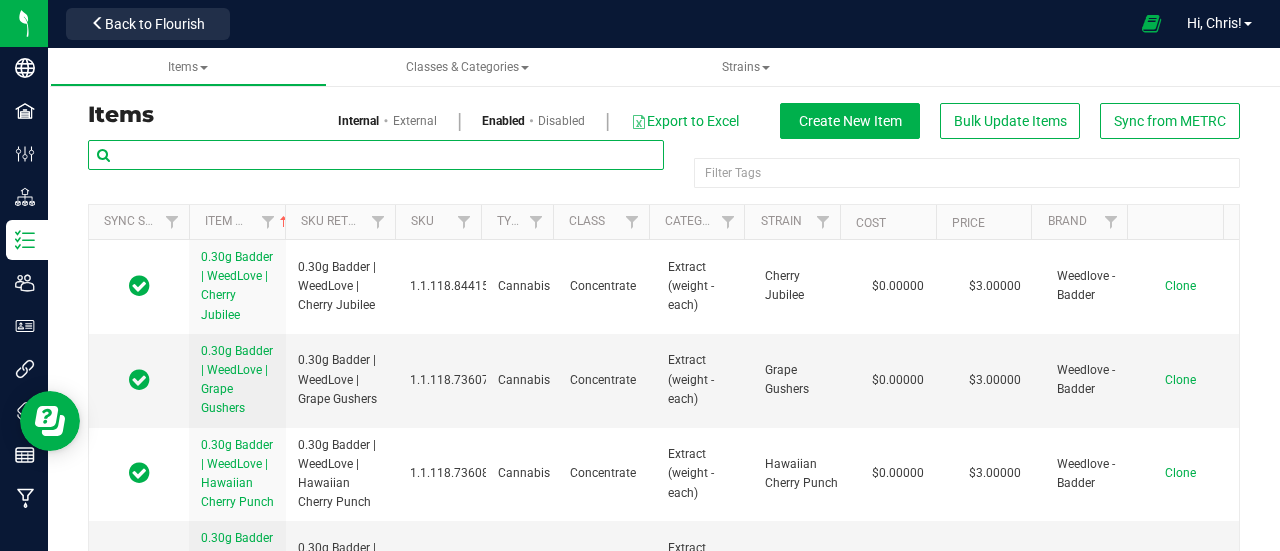 click at bounding box center (376, 155) 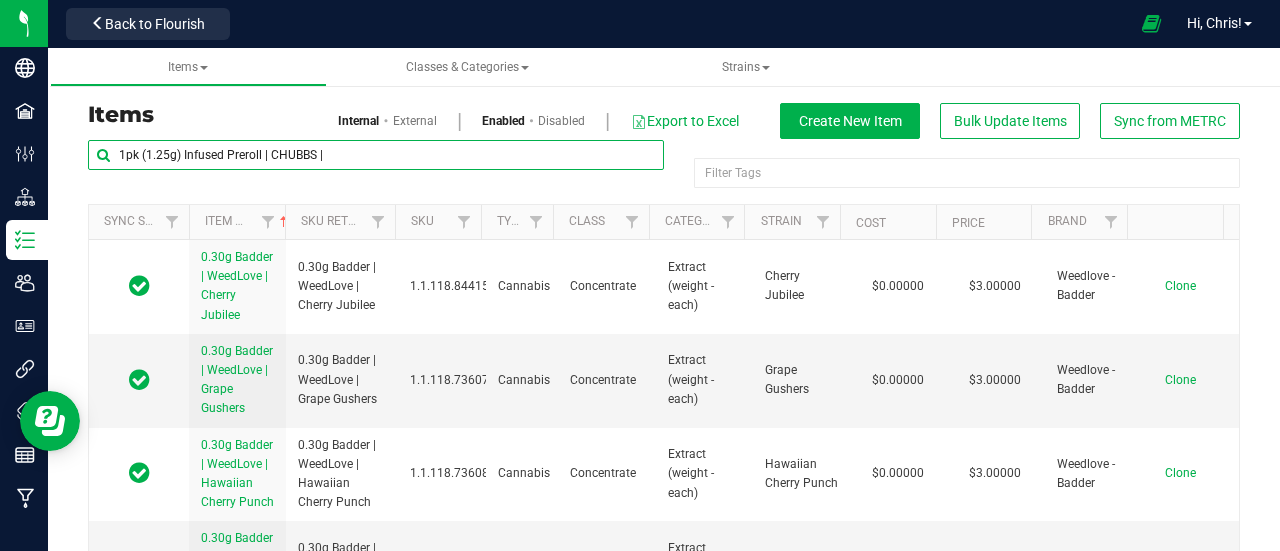type on "1pk (1.25g) Infused Preroll | CHUBBS |" 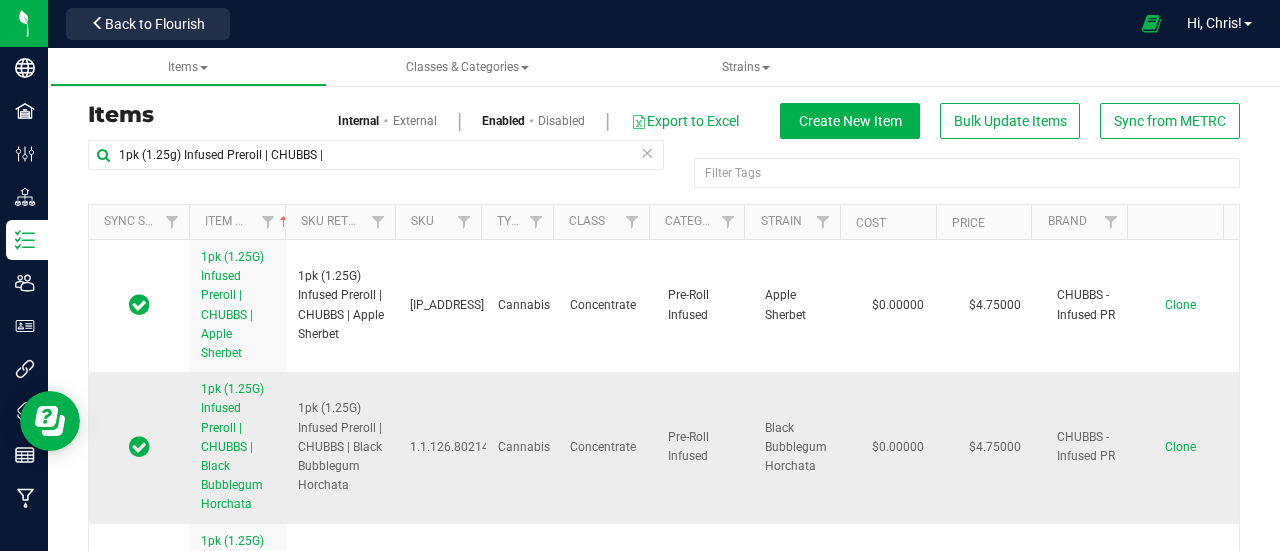 click on "Clone" at bounding box center (1180, 447) 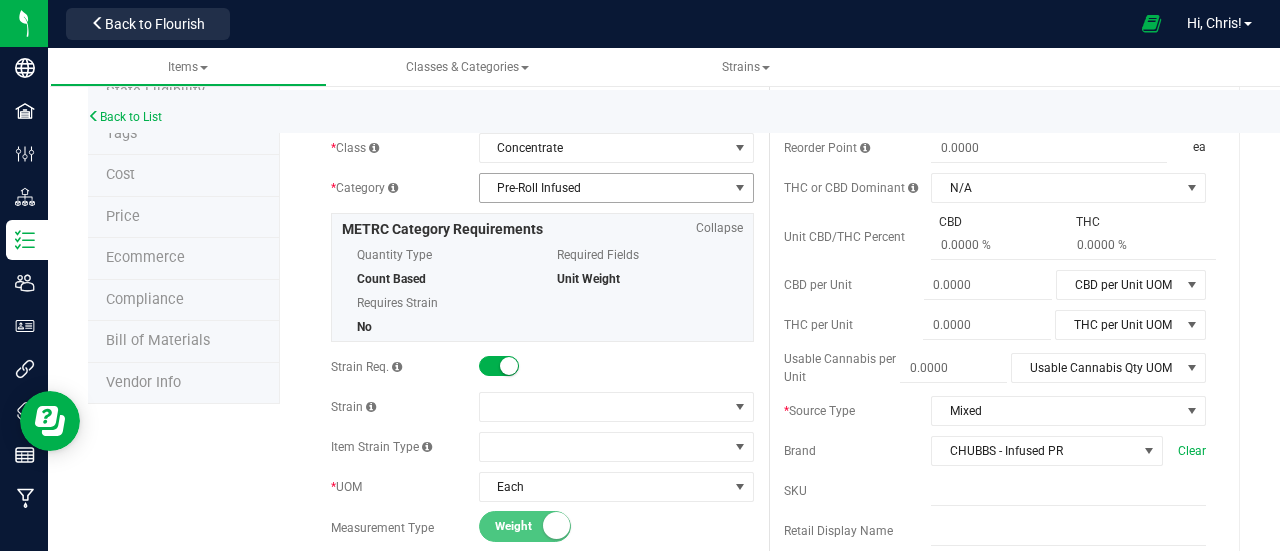 scroll, scrollTop: 160, scrollLeft: 0, axis: vertical 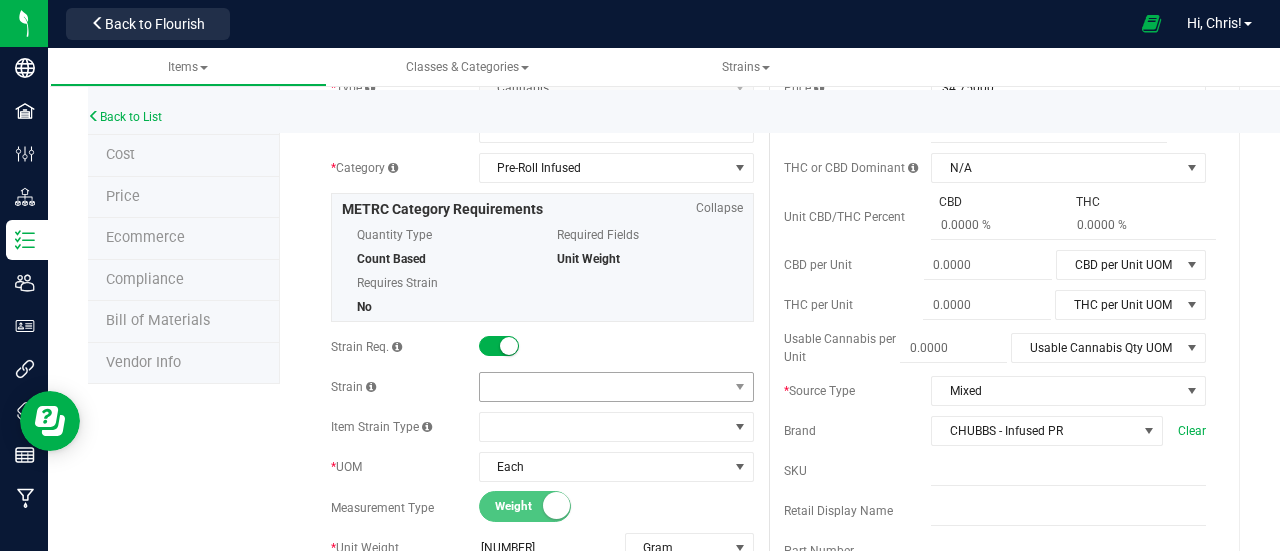 type on "1pk (1.25g) Infused Preroll | CHUBBS | Apple Jax" 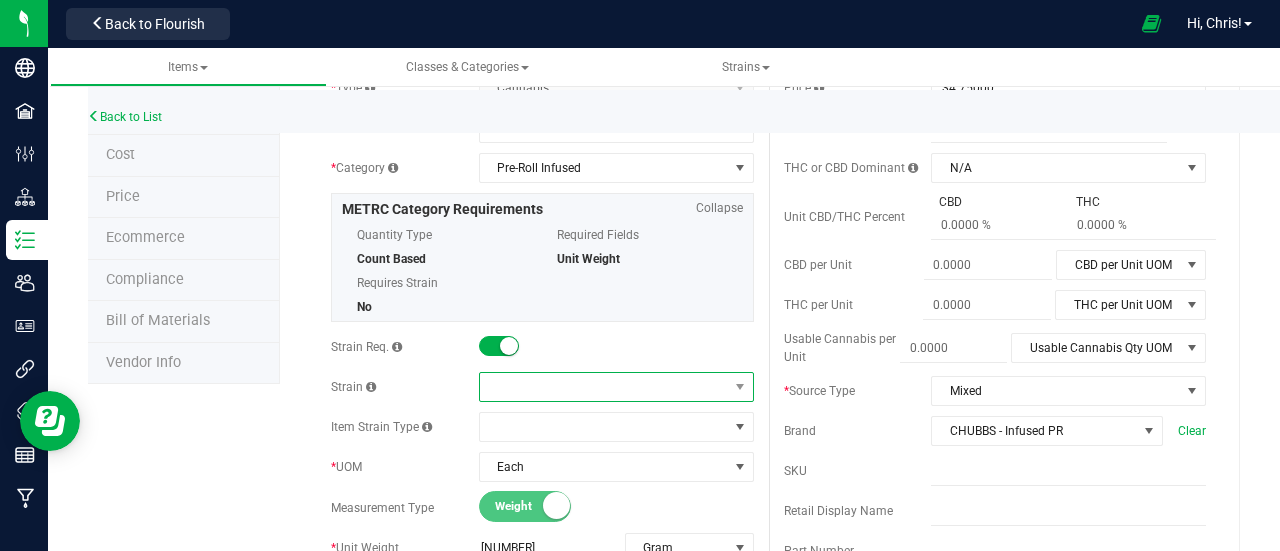 click at bounding box center [604, 387] 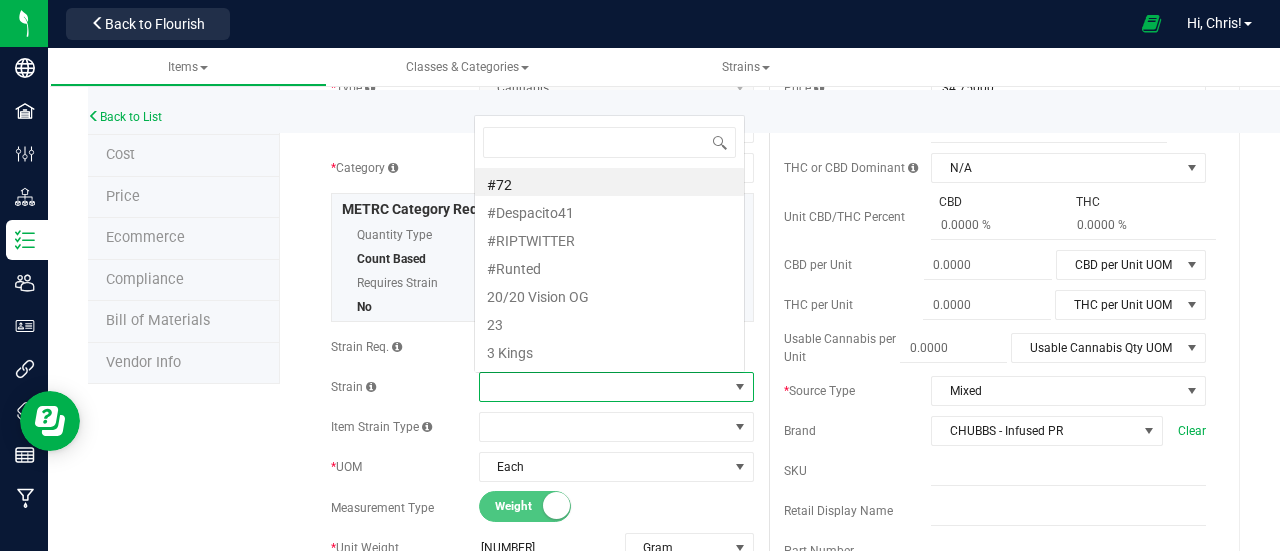scroll, scrollTop: 0, scrollLeft: 0, axis: both 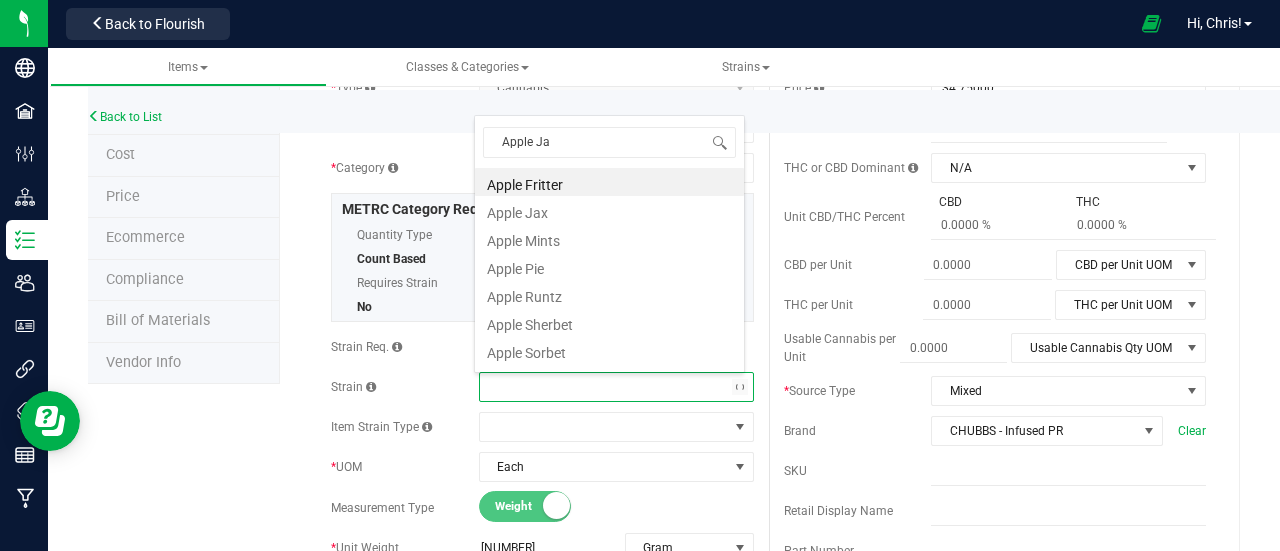 type on "Apple Jax" 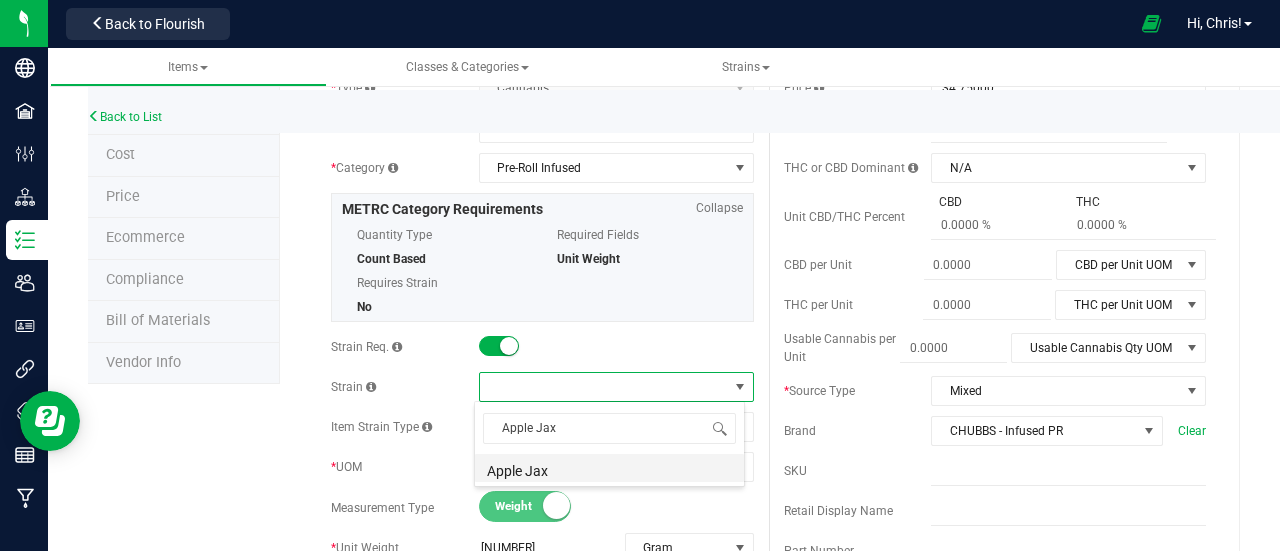 click on "Apple Jax" at bounding box center (609, 468) 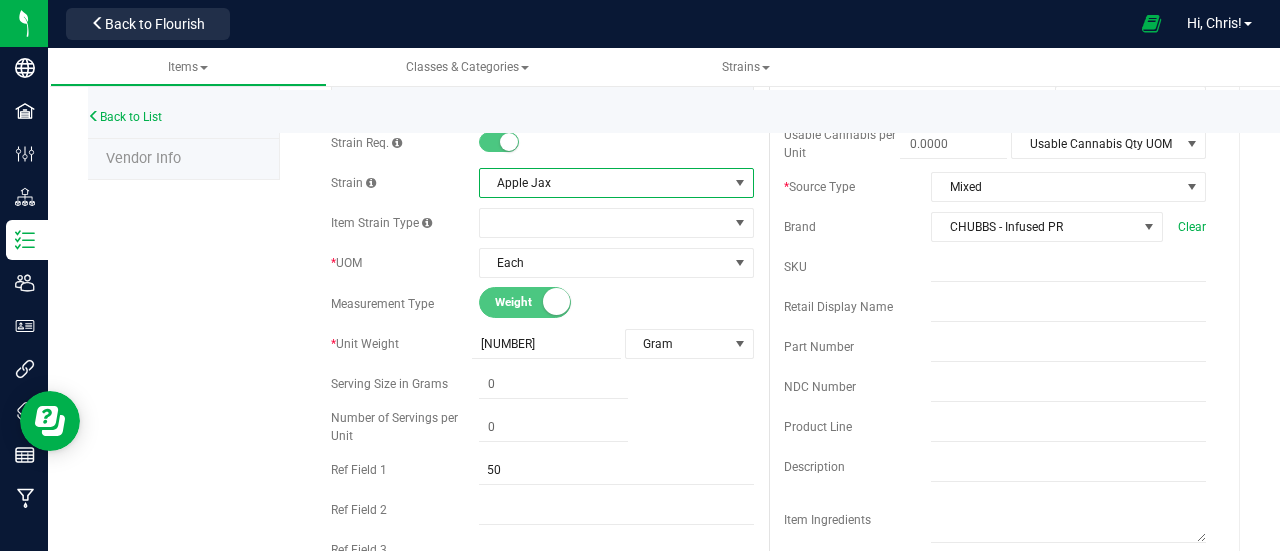 scroll, scrollTop: 363, scrollLeft: 0, axis: vertical 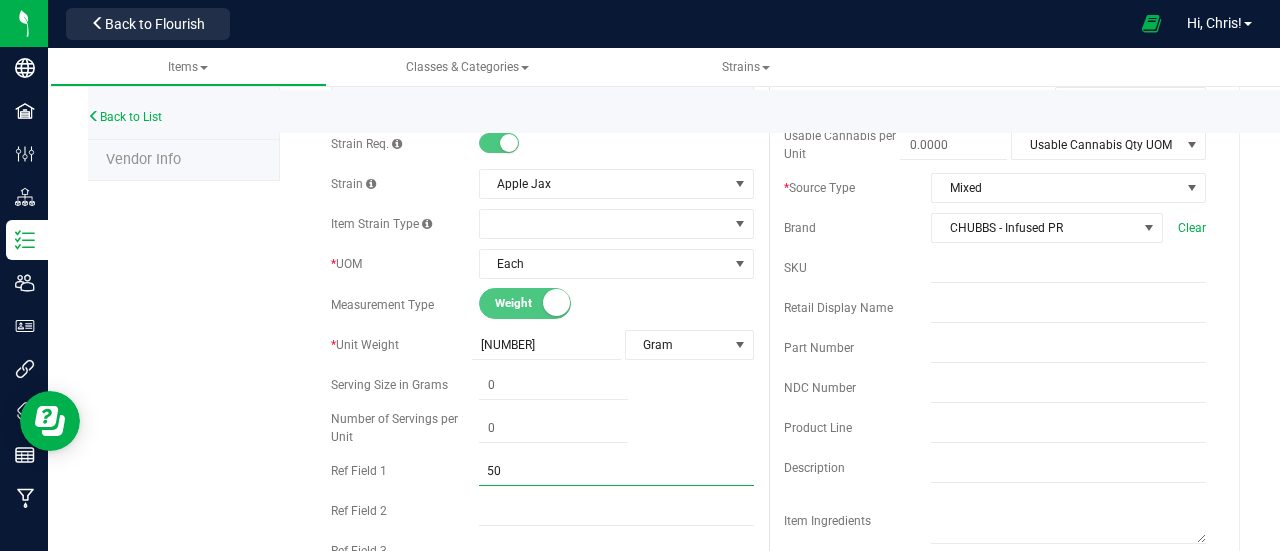click on "50" at bounding box center [616, 471] 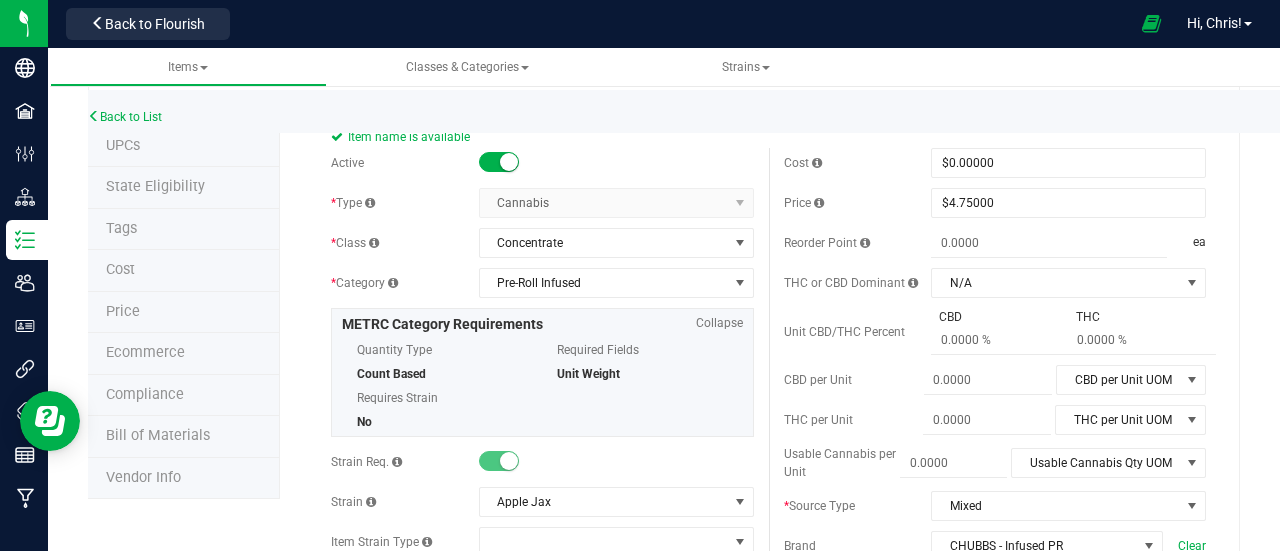 scroll, scrollTop: 44, scrollLeft: 0, axis: vertical 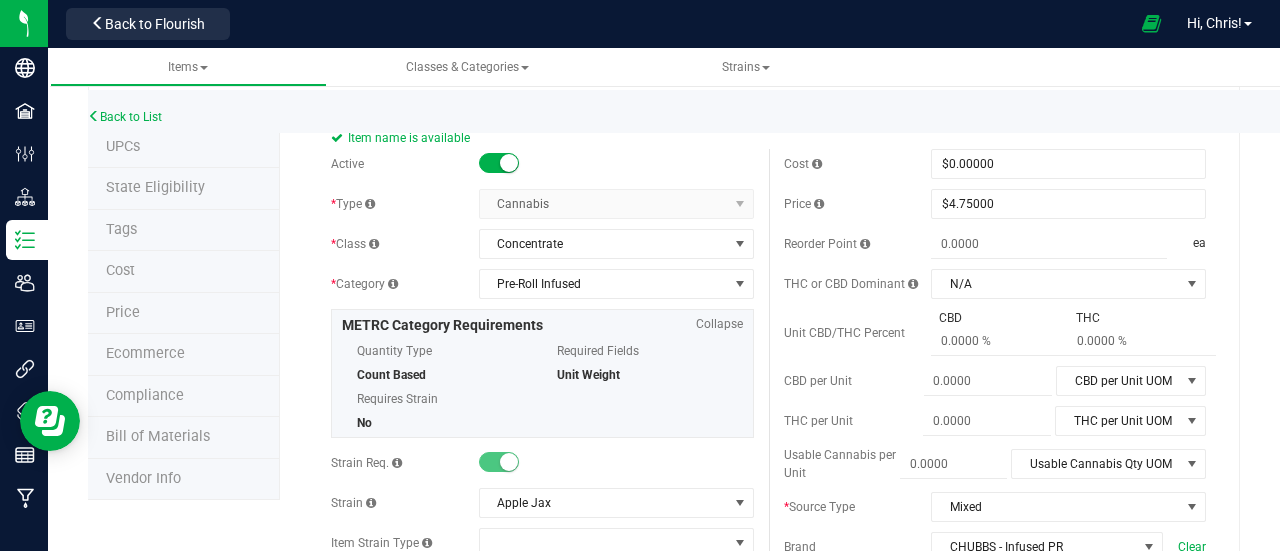 type on "25" 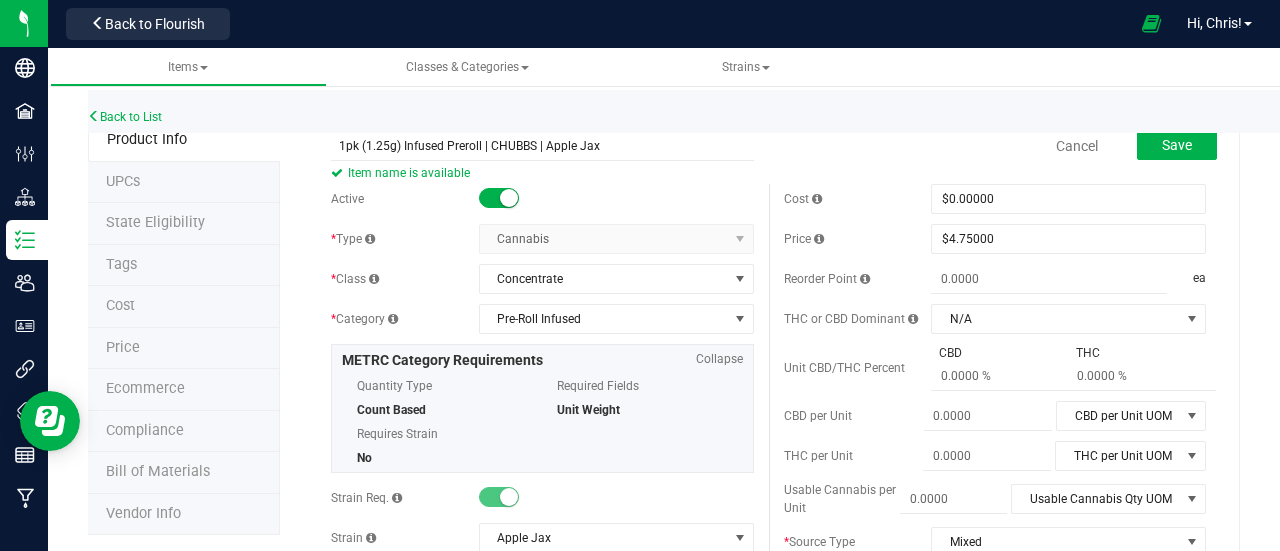 scroll, scrollTop: 0, scrollLeft: 0, axis: both 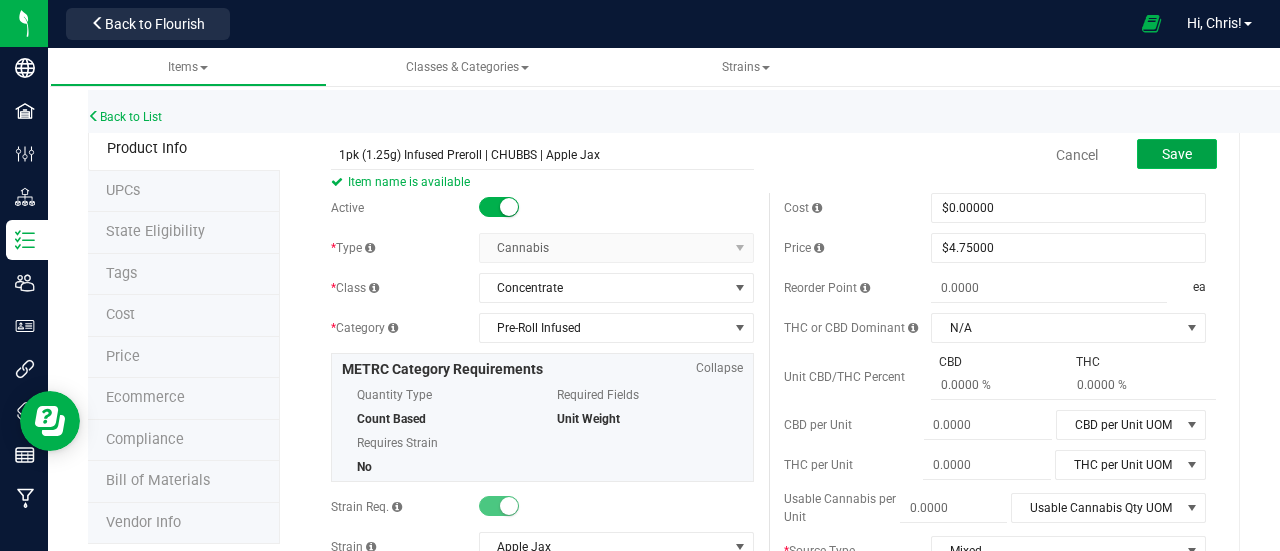 click on "Save" at bounding box center (1177, 154) 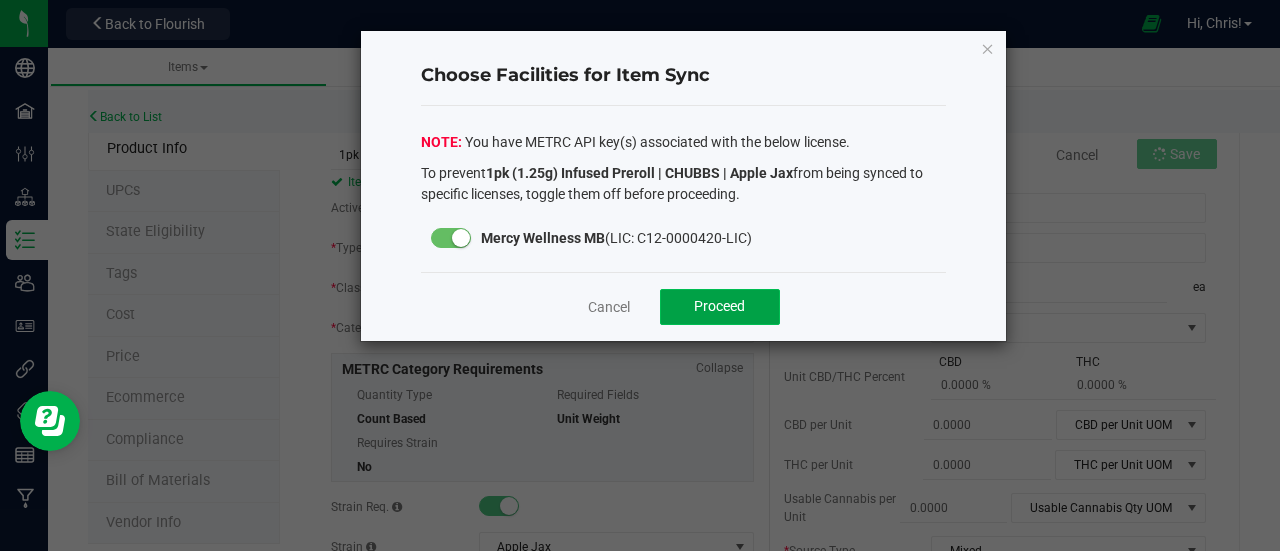click on "Proceed" 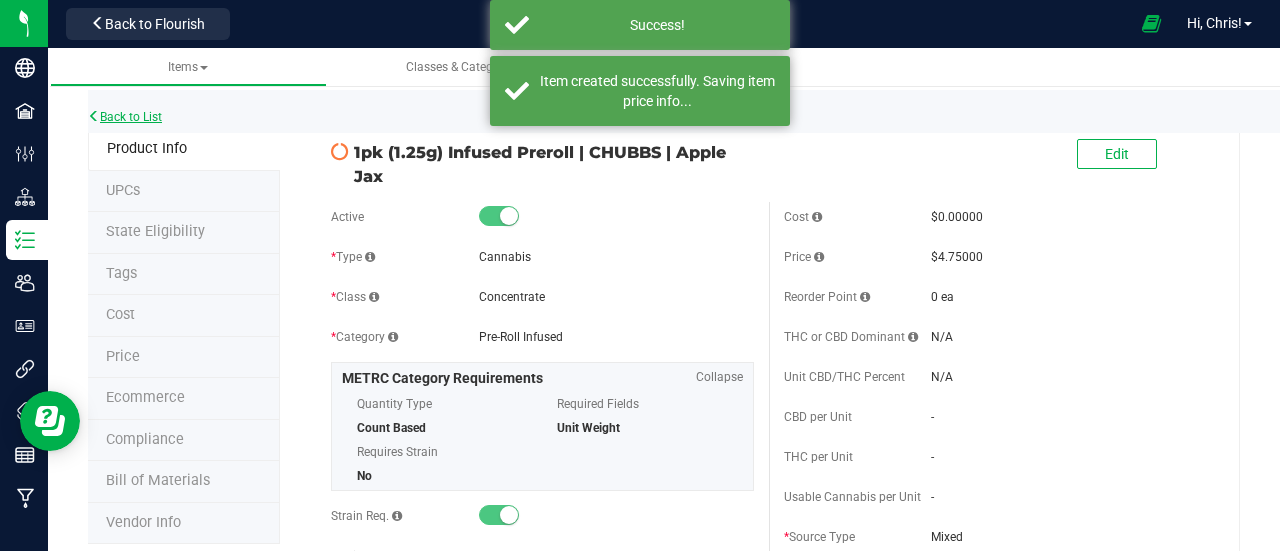 click on "Back to List" at bounding box center (125, 117) 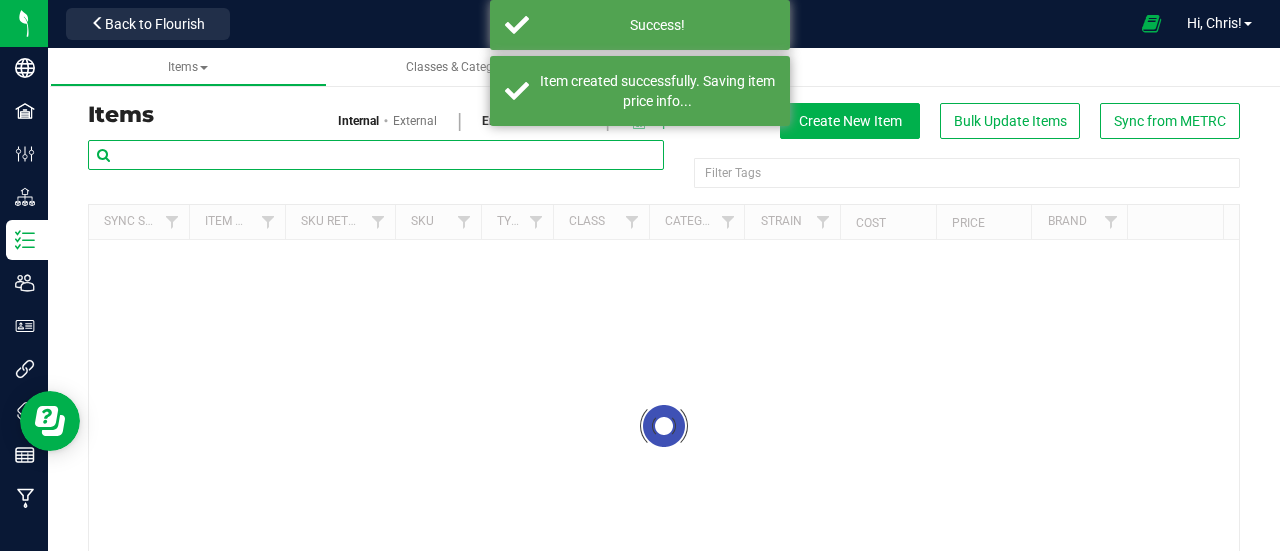 click at bounding box center [376, 155] 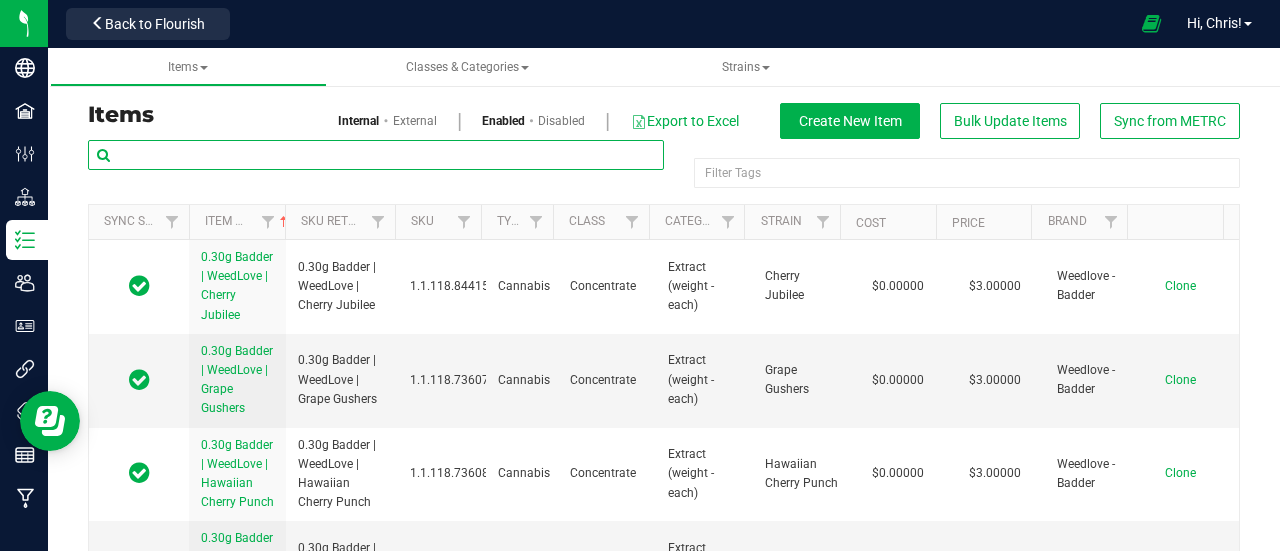 paste on "1pk (1.25g) Infused Preroll | CHUBBS |" 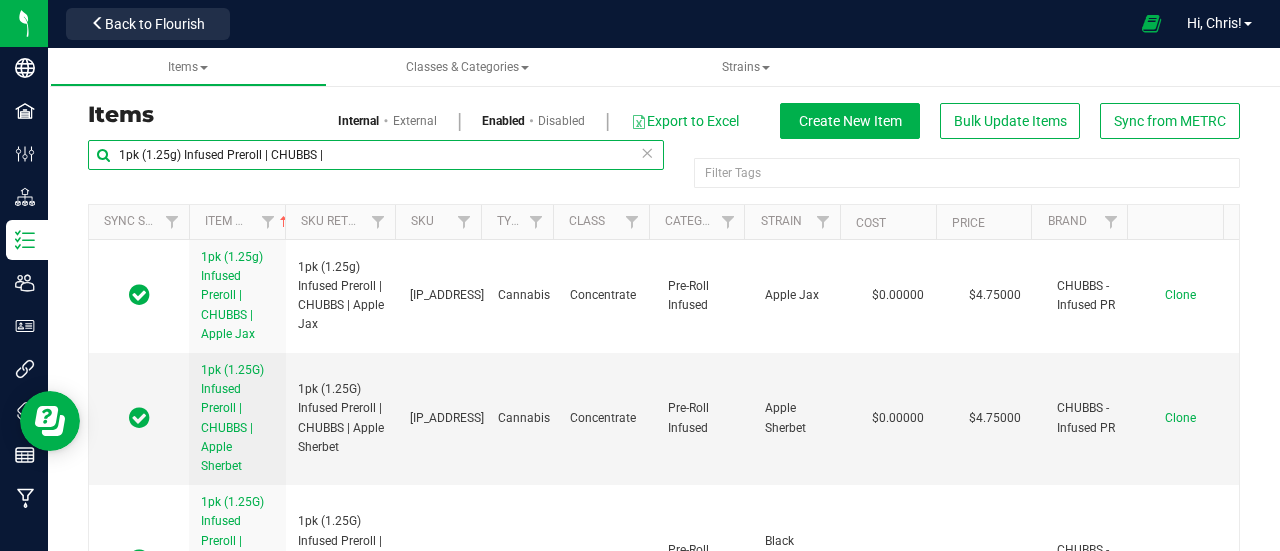 click on "1pk (1.25g) Infused Preroll | CHUBBS |" at bounding box center (376, 155) 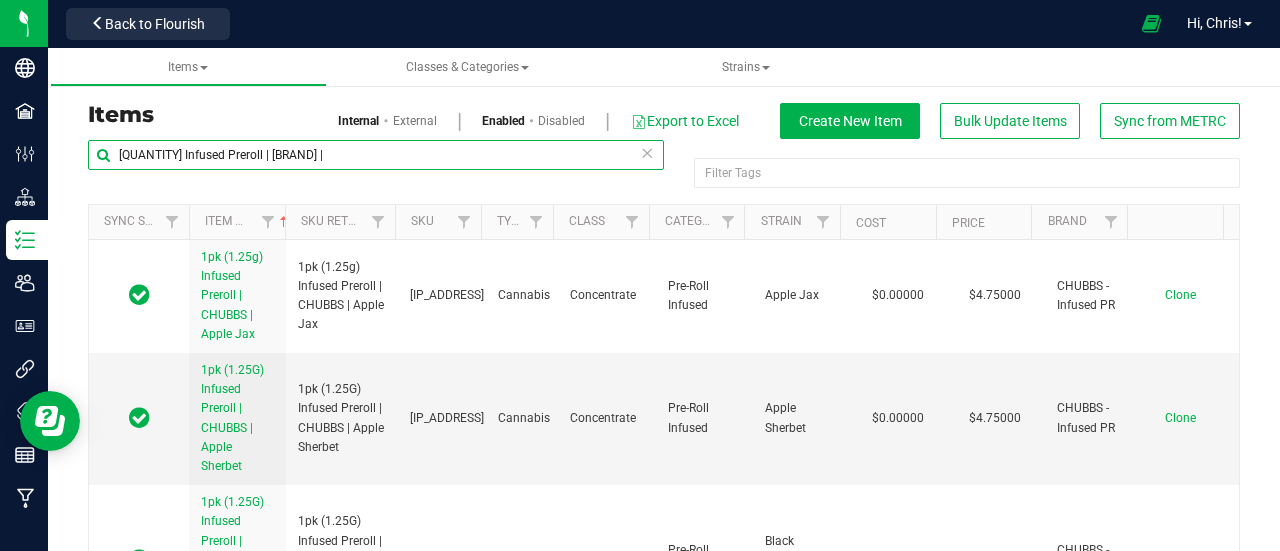 type on "[QUANTITY] Infused Preroll | [BRAND] |" 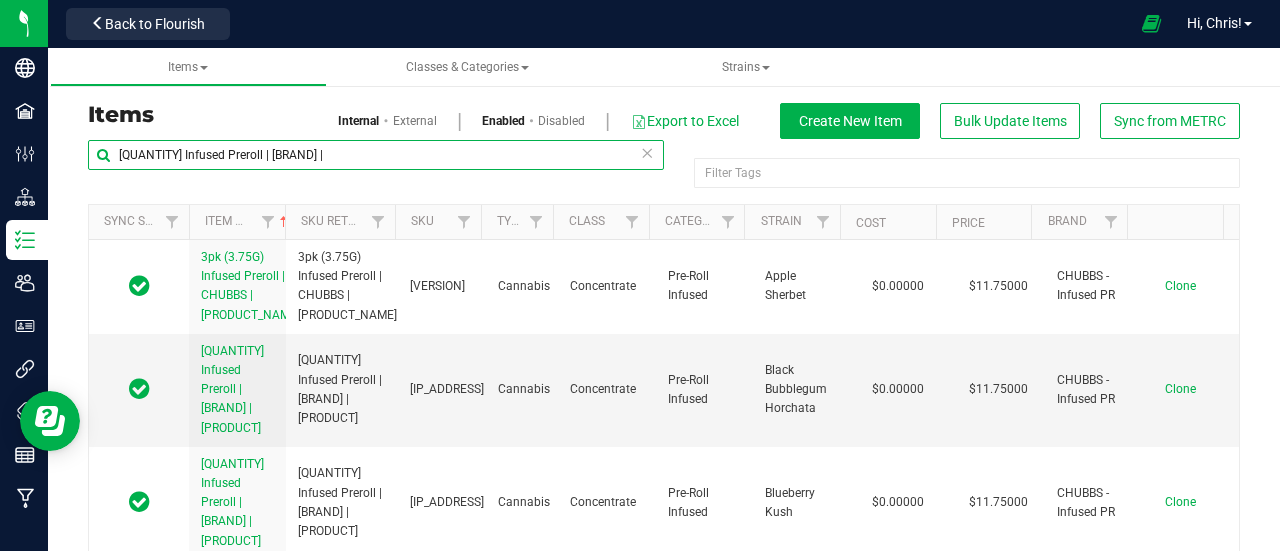 drag, startPoint x: 339, startPoint y: 155, endPoint x: 120, endPoint y: 145, distance: 219.2282 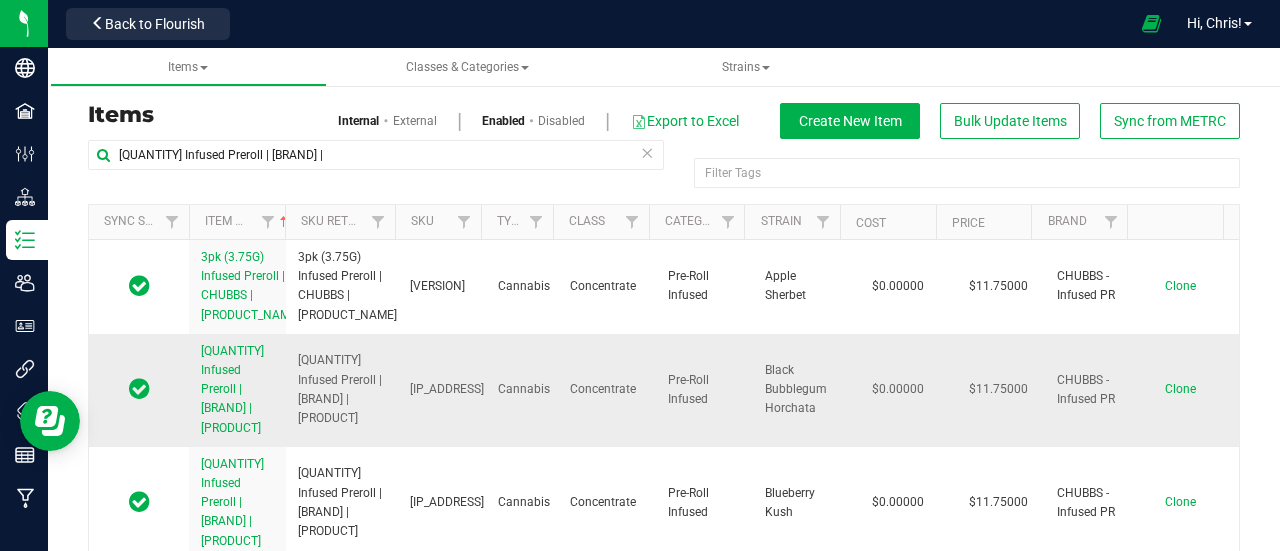 click on "Clone" at bounding box center (1180, 389) 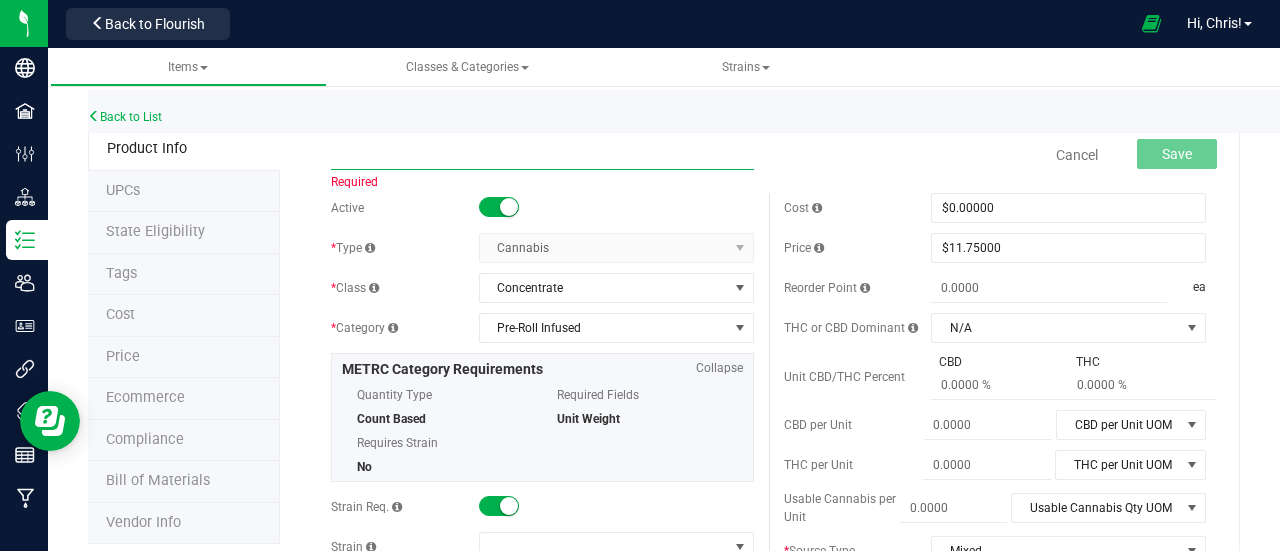 paste on "[QUANTITY] Infused Preroll | [BRAND] |" 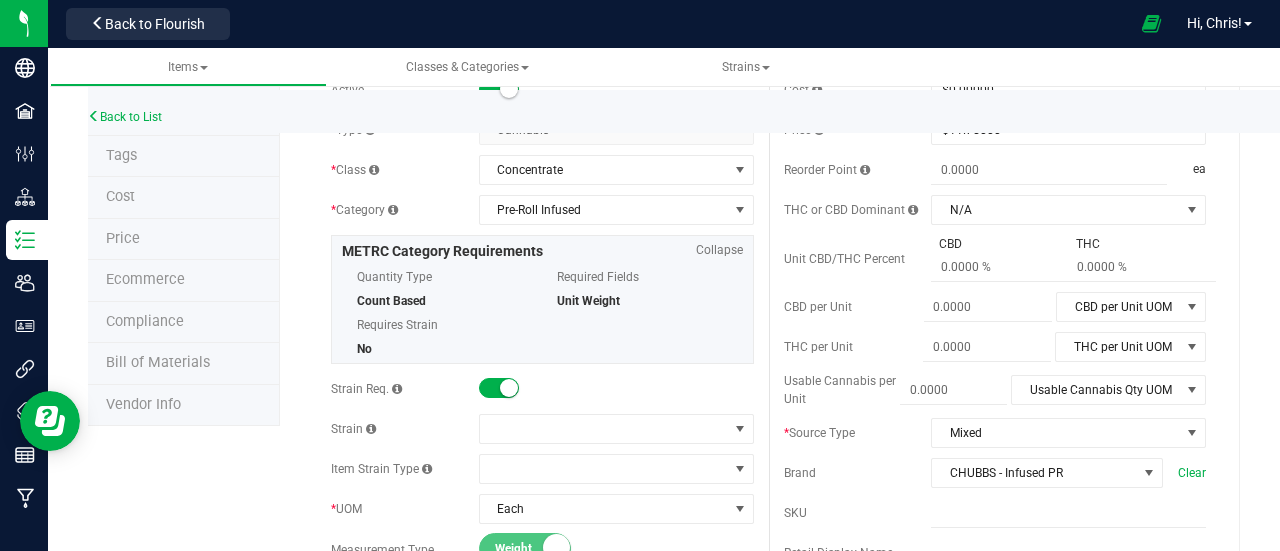 scroll, scrollTop: 138, scrollLeft: 0, axis: vertical 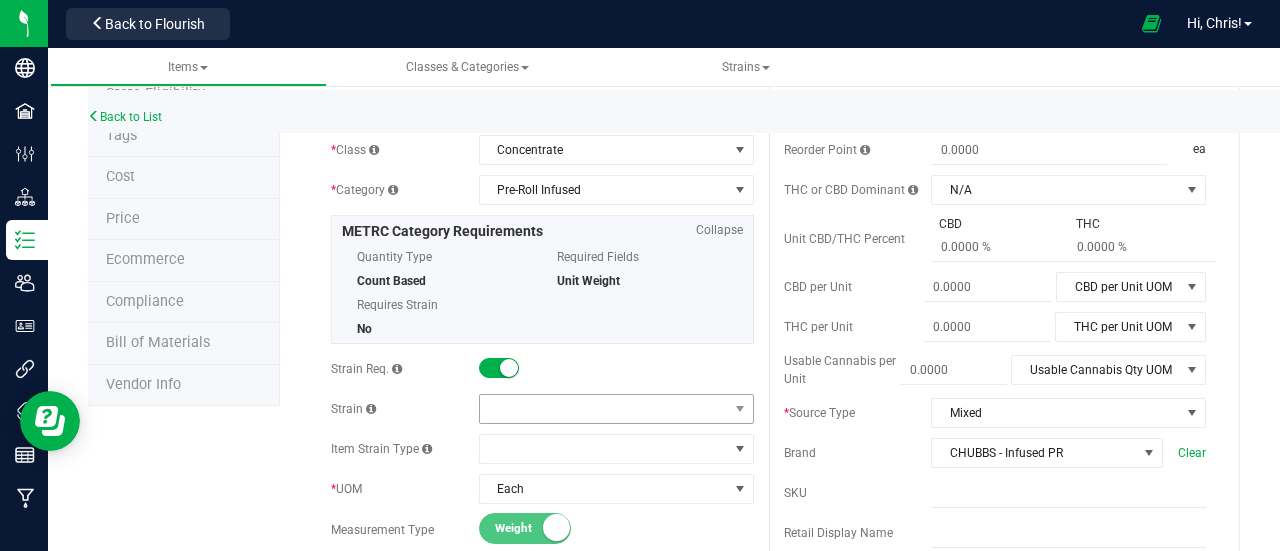 type on "3pk (3.75g) Infused Preroll | CHUBBS | Apple Jax" 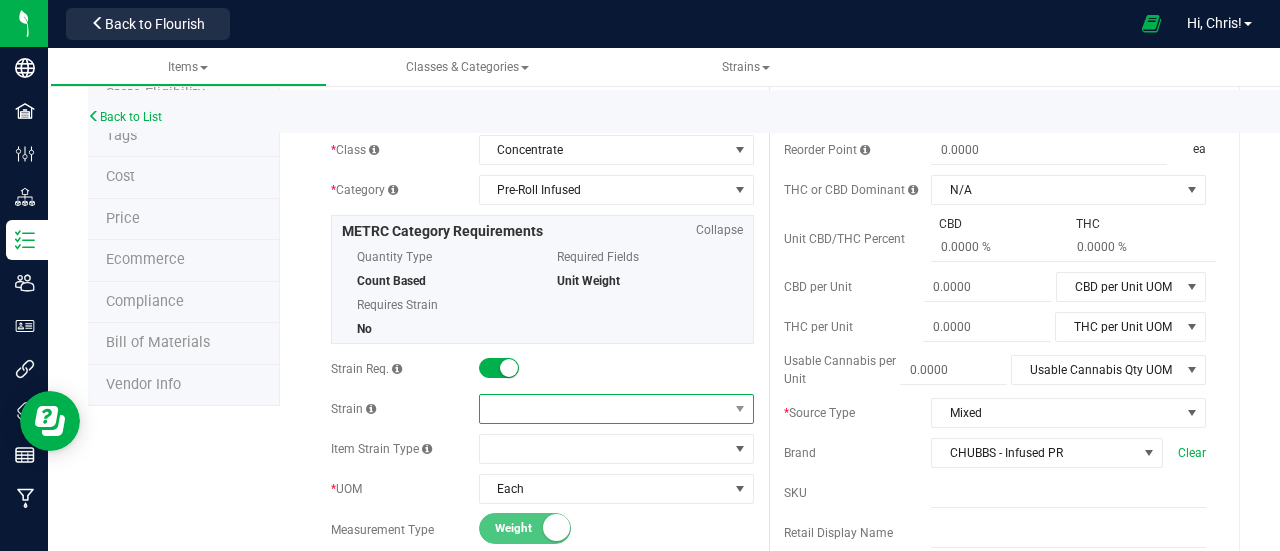 click at bounding box center (604, 409) 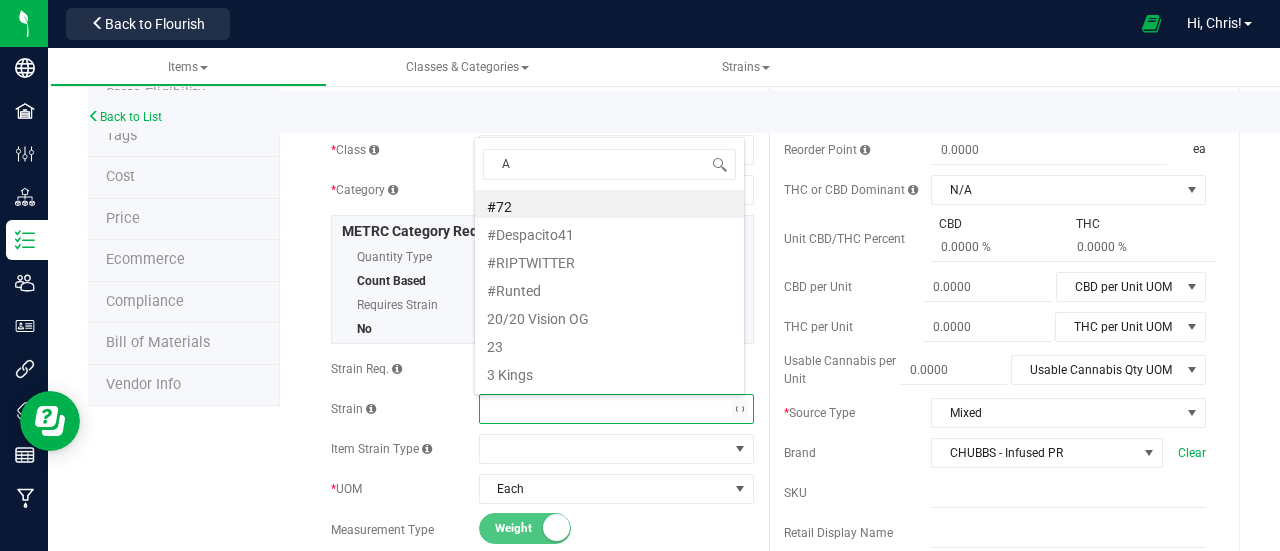 scroll, scrollTop: 0, scrollLeft: 0, axis: both 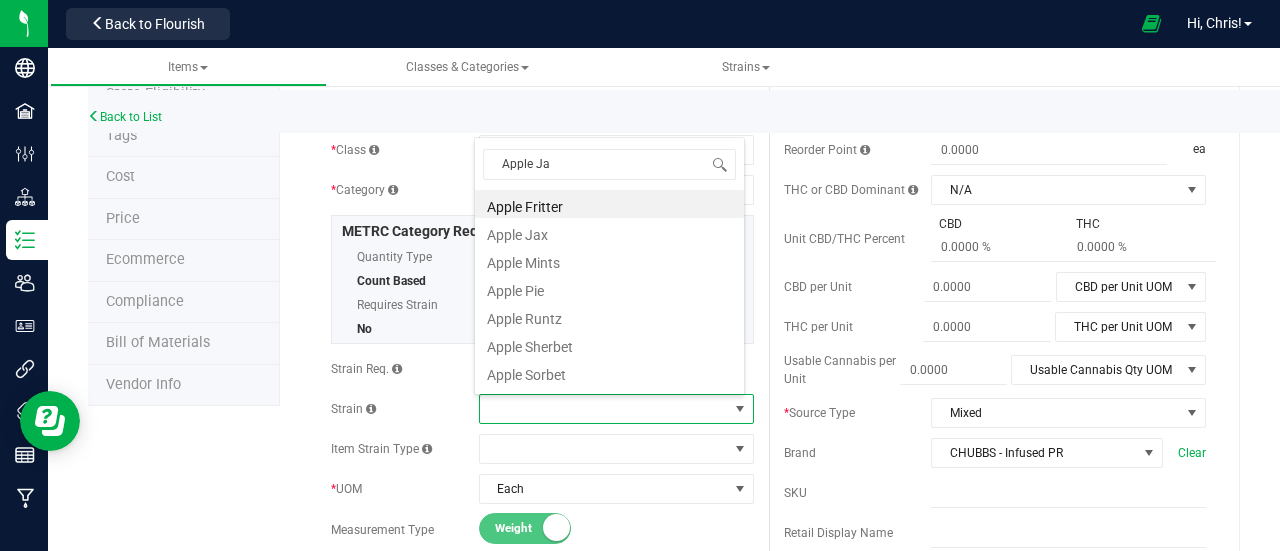 type on "Apple Jax" 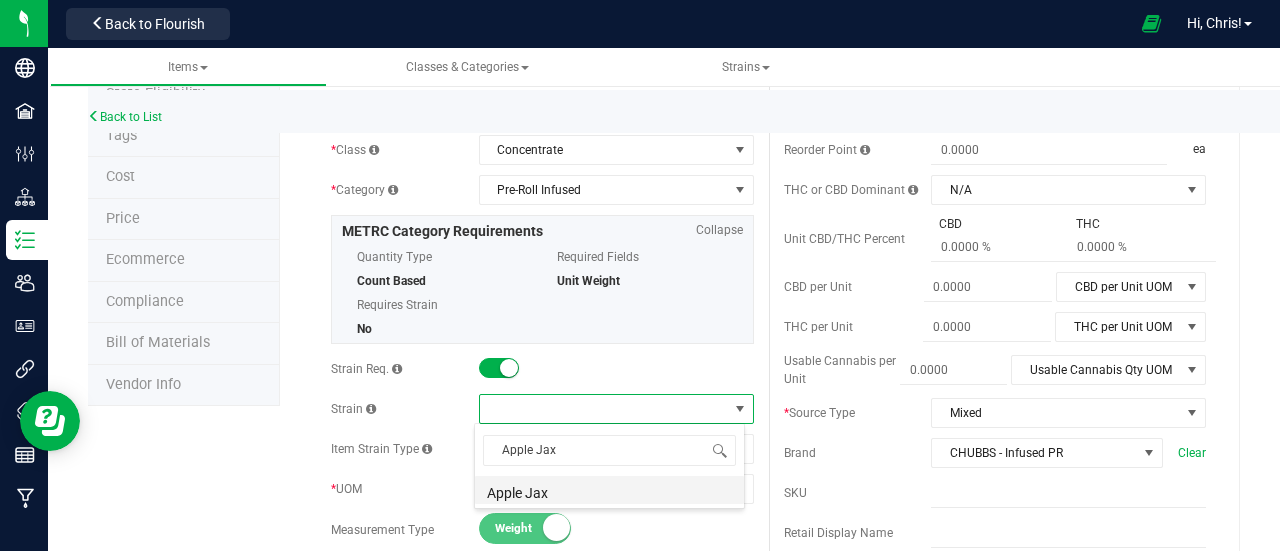 click on "Apple Jax" at bounding box center [609, 490] 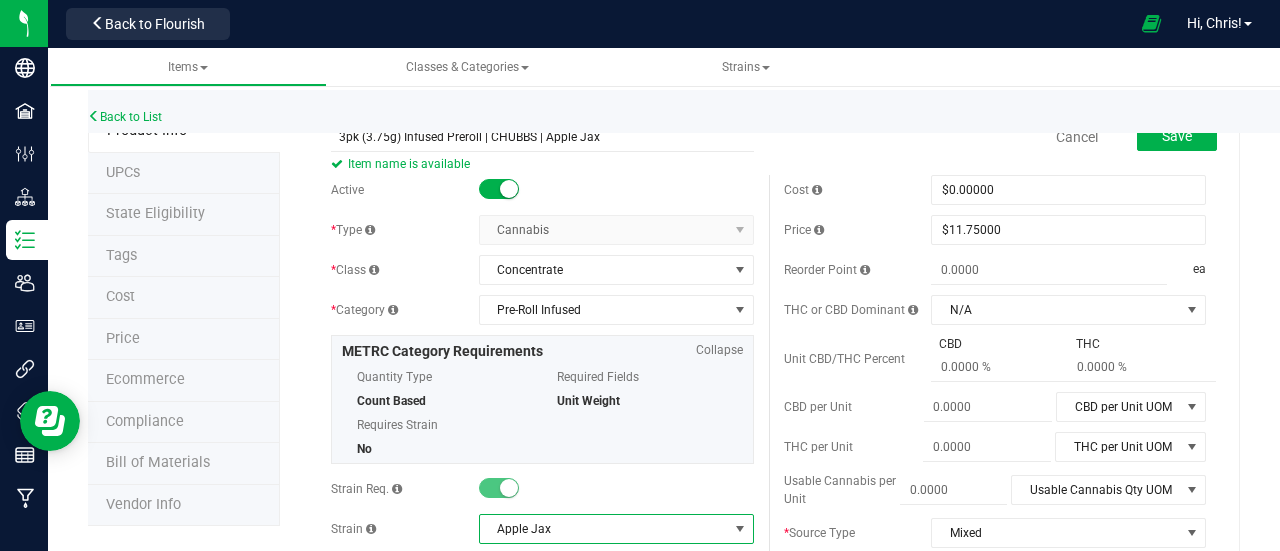 scroll, scrollTop: 0, scrollLeft: 0, axis: both 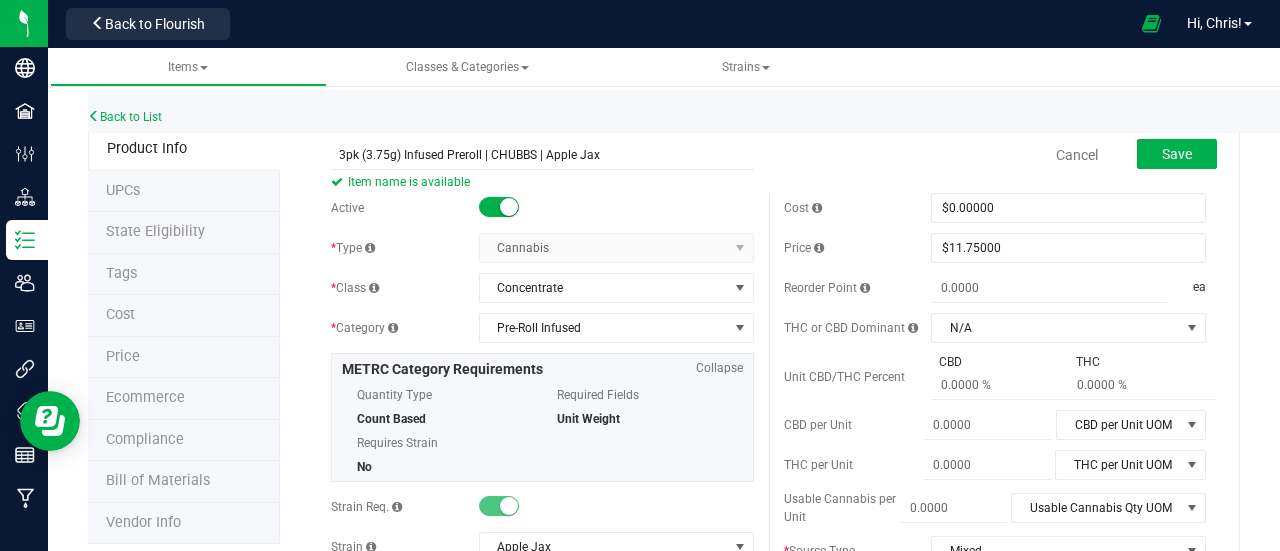 drag, startPoint x: 1154, startPoint y: 141, endPoint x: 752, endPoint y: 170, distance: 403.04468 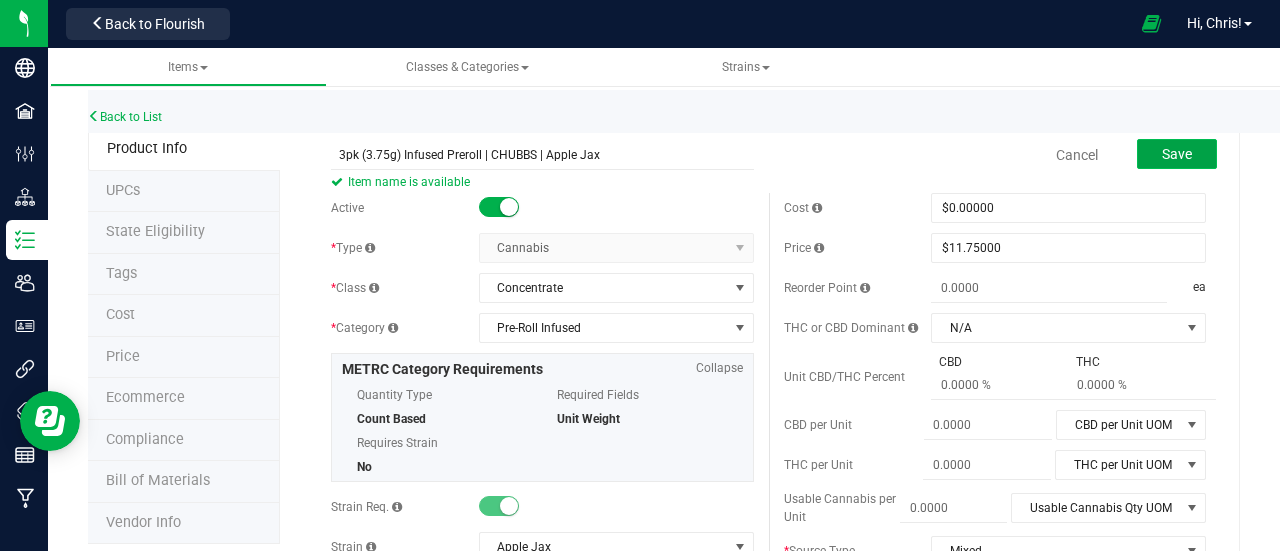 click on "Save" at bounding box center (1177, 154) 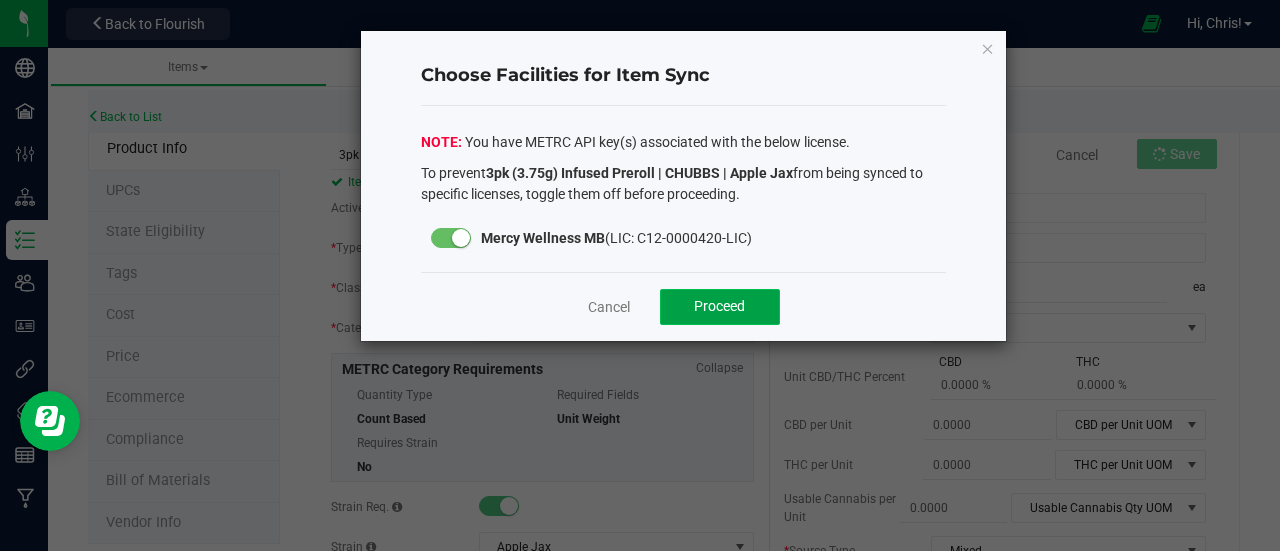 click on "Proceed" 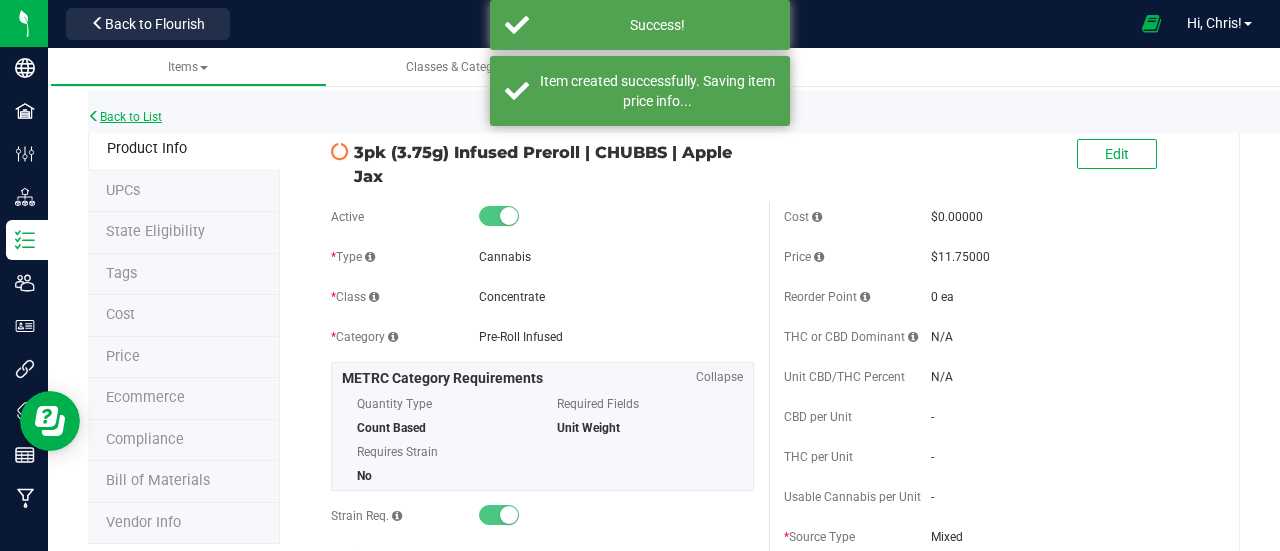 click on "Back to List" at bounding box center (125, 117) 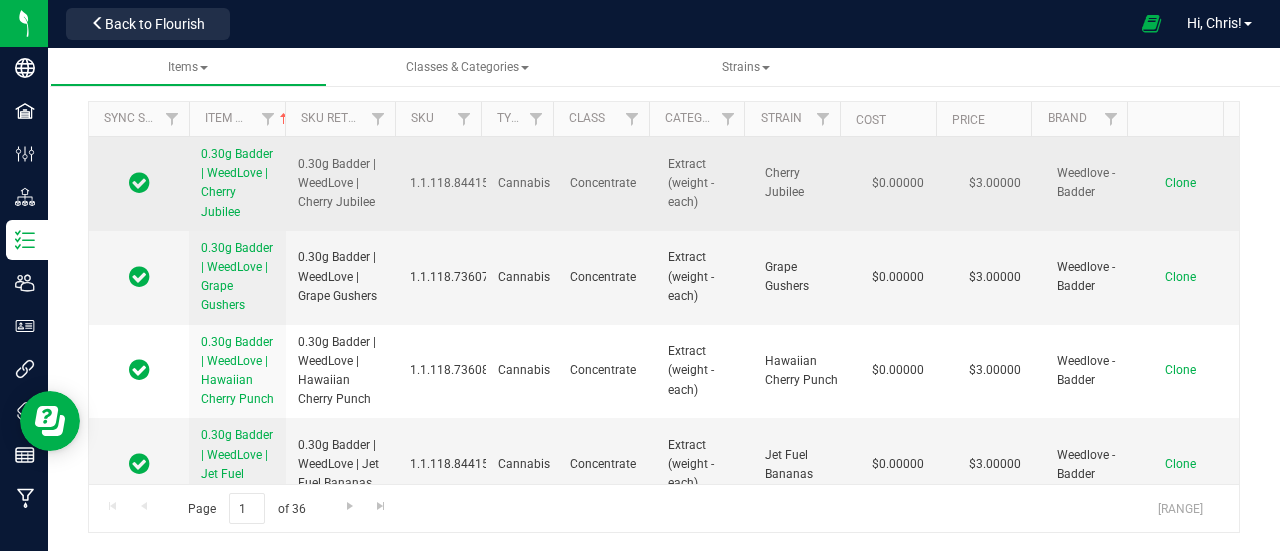scroll, scrollTop: 0, scrollLeft: 0, axis: both 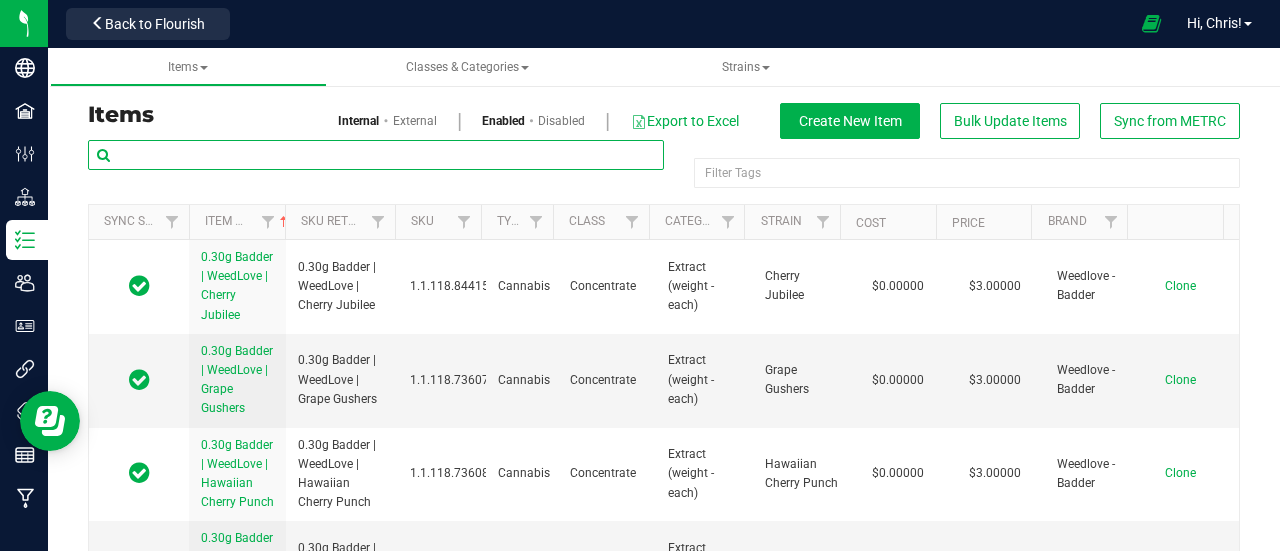 click at bounding box center (376, 155) 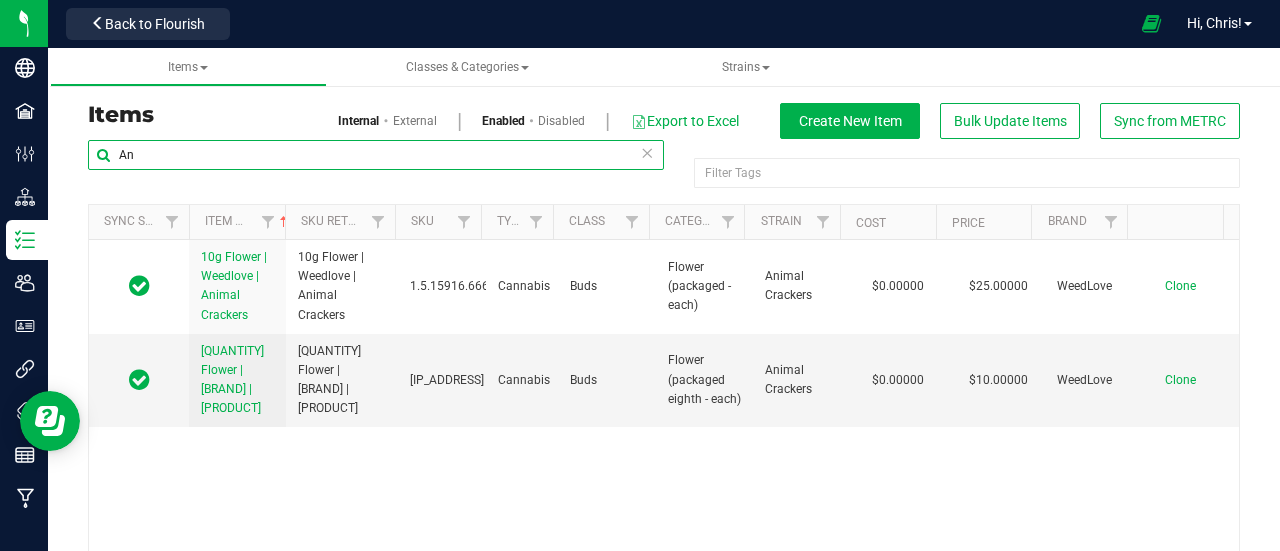 type on "A" 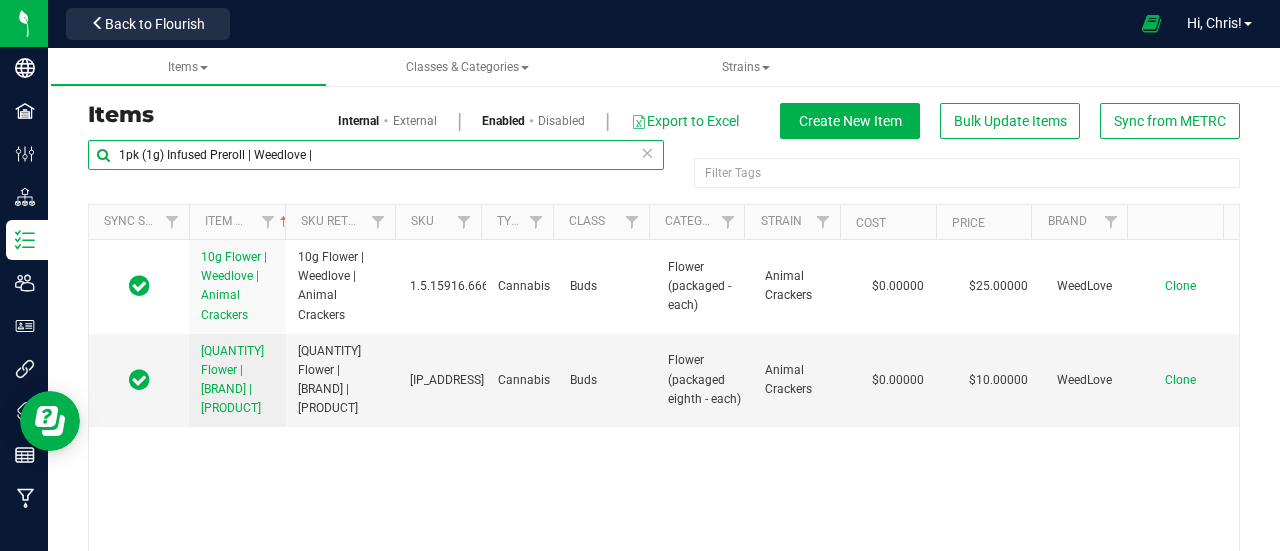 type on "1pk (1g) Infused Preroll | Weedlove |" 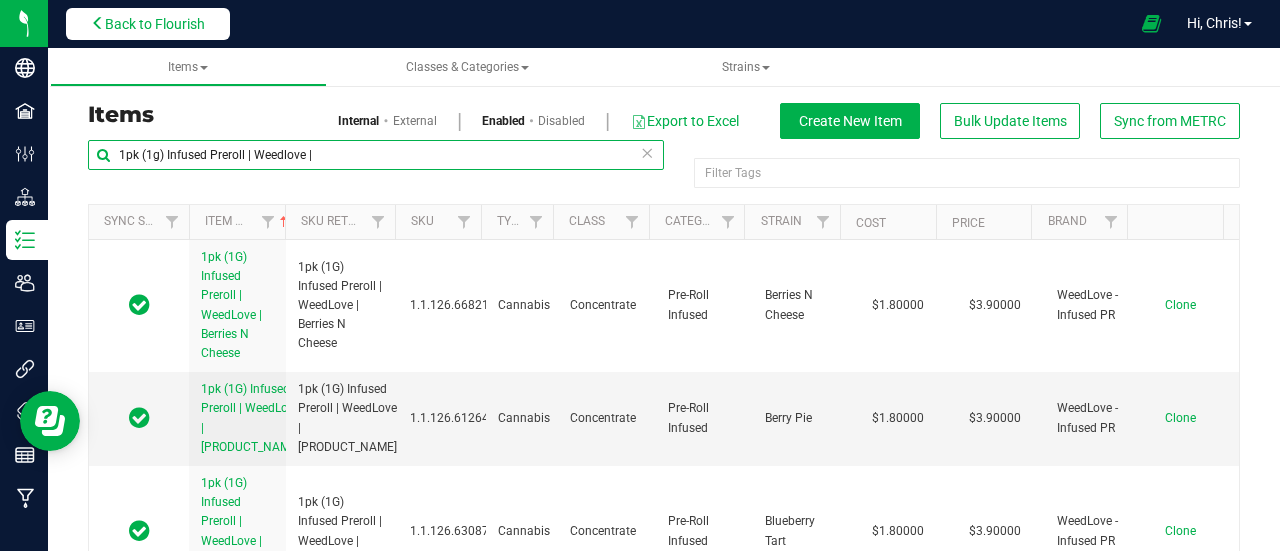 drag, startPoint x: 348, startPoint y: 155, endPoint x: 69, endPoint y: 31, distance: 305.3146 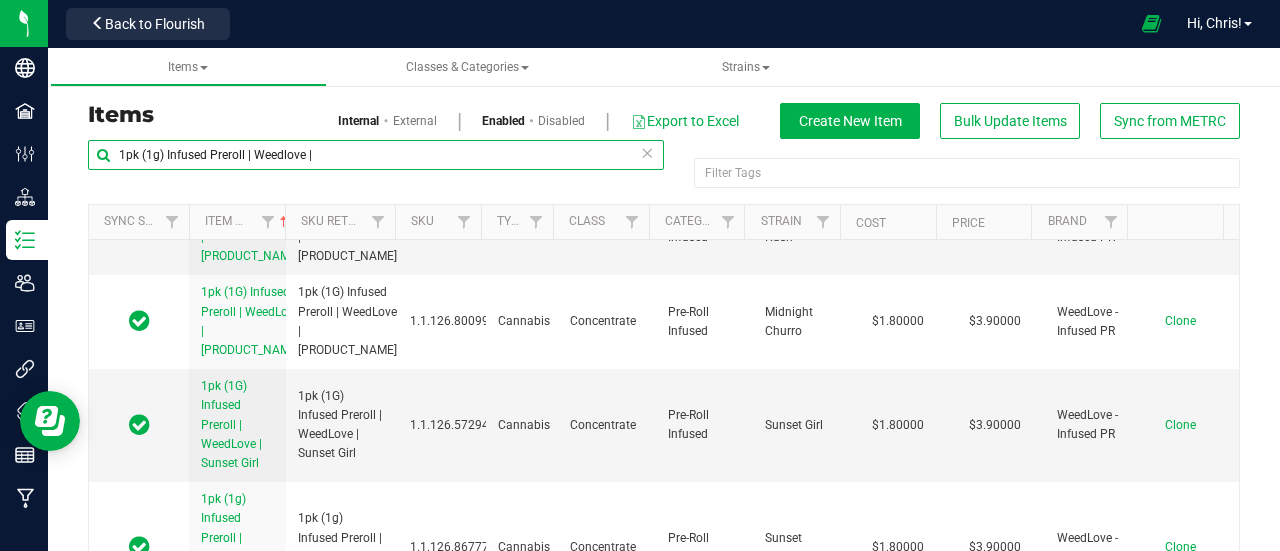 scroll, scrollTop: 891, scrollLeft: 0, axis: vertical 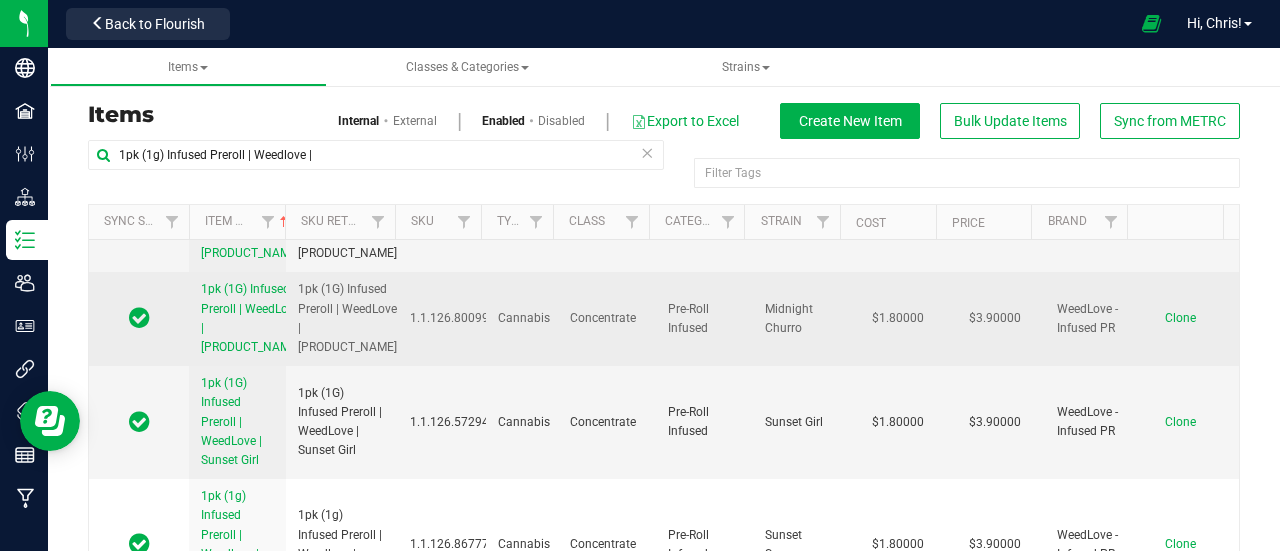 click on "Clone" at bounding box center (1180, 318) 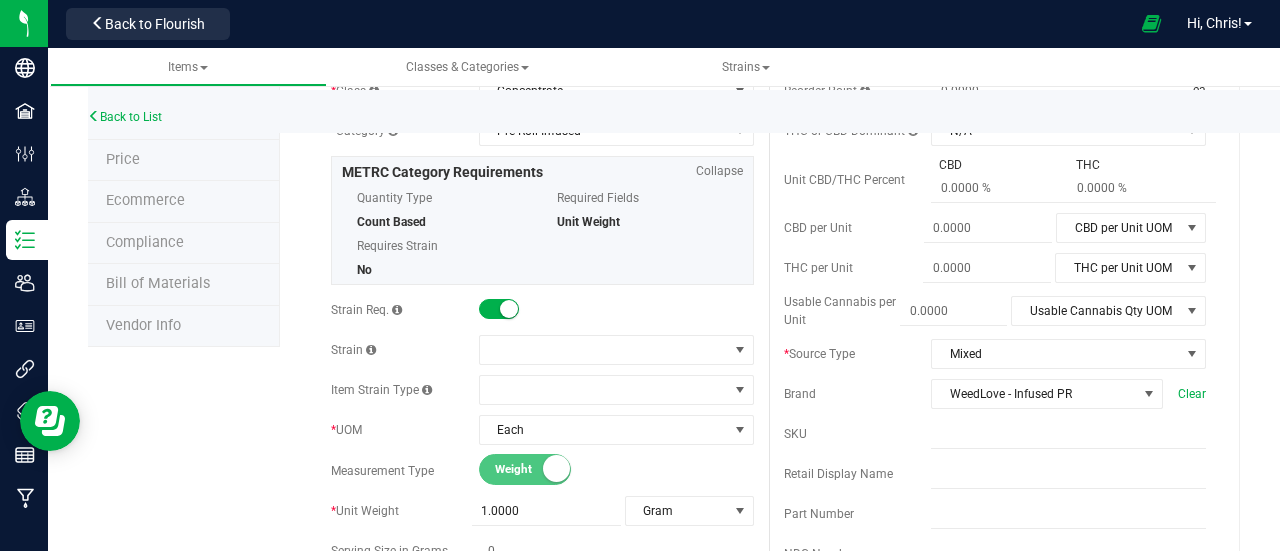 scroll, scrollTop: 262, scrollLeft: 0, axis: vertical 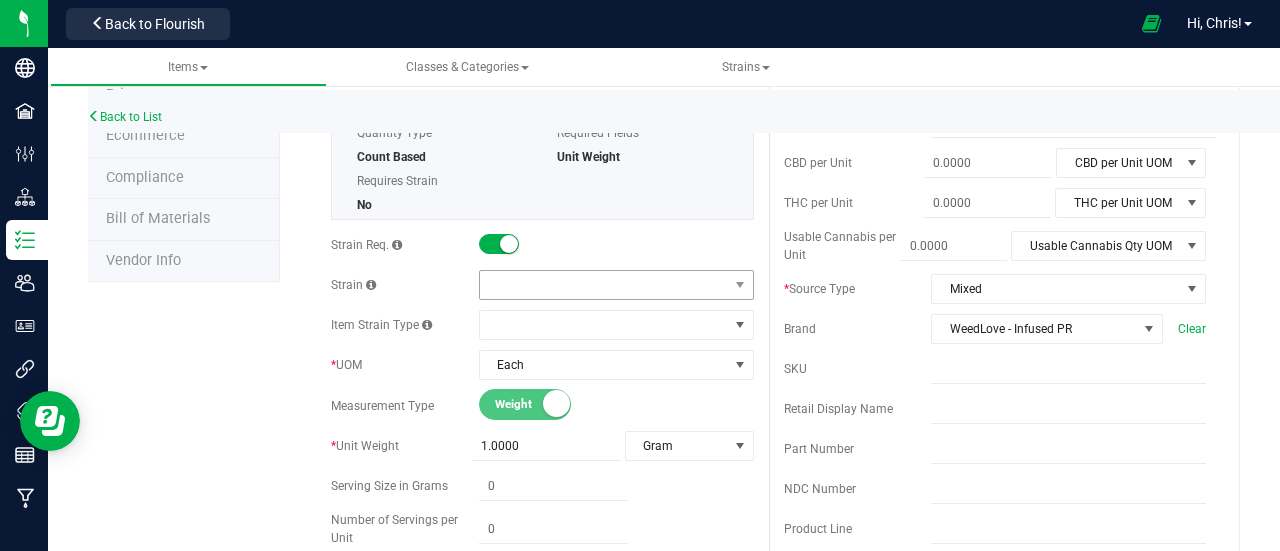 type on "1pk (1g) Infused Preroll | Weedlove | Animal Crackers" 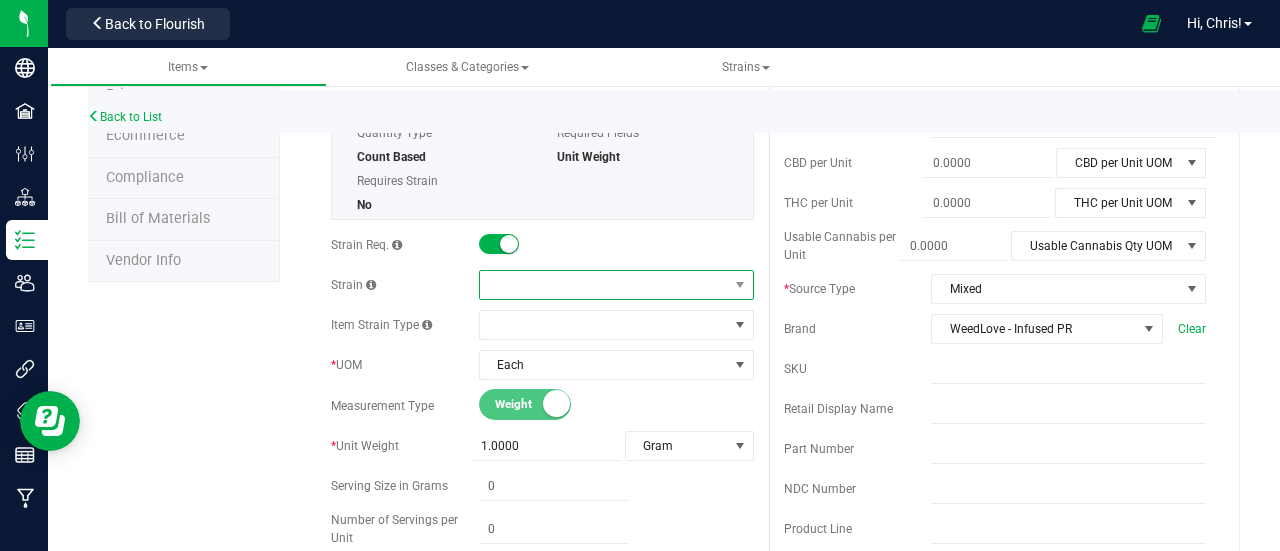 click at bounding box center [604, 285] 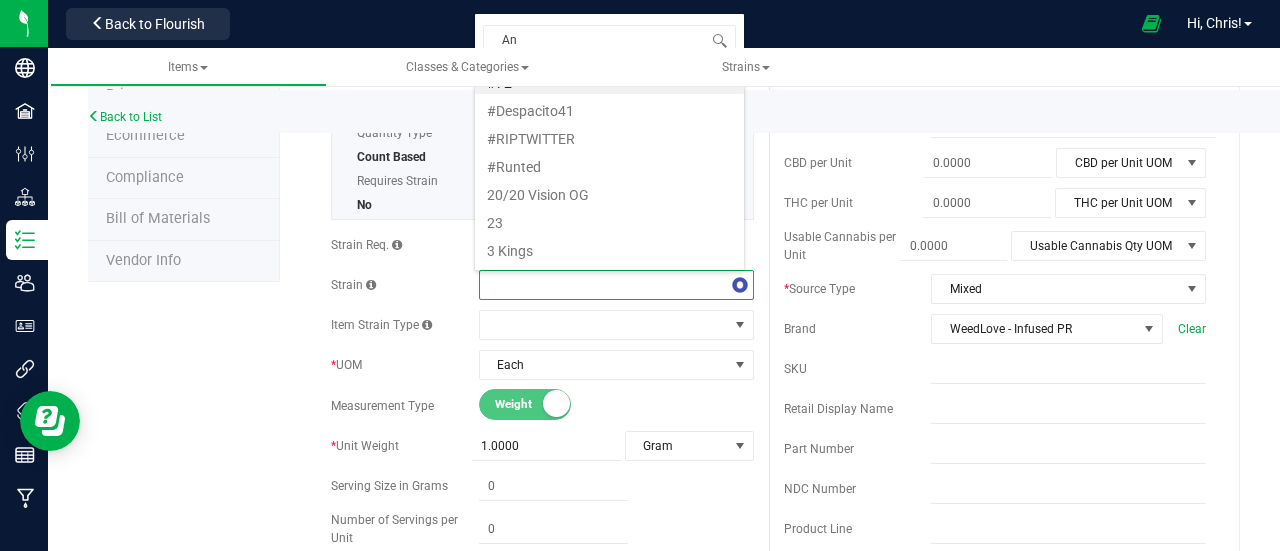 scroll, scrollTop: 0, scrollLeft: 0, axis: both 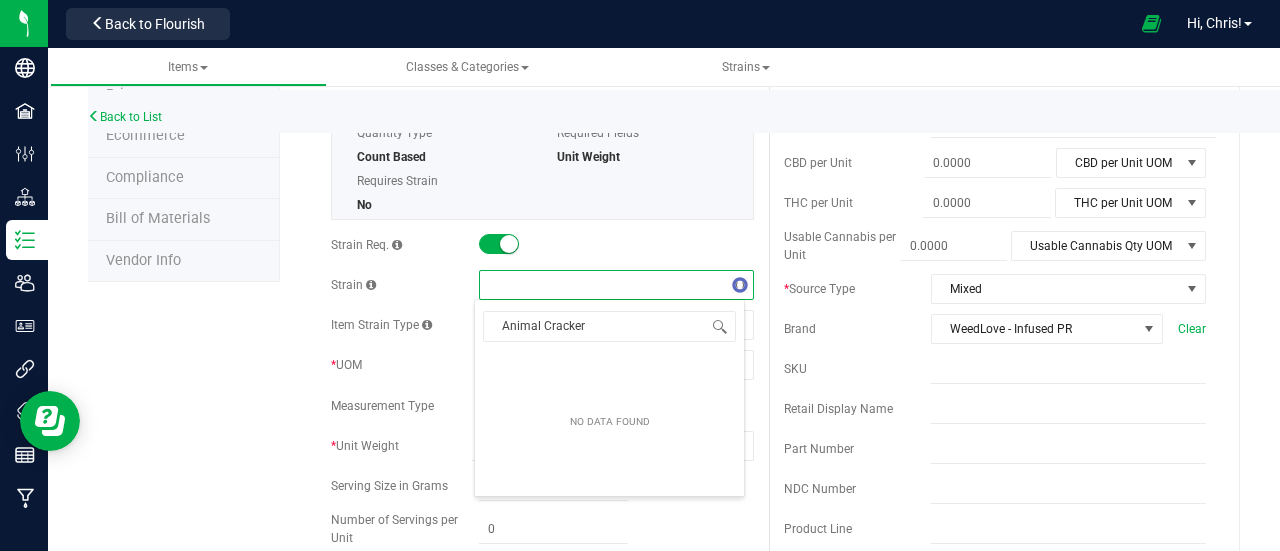 type on "Animal Crackers" 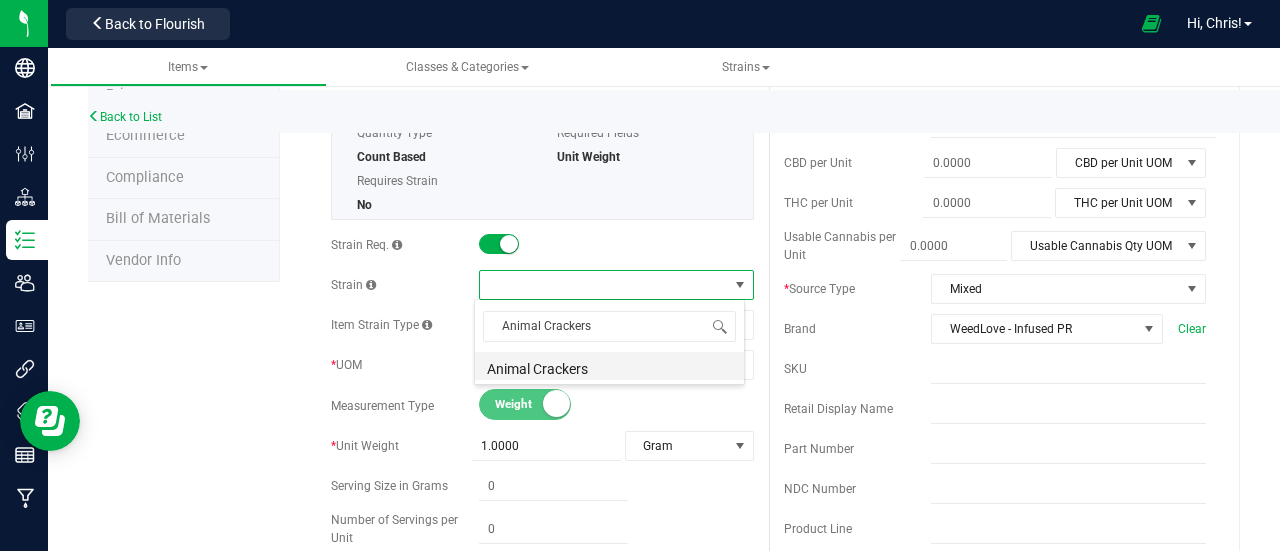 click on "Animal Crackers" at bounding box center (609, 366) 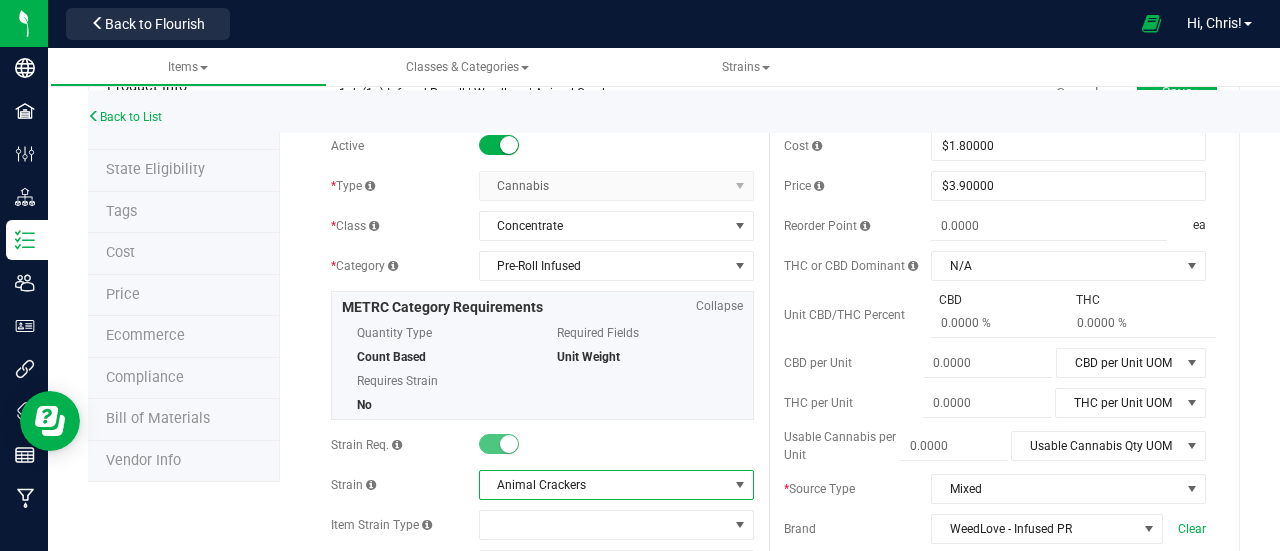 scroll, scrollTop: 0, scrollLeft: 0, axis: both 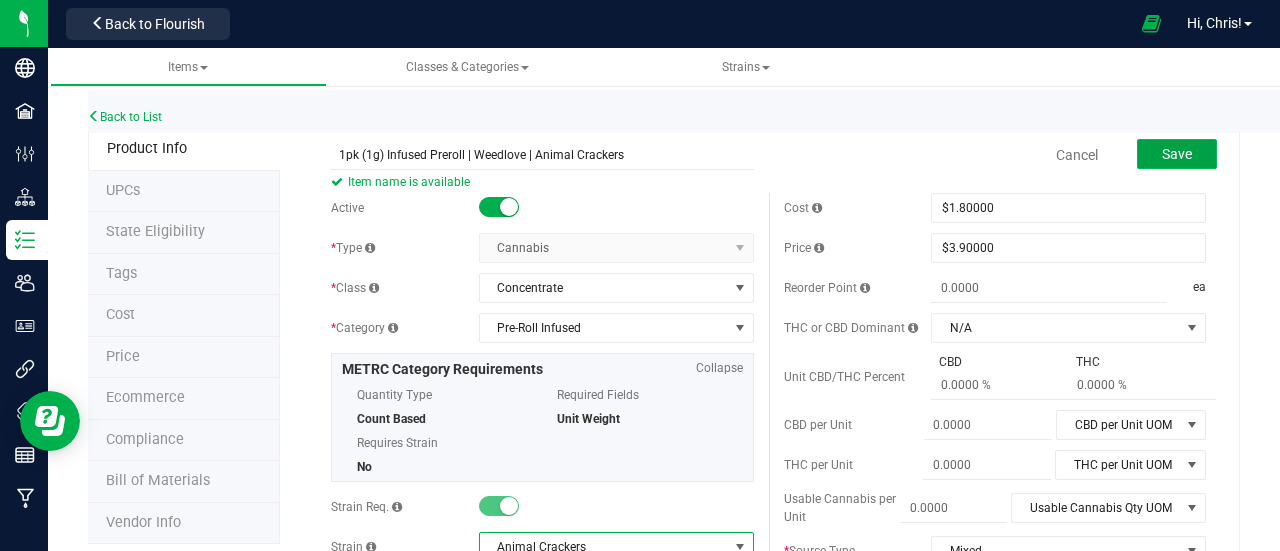click on "Save" at bounding box center [1177, 154] 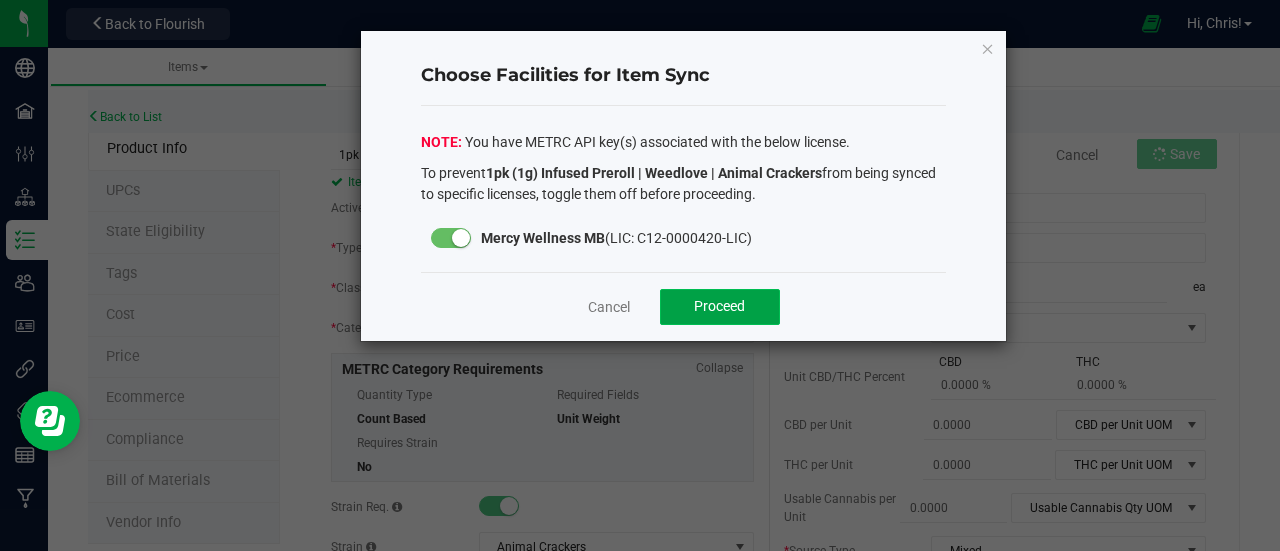 click on "Proceed" 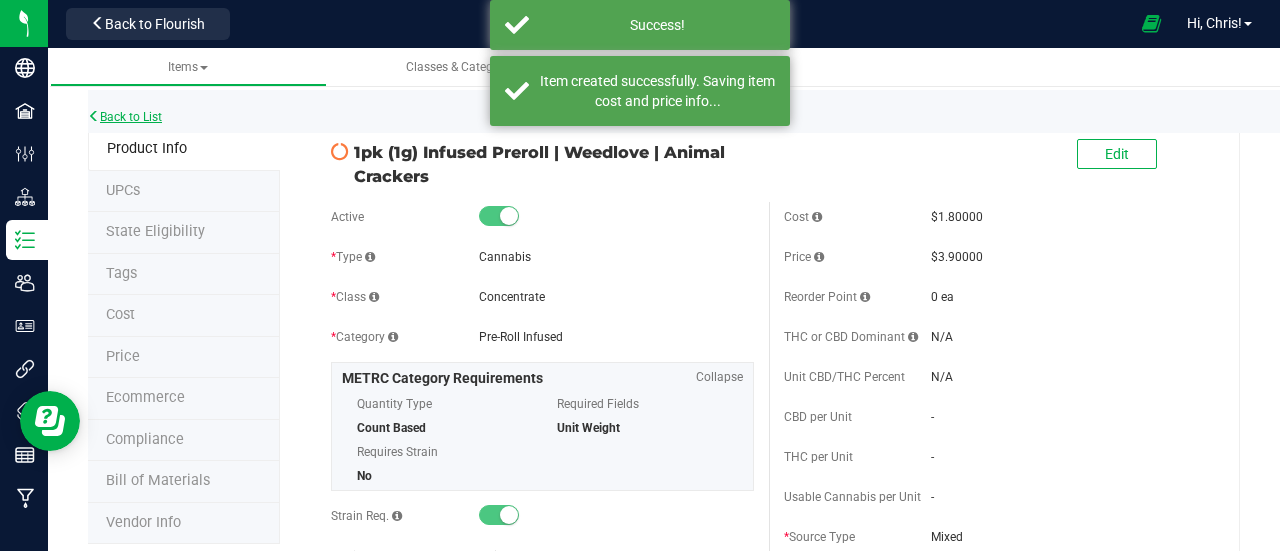 click on "Back to List" at bounding box center [125, 117] 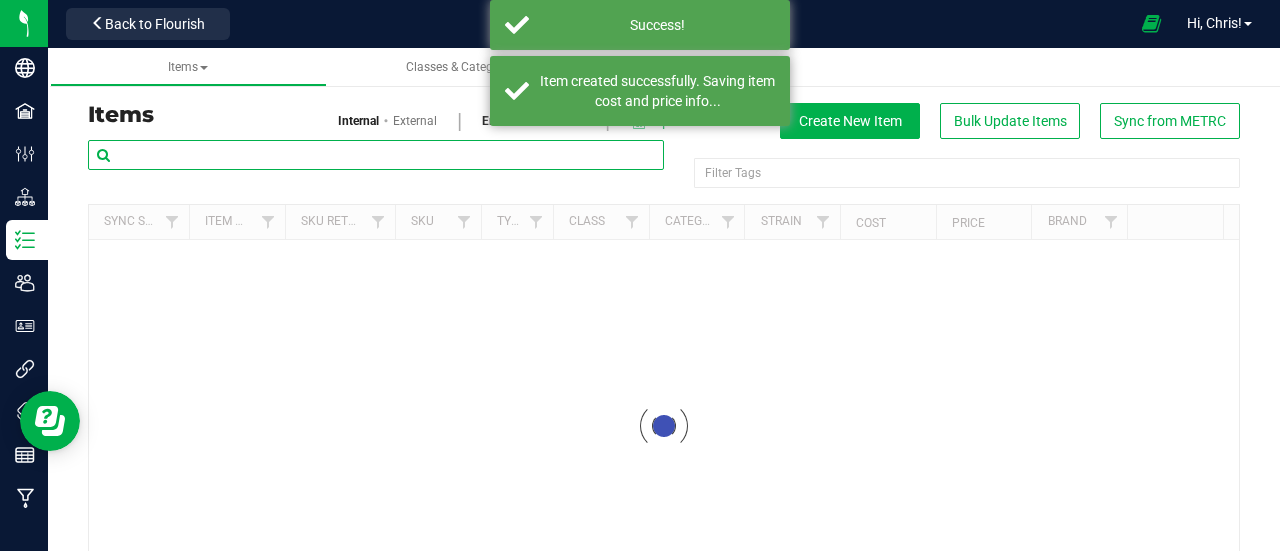 click at bounding box center [376, 155] 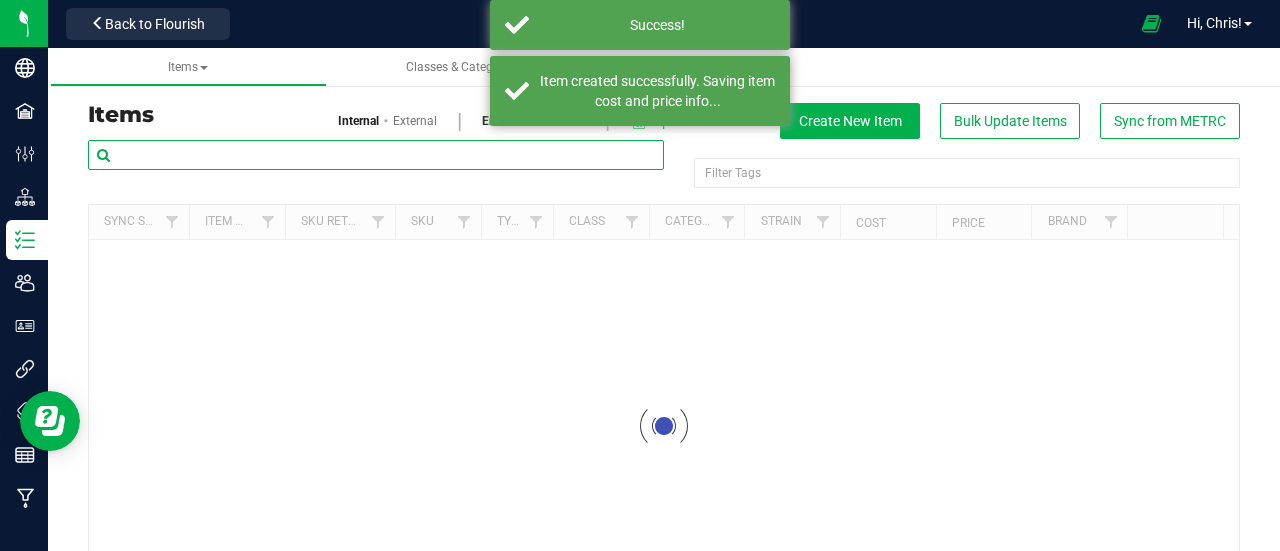 paste on "1pk (1g) Infused Preroll | Weedlove |" 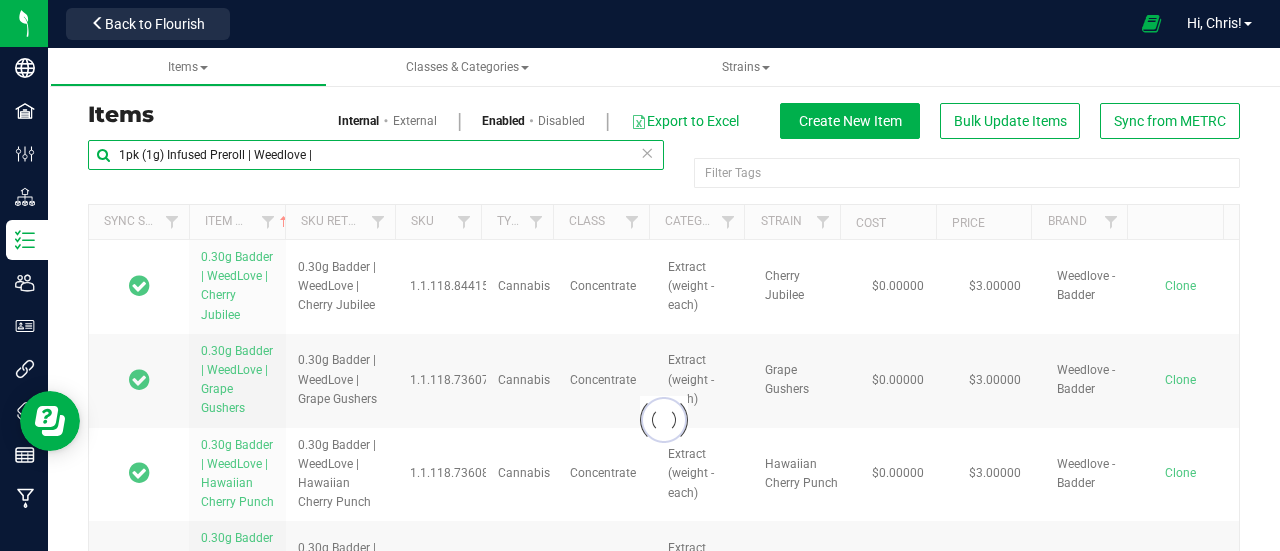 click on "1pk (1g) Infused Preroll | Weedlove |" at bounding box center [376, 155] 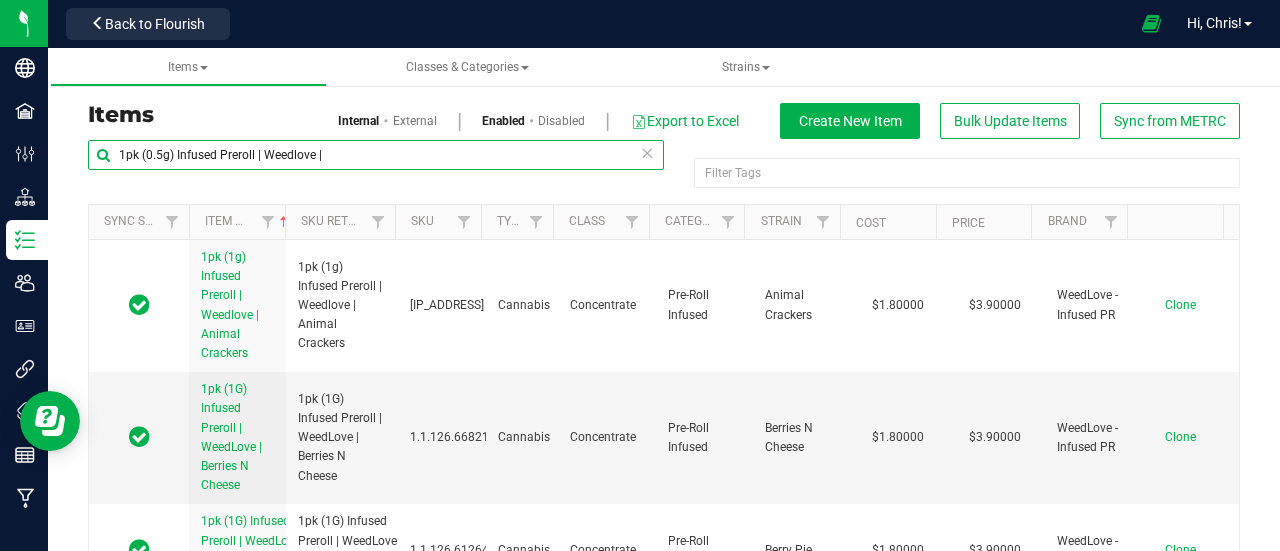 type on "1pk (0.5g) Infused Preroll | Weedlove |" 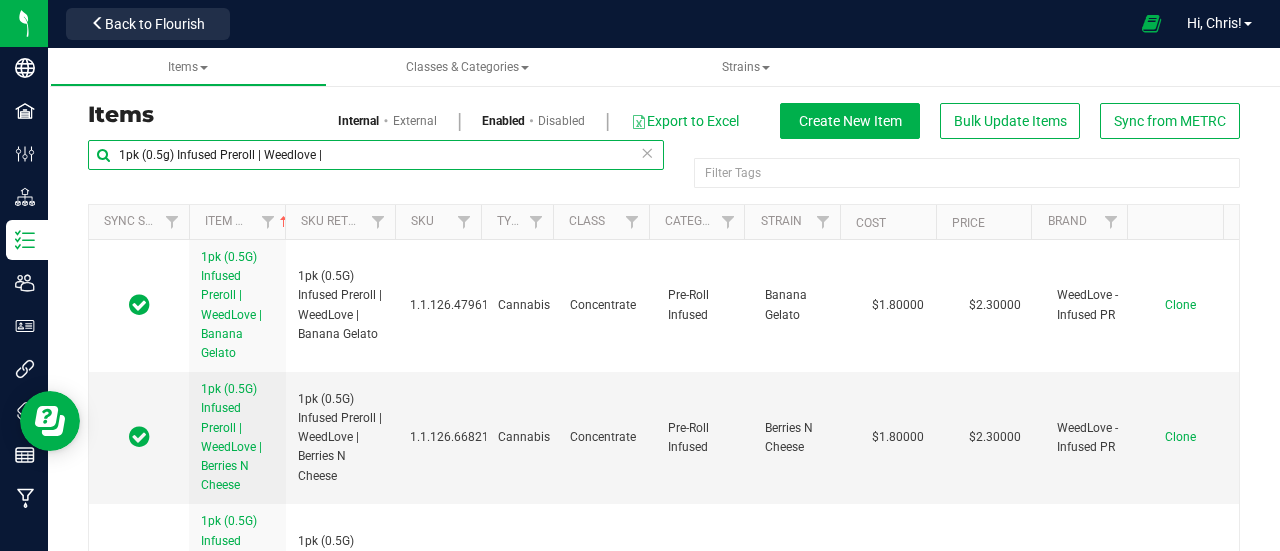 drag, startPoint x: 350, startPoint y: 152, endPoint x: 58, endPoint y: 161, distance: 292.13867 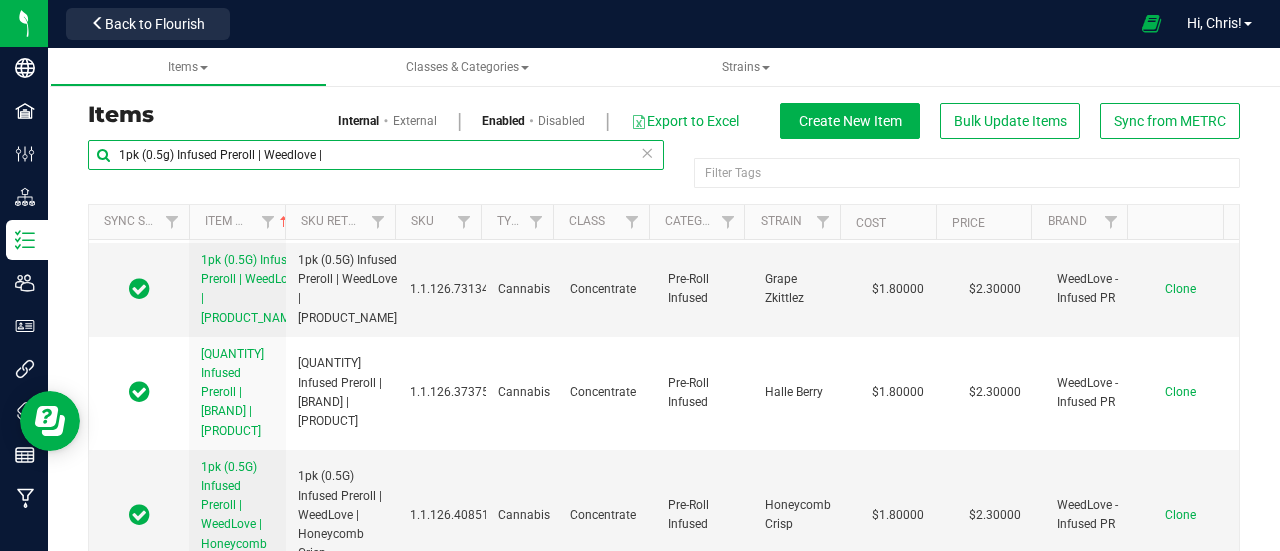 scroll, scrollTop: 1544, scrollLeft: 0, axis: vertical 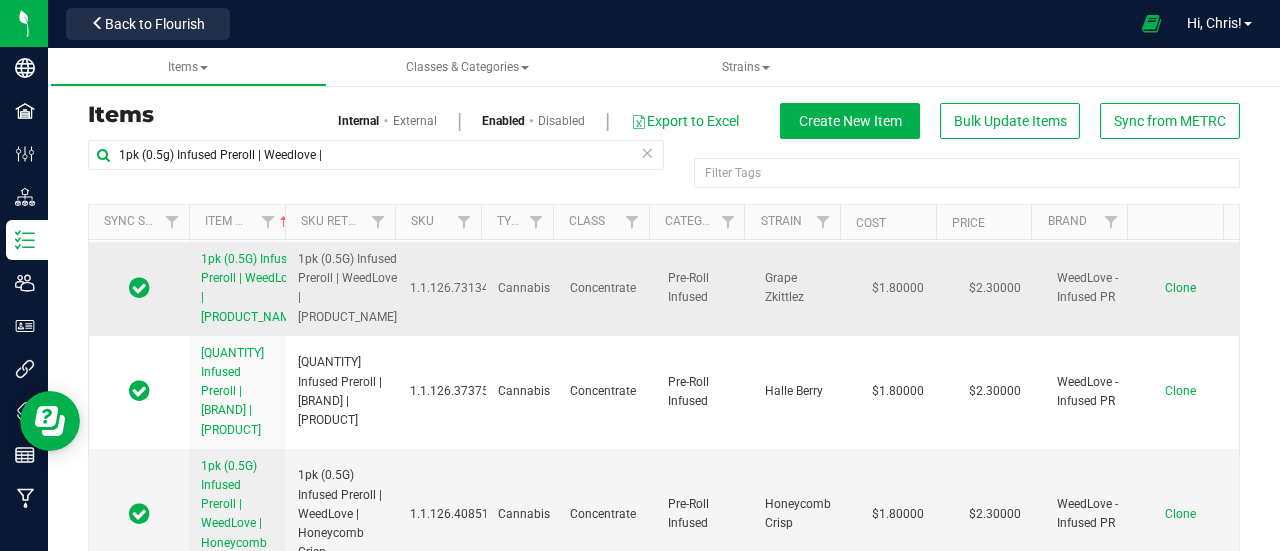 click on "Clone" at bounding box center [1180, 288] 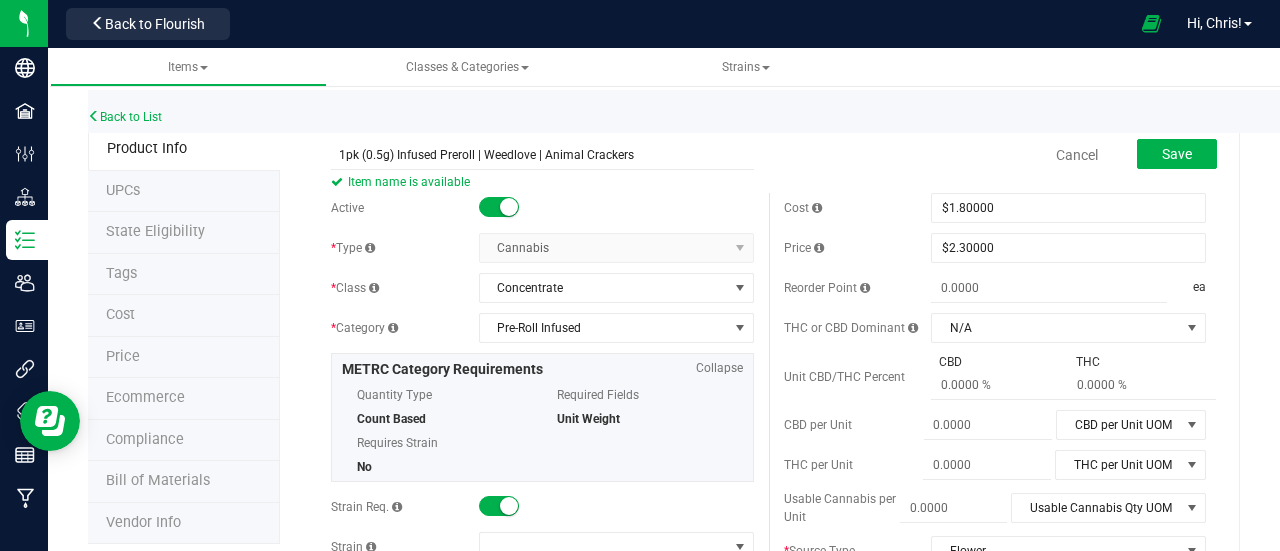 type on "1pk (0.5g) Infused Preroll | Weedlove | Animal Crackers" 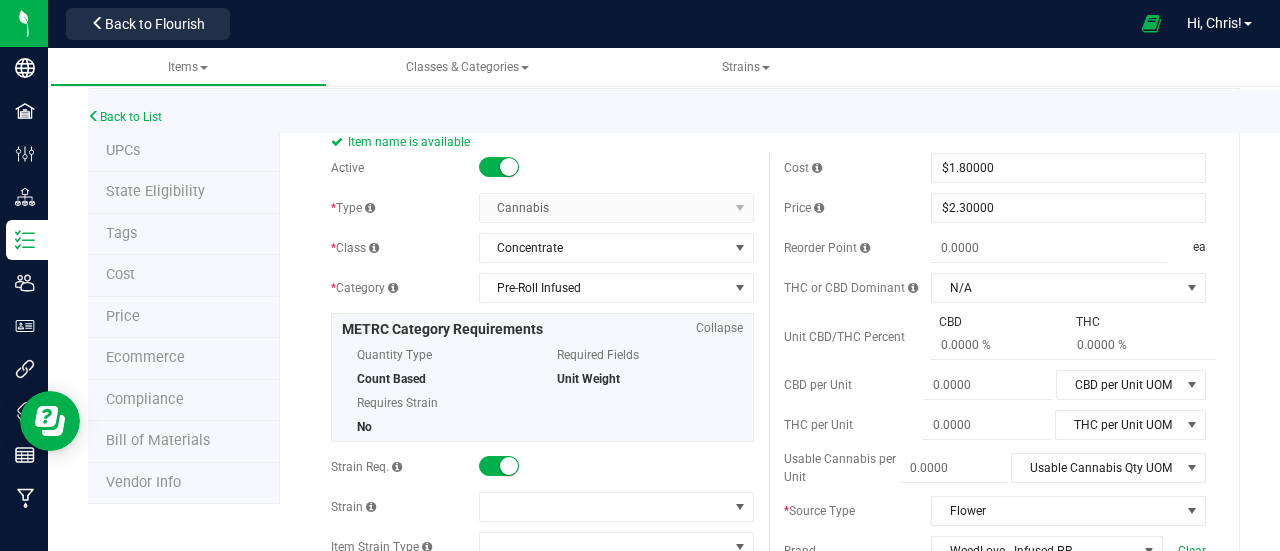 scroll, scrollTop: 0, scrollLeft: 0, axis: both 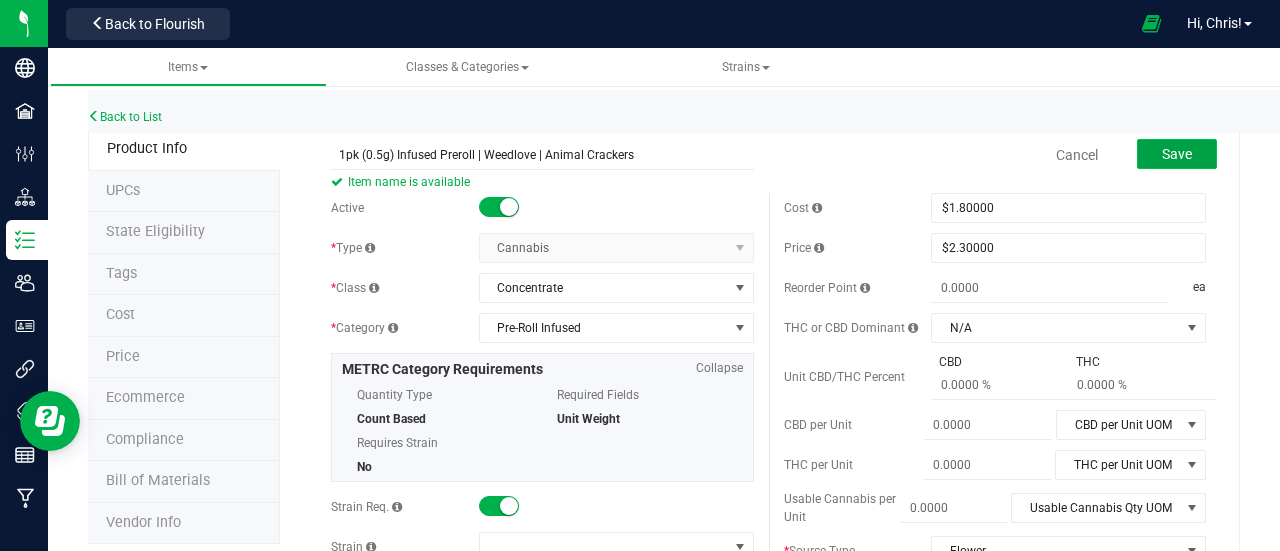 click on "Save" at bounding box center (1177, 154) 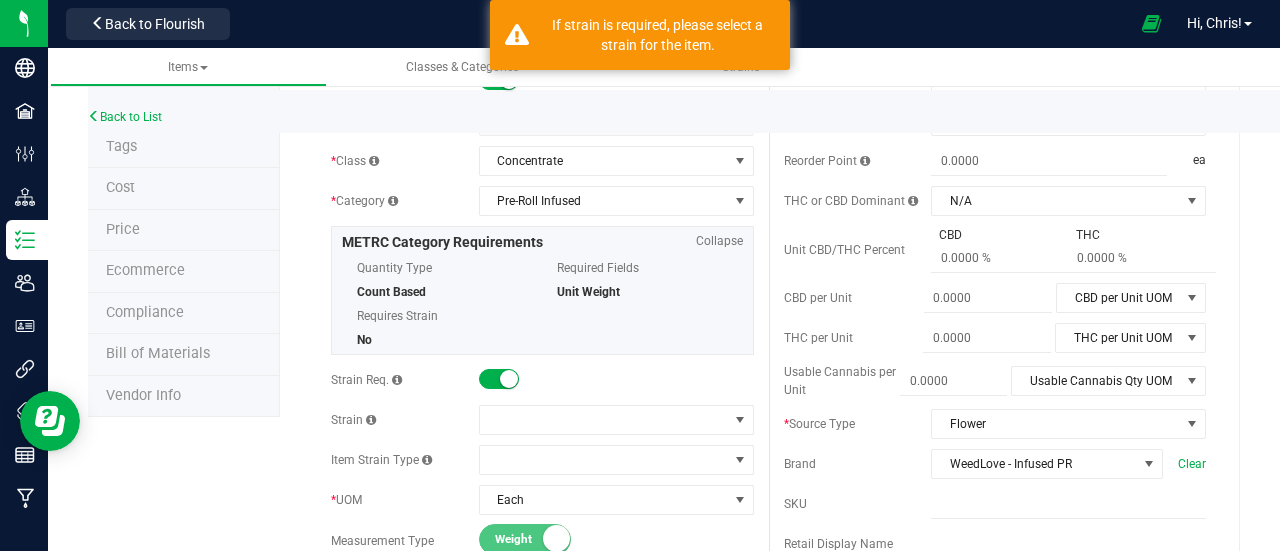 scroll, scrollTop: 128, scrollLeft: 0, axis: vertical 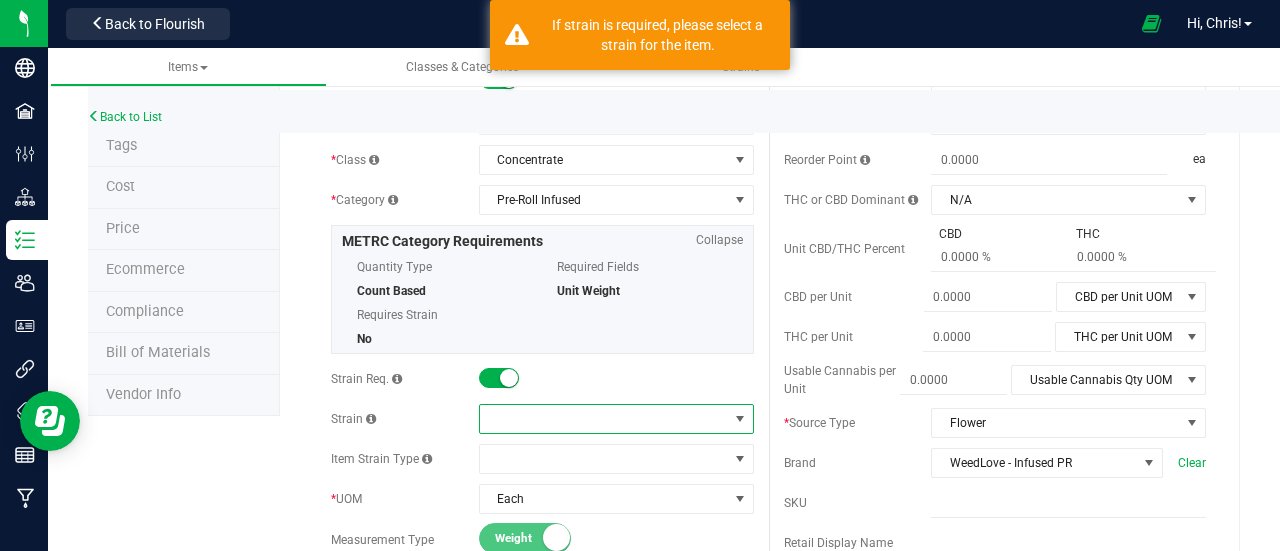 click at bounding box center (604, 419) 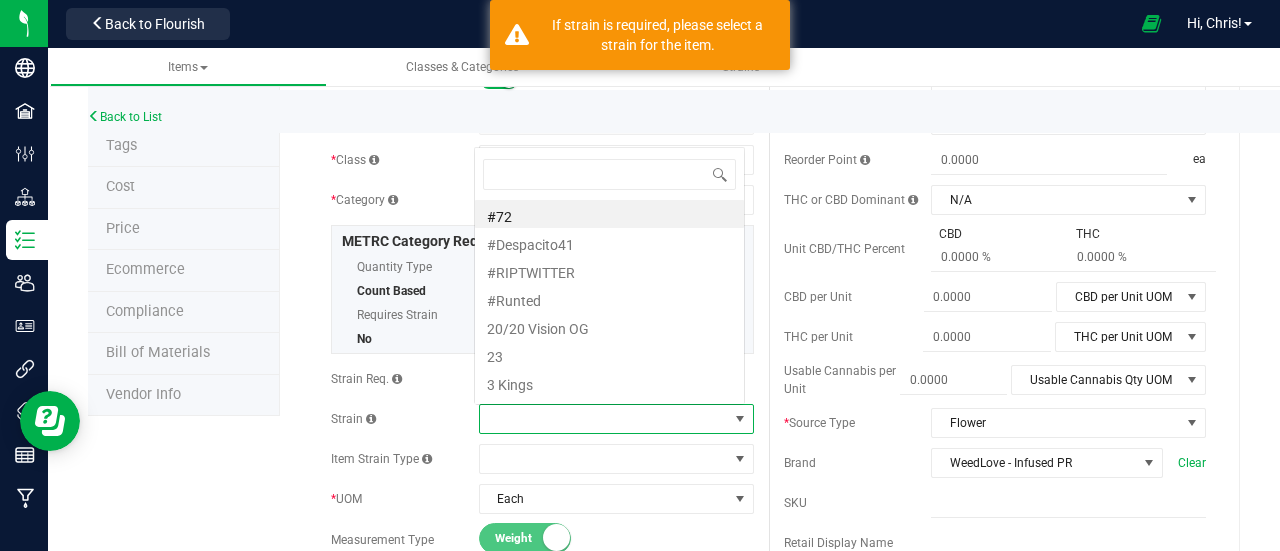 scroll, scrollTop: 0, scrollLeft: 0, axis: both 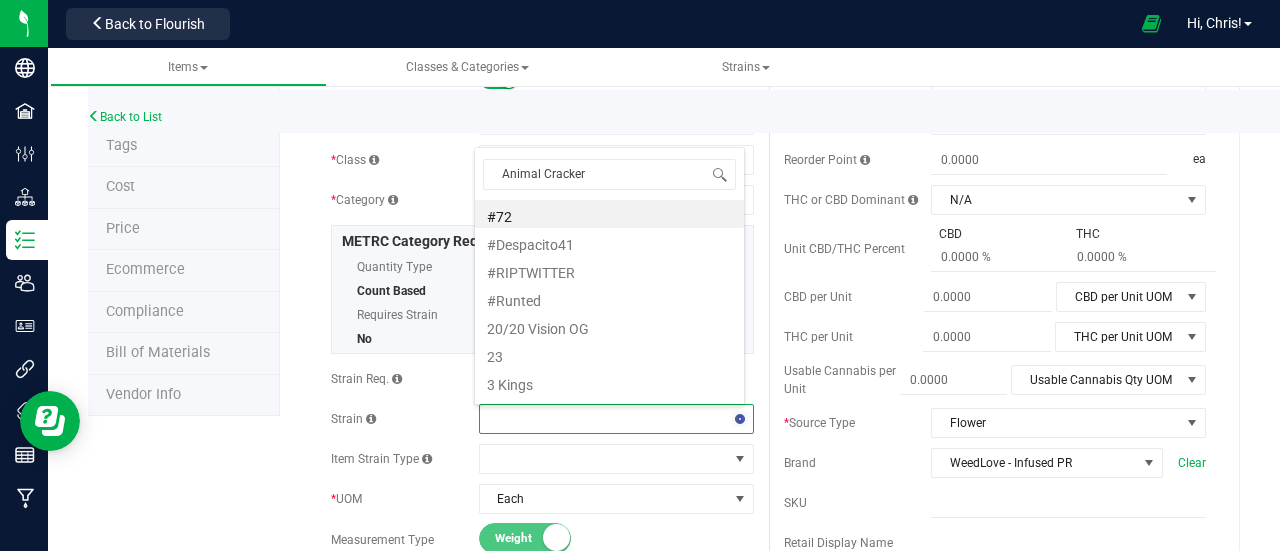 type on "Animal Crackers" 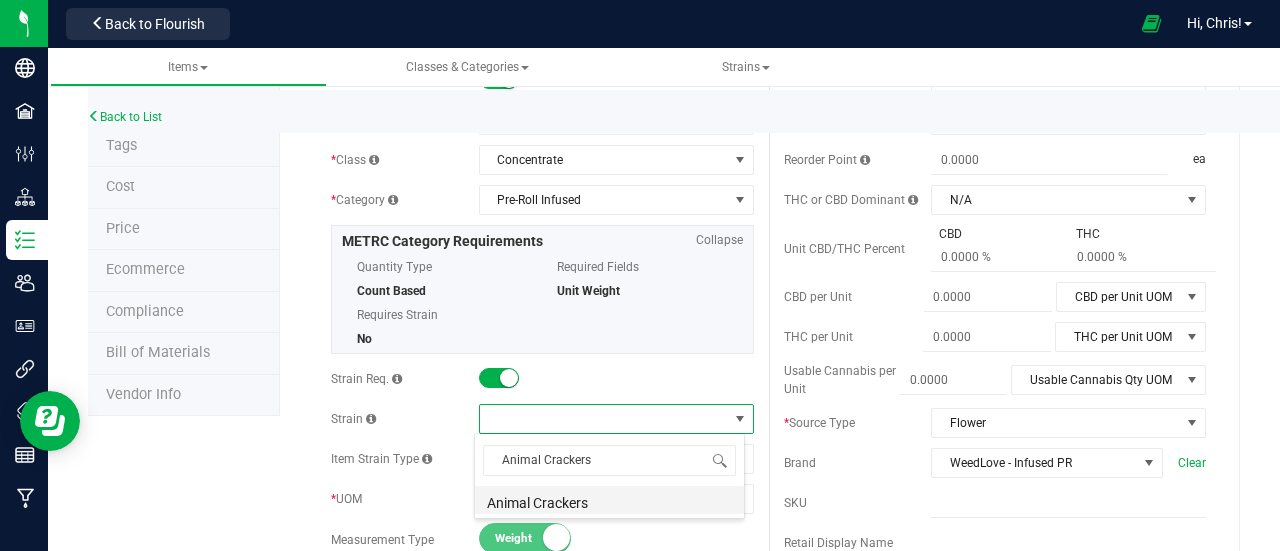 click on "Animal Crackers" at bounding box center (609, 500) 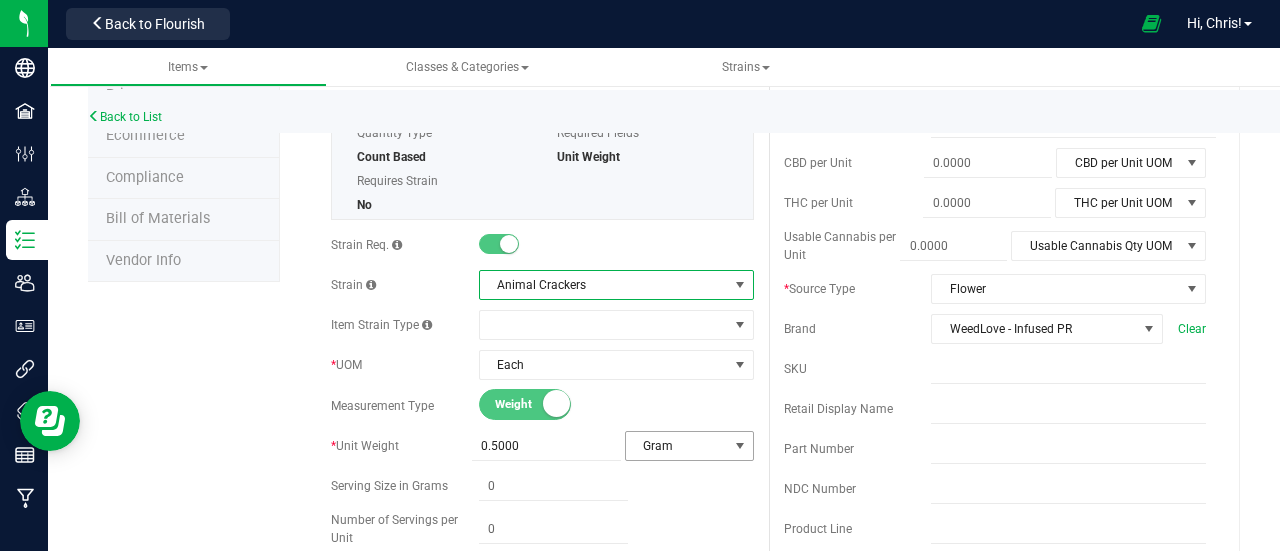 scroll, scrollTop: 263, scrollLeft: 0, axis: vertical 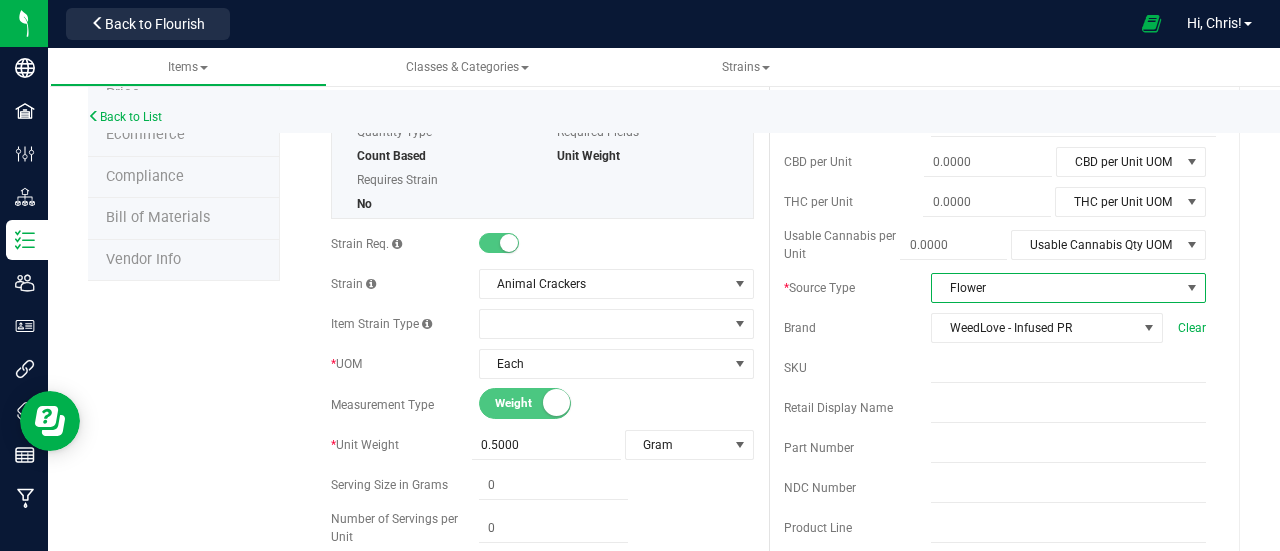 click on "Flower" at bounding box center (1056, 288) 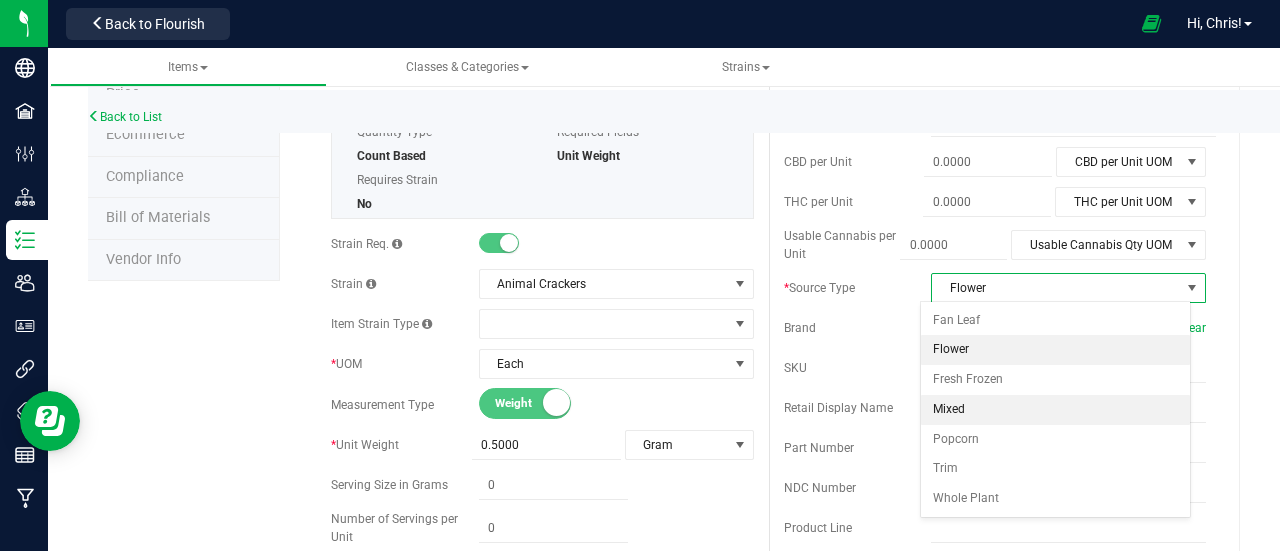 click on "Mixed" at bounding box center (1055, 410) 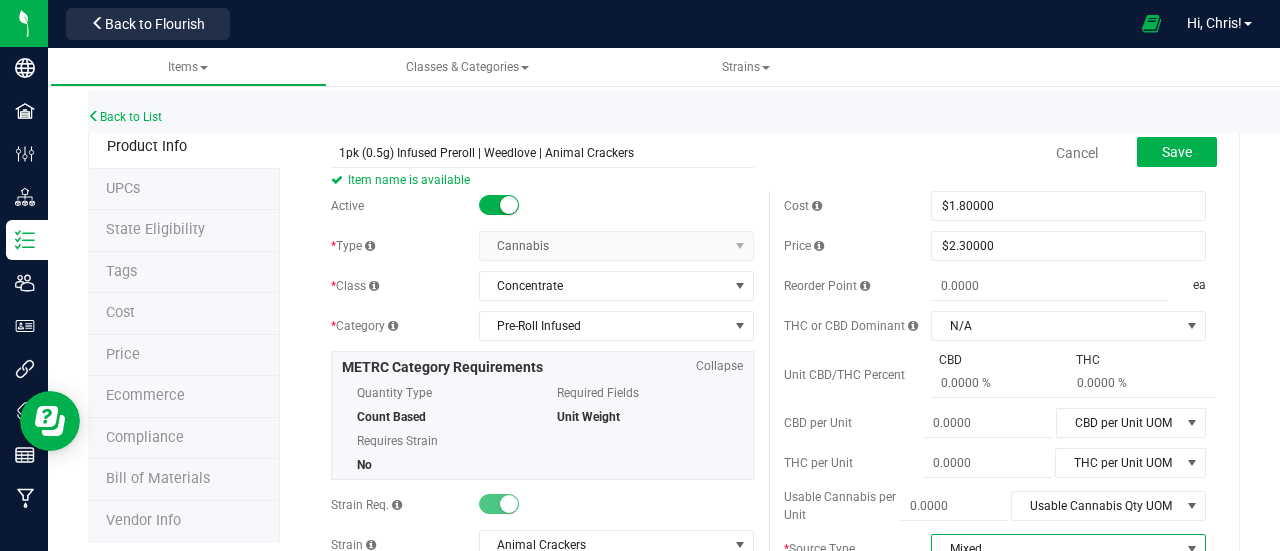 scroll, scrollTop: 3, scrollLeft: 0, axis: vertical 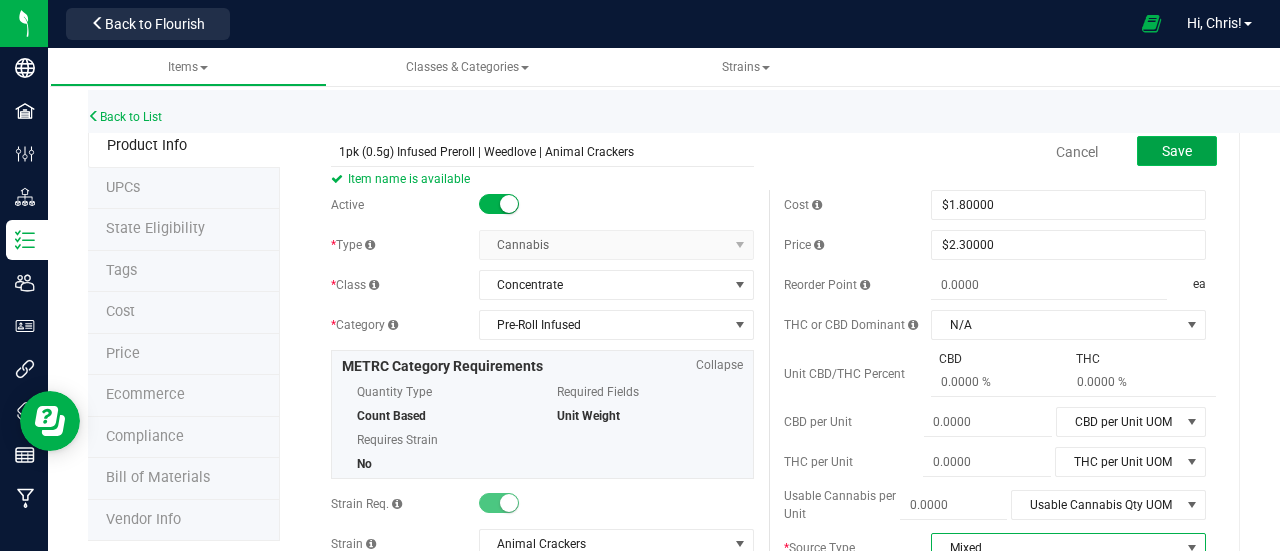 click on "Save" at bounding box center (1177, 151) 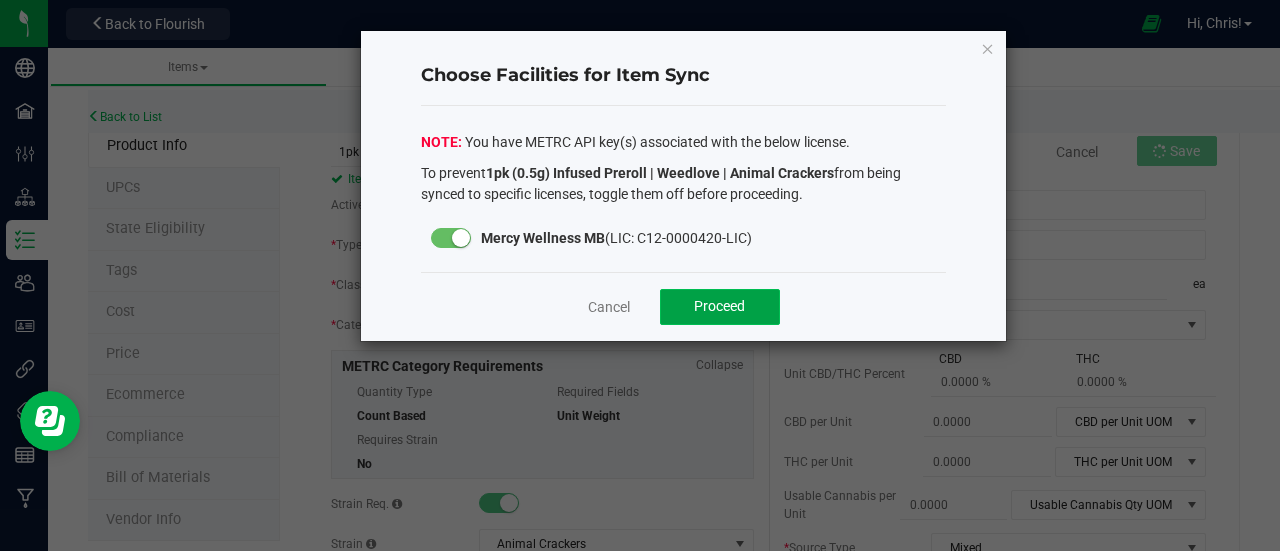 click on "Proceed" 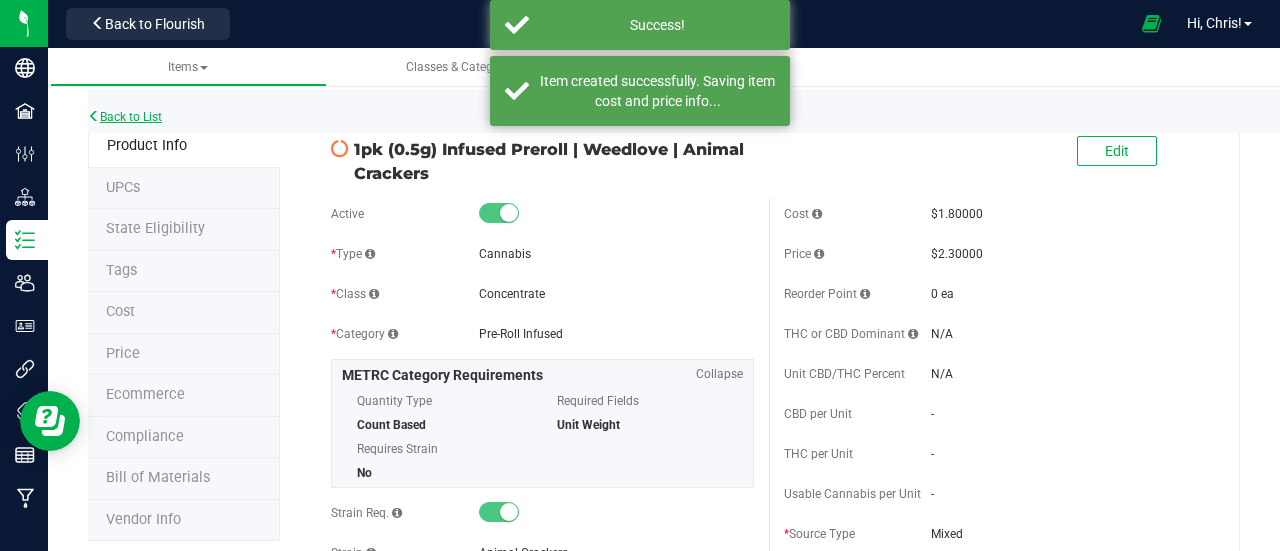 click on "Back to List" at bounding box center (125, 117) 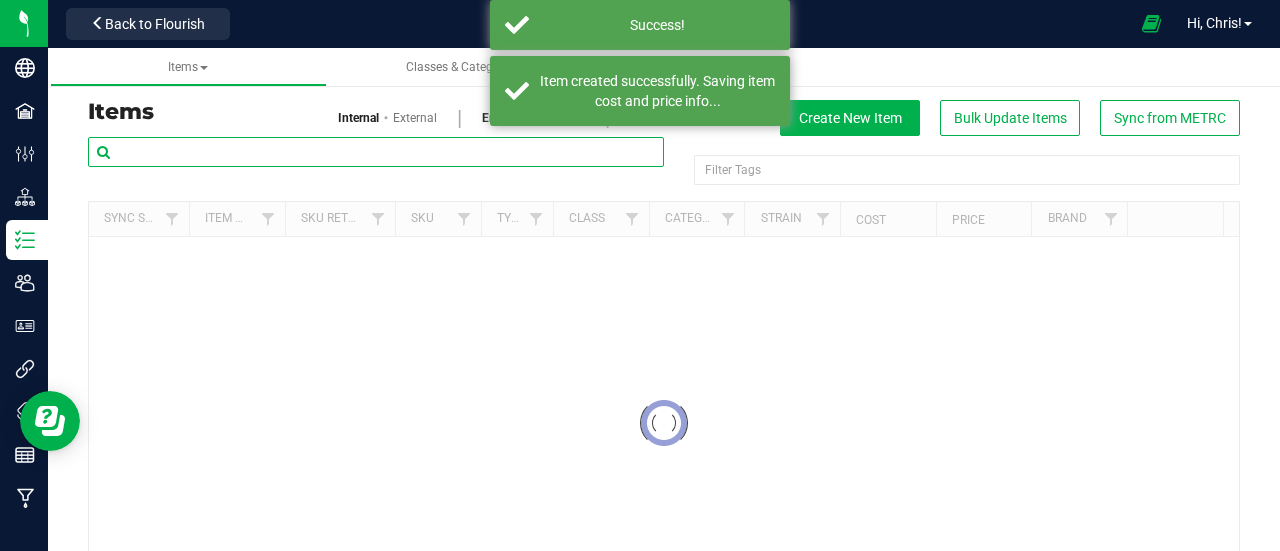 click at bounding box center (376, 152) 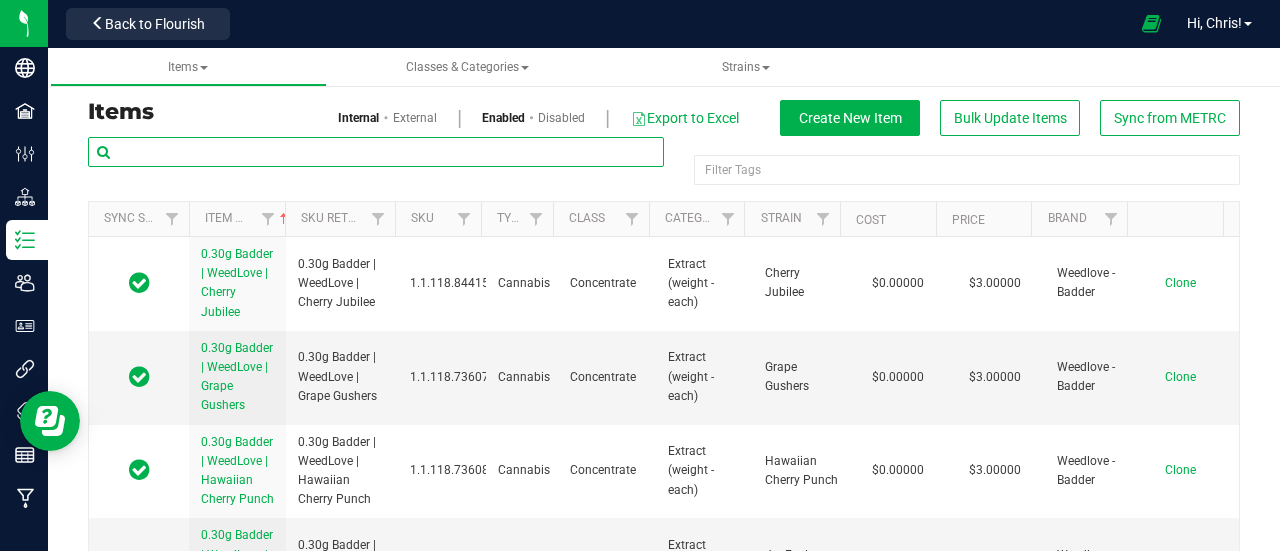 paste on "1pk (0.5g) Infused Preroll | Weedlove |" 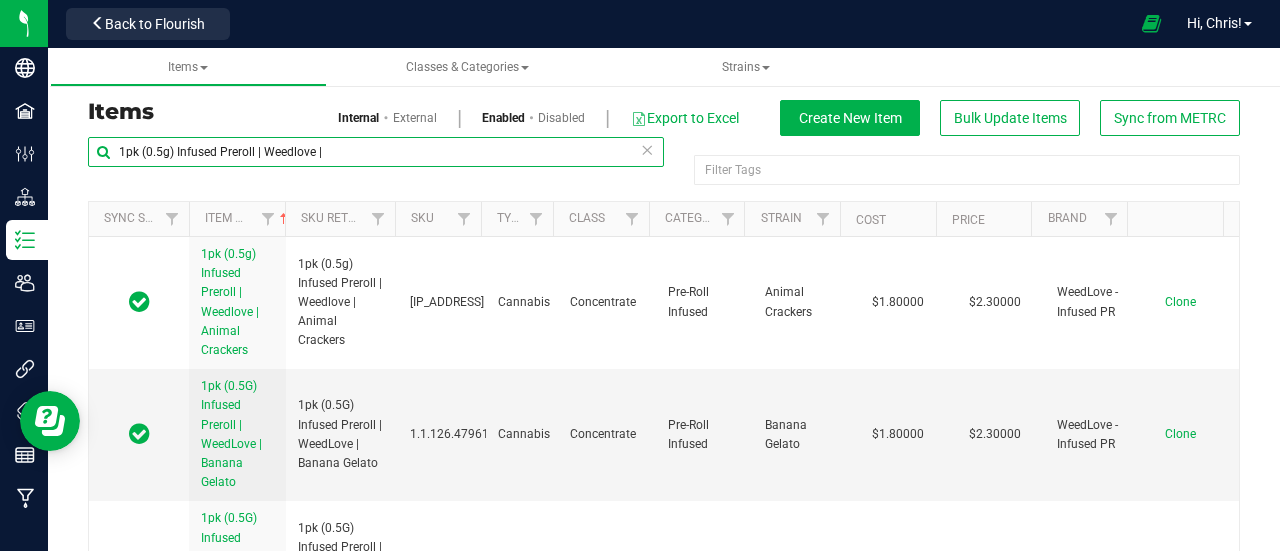 click on "1pk (0.5g) Infused Preroll | Weedlove |" at bounding box center (376, 152) 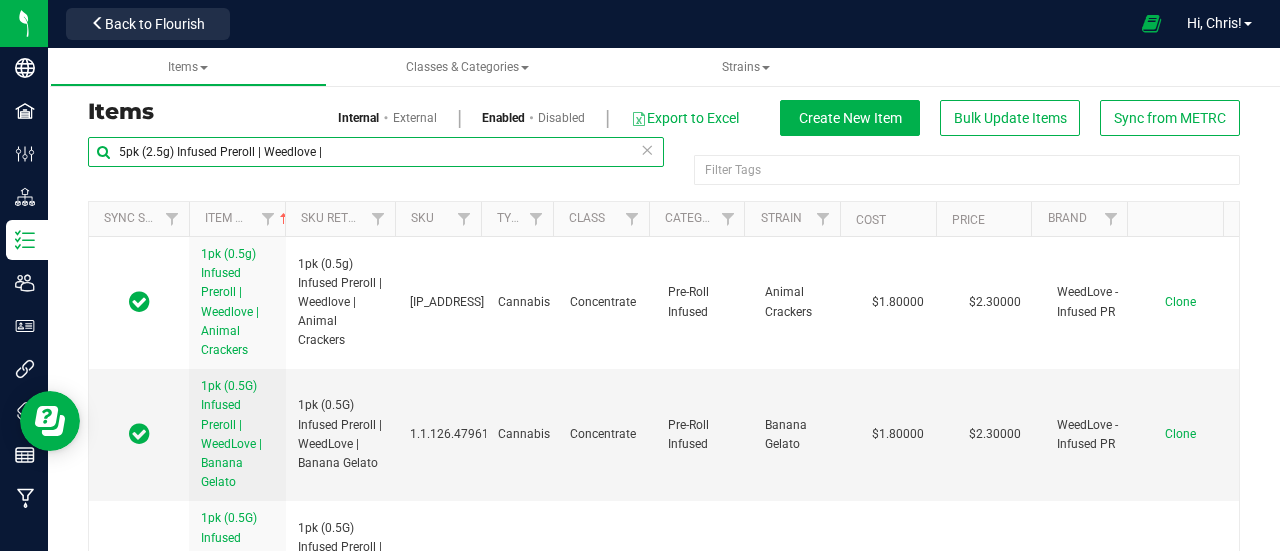 type on "5pk (2.5g) Infused Preroll | Weedlove |" 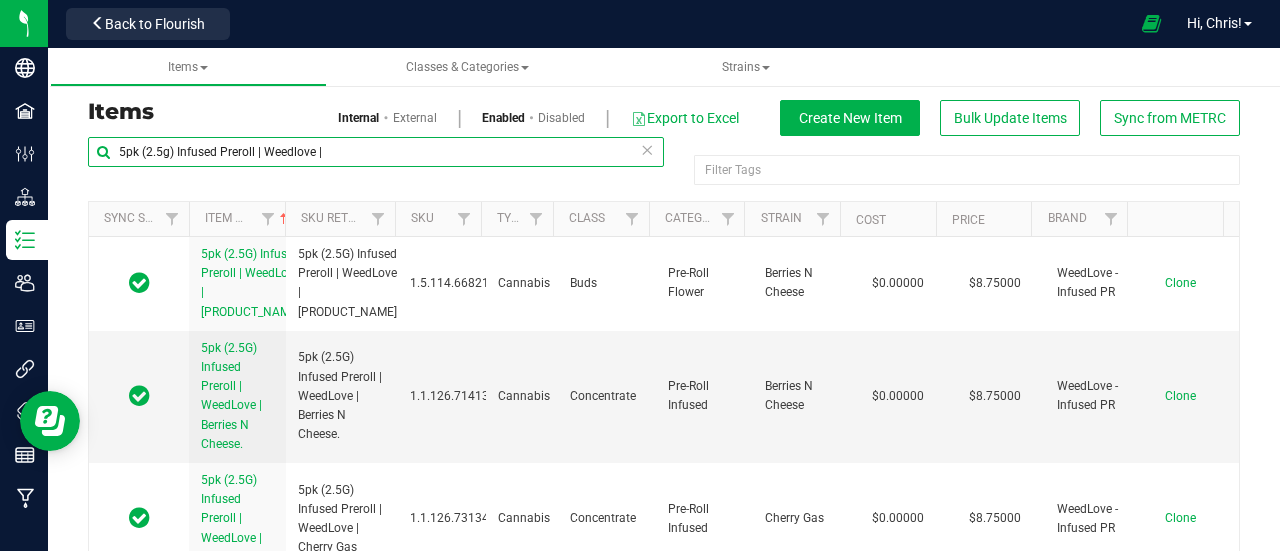drag, startPoint x: 402, startPoint y: 151, endPoint x: 120, endPoint y: 134, distance: 282.51193 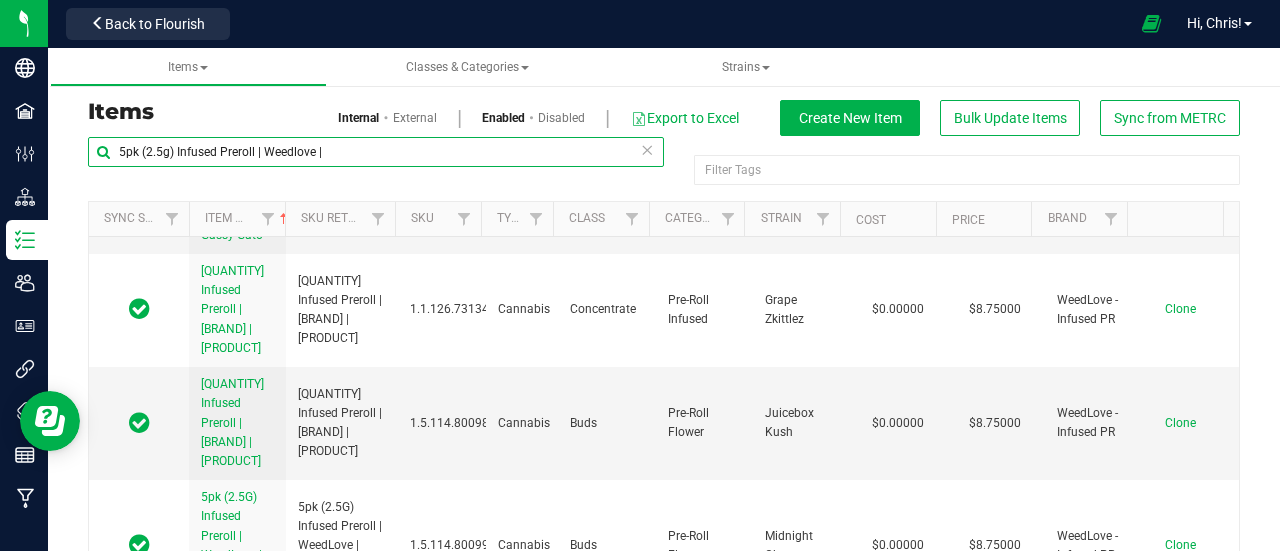 scroll, scrollTop: 443, scrollLeft: 0, axis: vertical 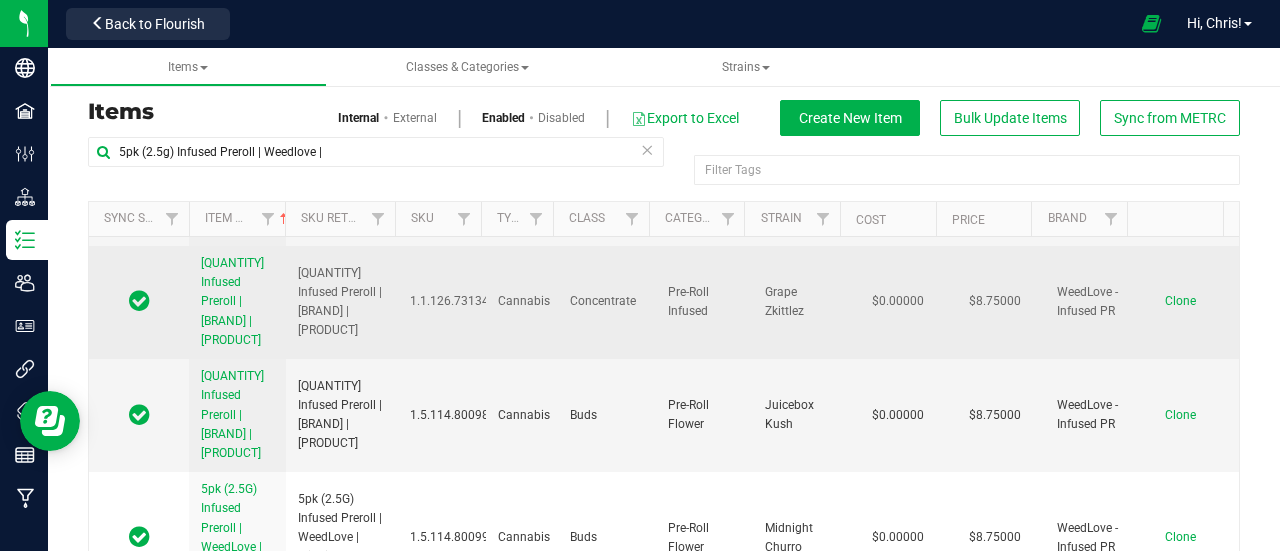 click on "Clone" at bounding box center [1180, 301] 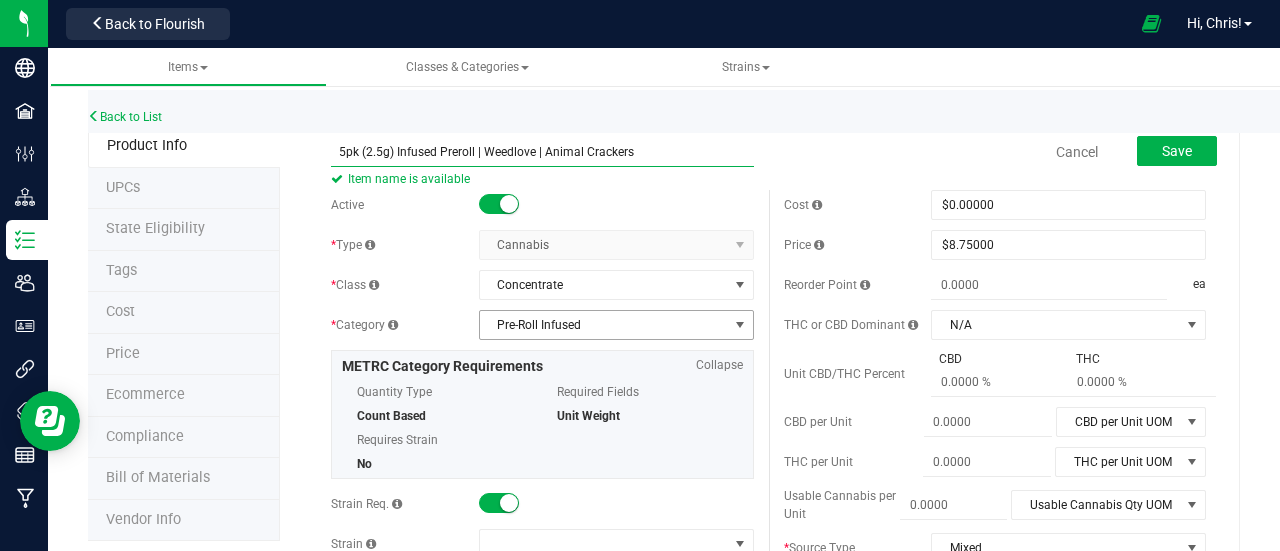 scroll, scrollTop: 81, scrollLeft: 0, axis: vertical 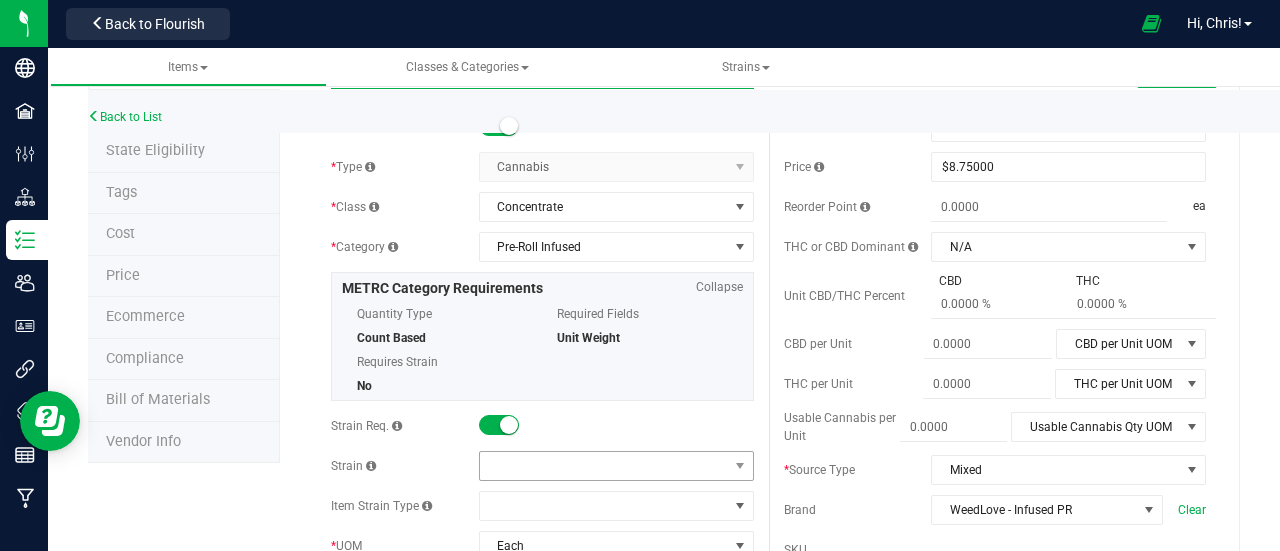 type on "5pk (2.5g) Infused Preroll | Weedlove | Animal Crackers" 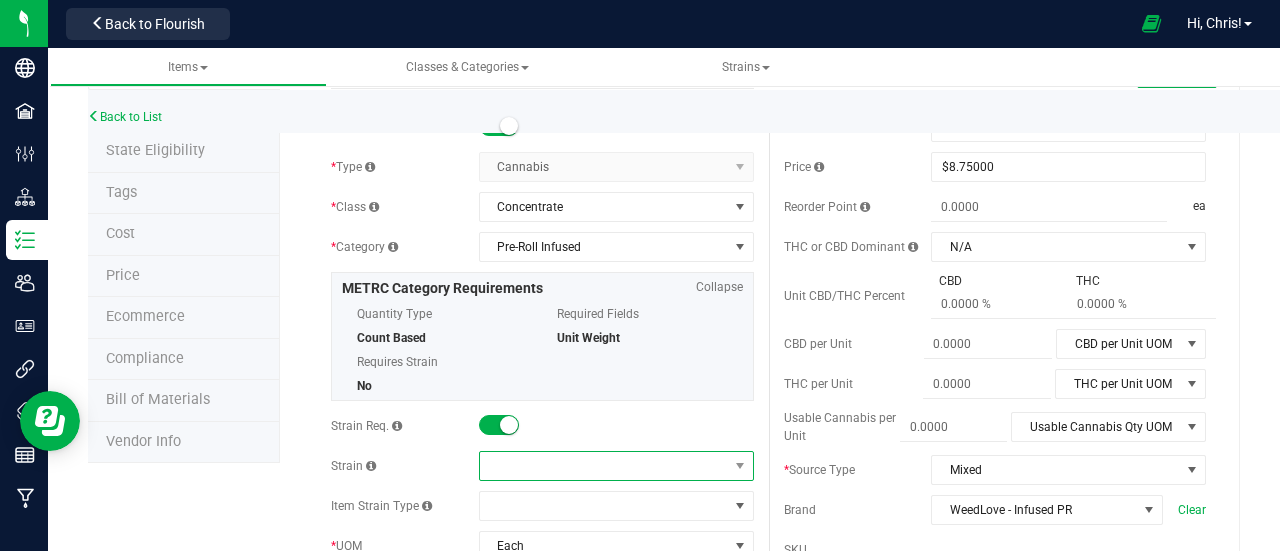 click at bounding box center (604, 466) 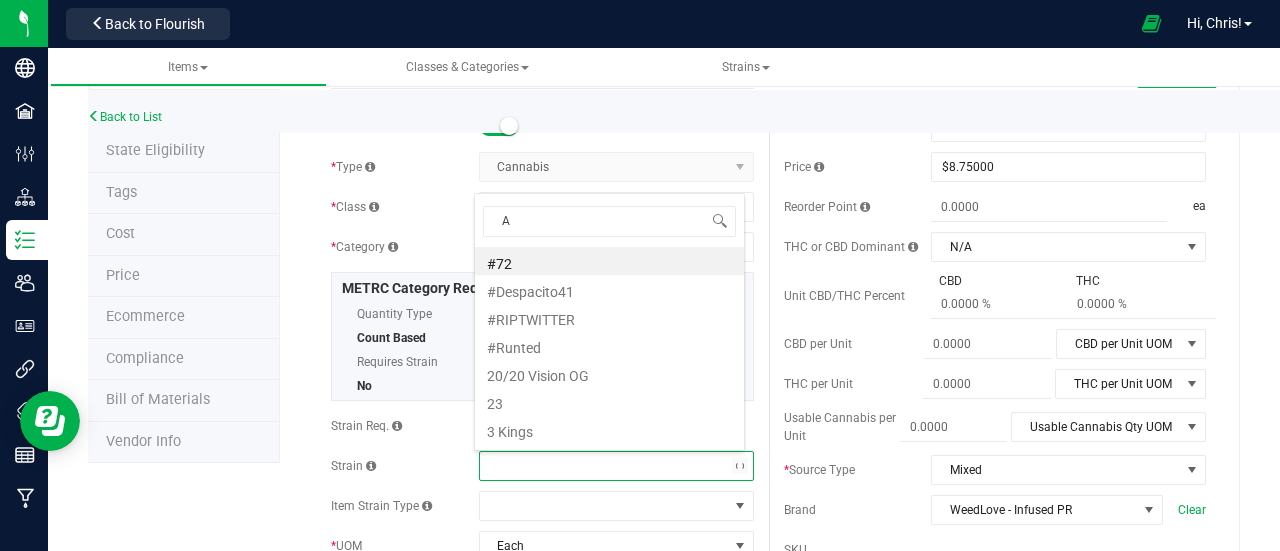 scroll, scrollTop: 0, scrollLeft: 0, axis: both 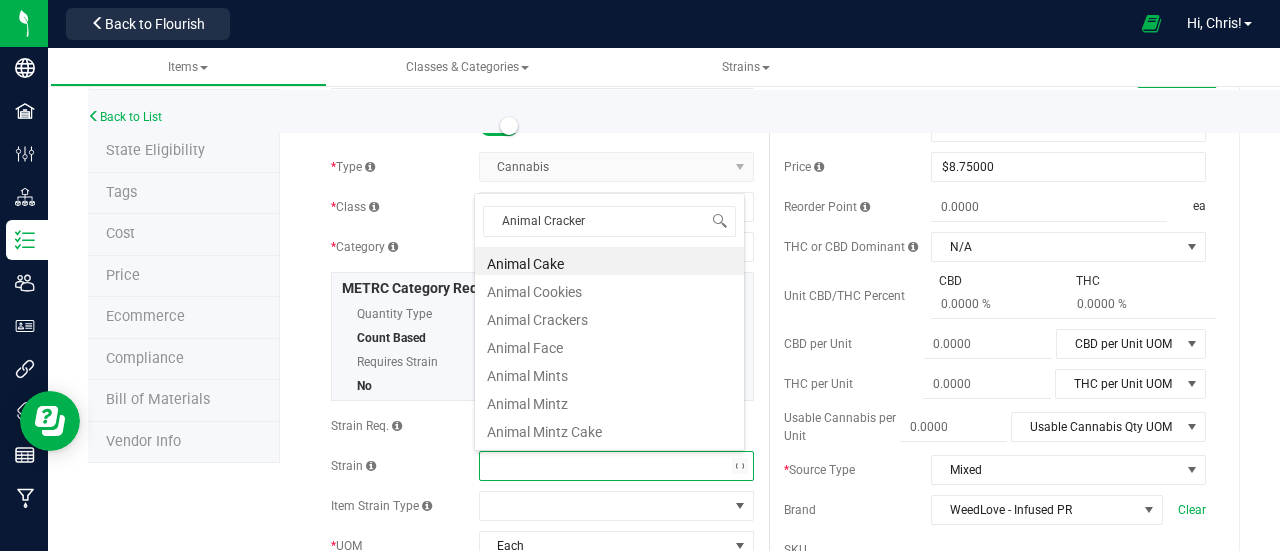 type on "Animal Crackers" 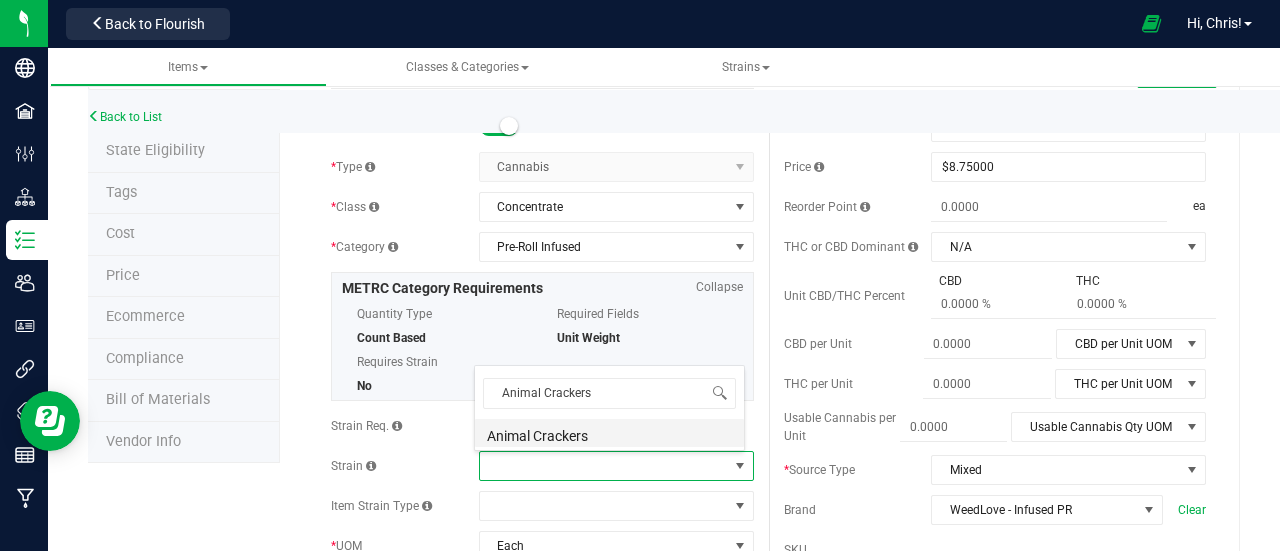 click on "Animal Crackers" at bounding box center (609, 433) 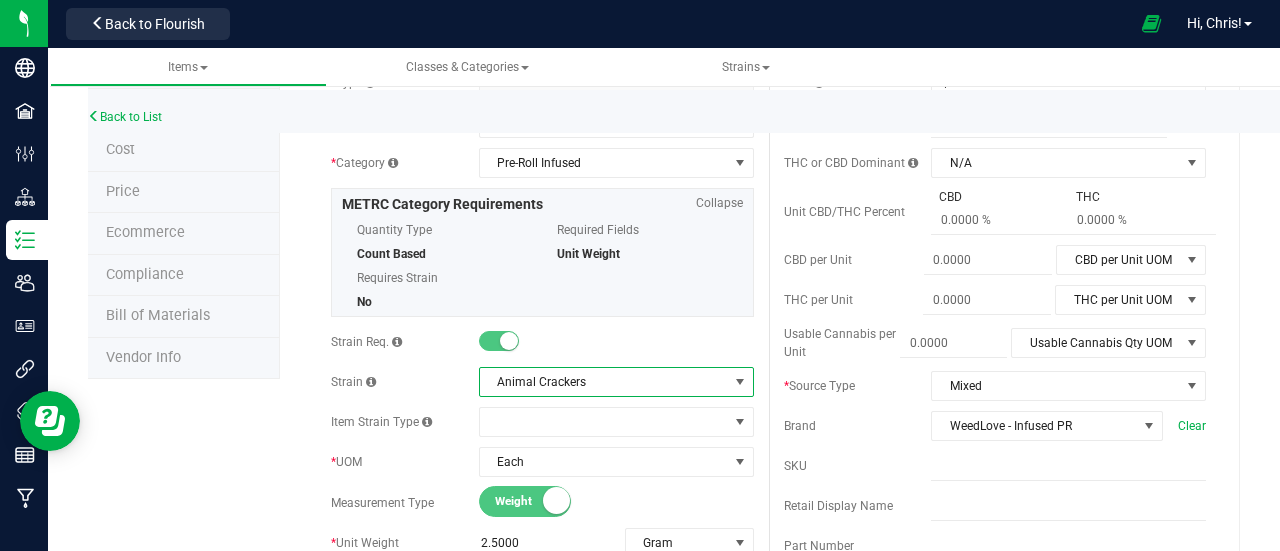 scroll, scrollTop: 0, scrollLeft: 0, axis: both 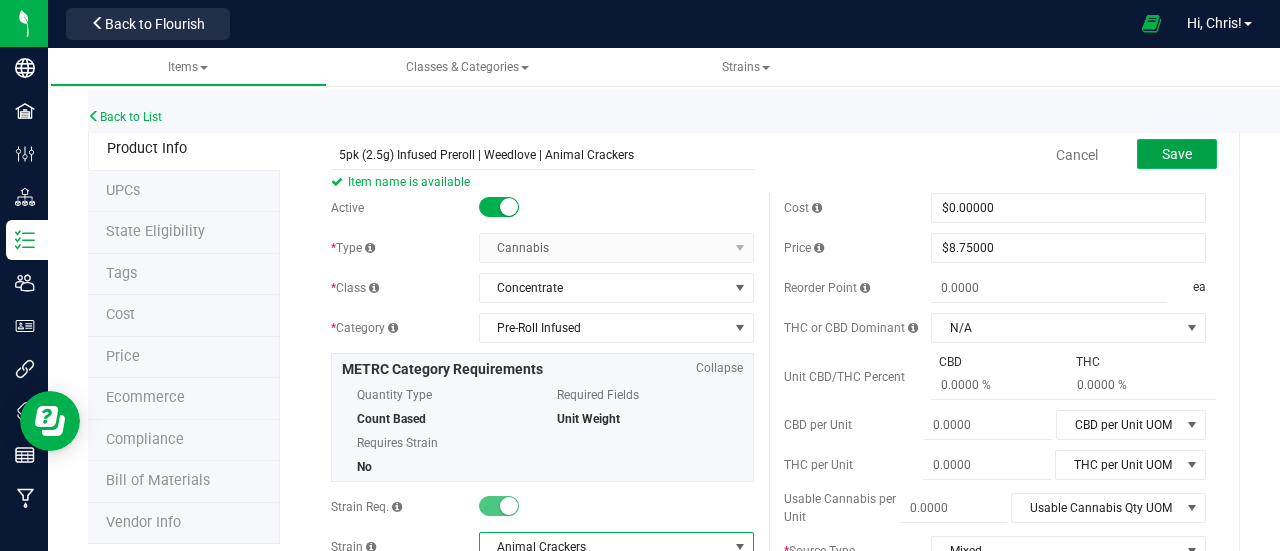 click on "Save" at bounding box center [1177, 154] 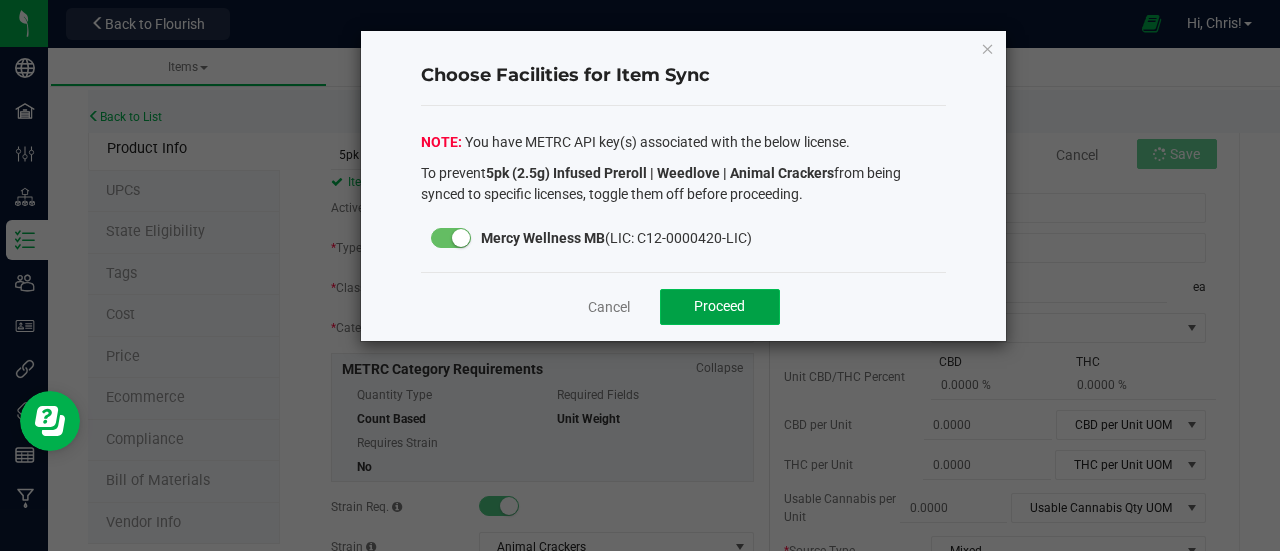 click on "Proceed" 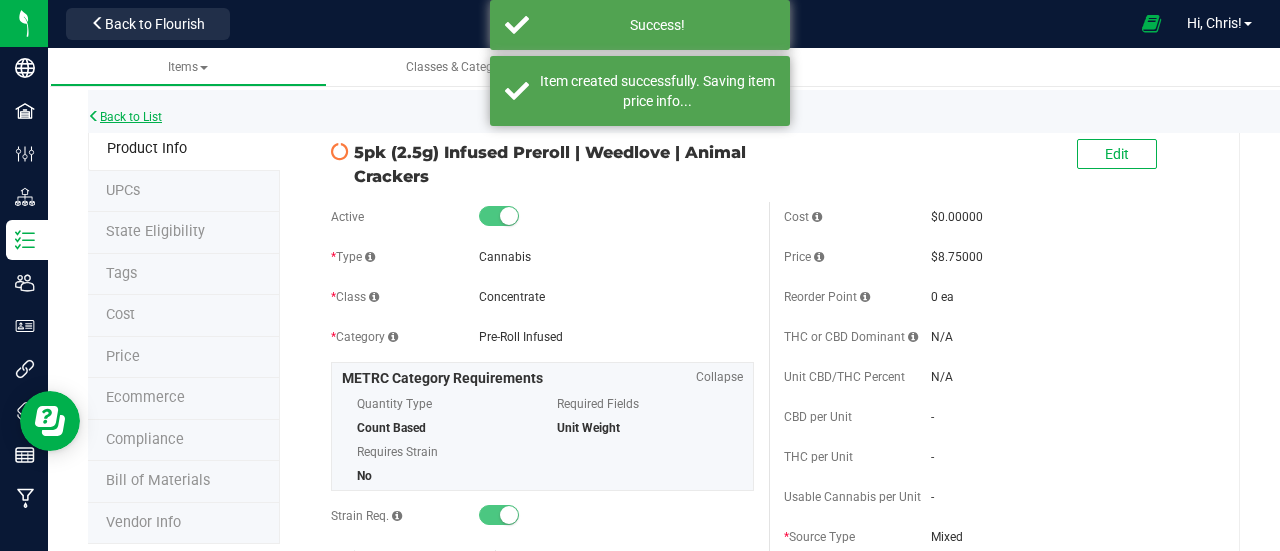 click on "Back to List" at bounding box center (125, 117) 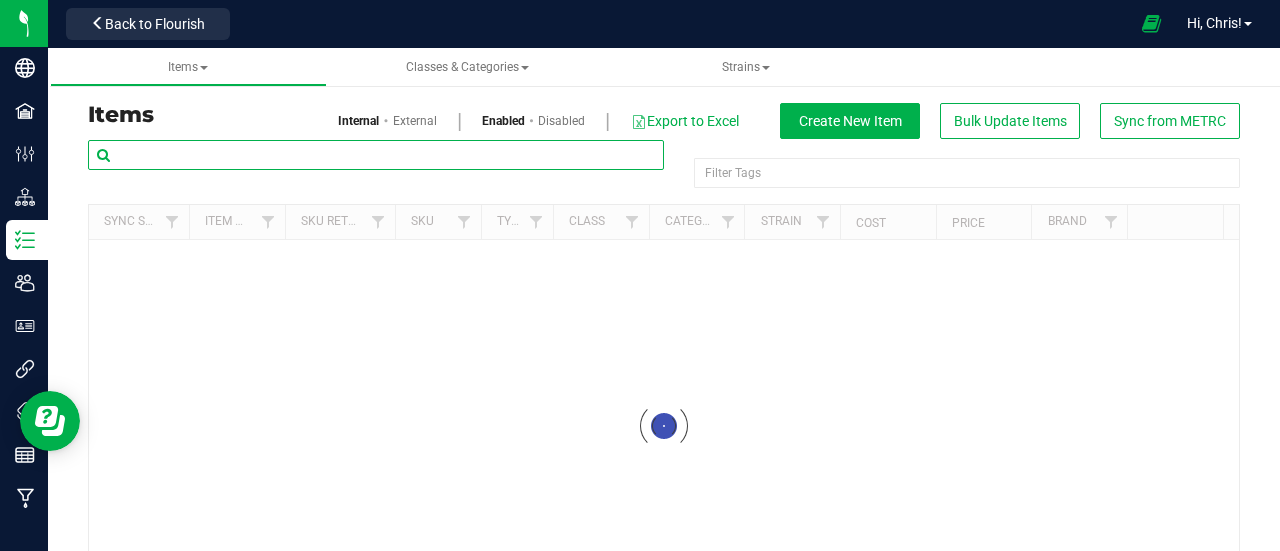click at bounding box center [376, 155] 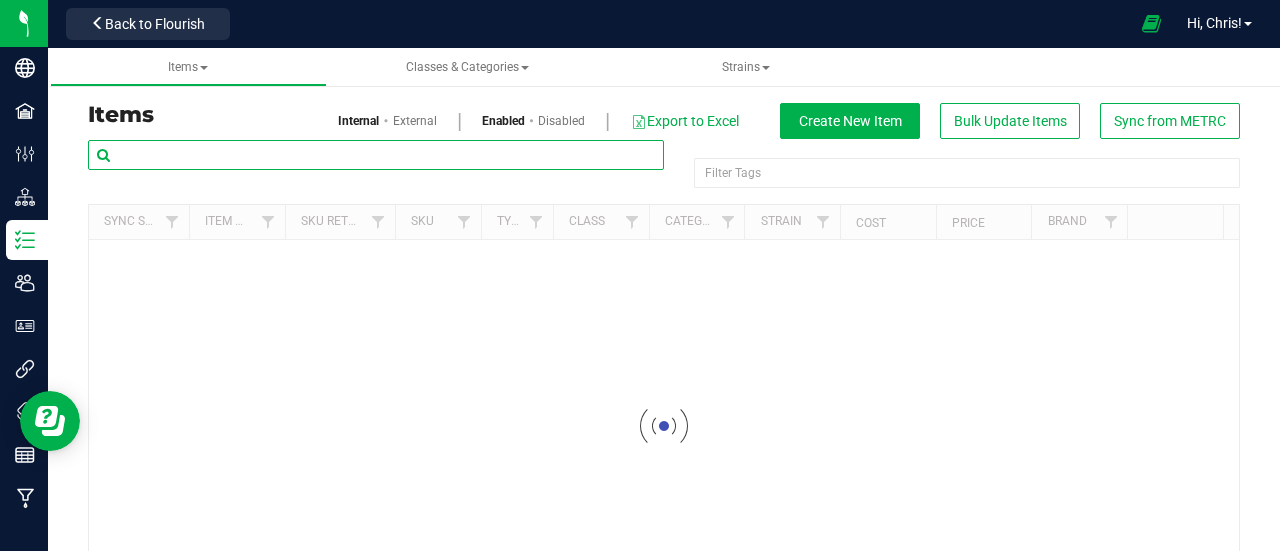 paste on "5pk (2.5g) Infused Preroll | Weedlove |" 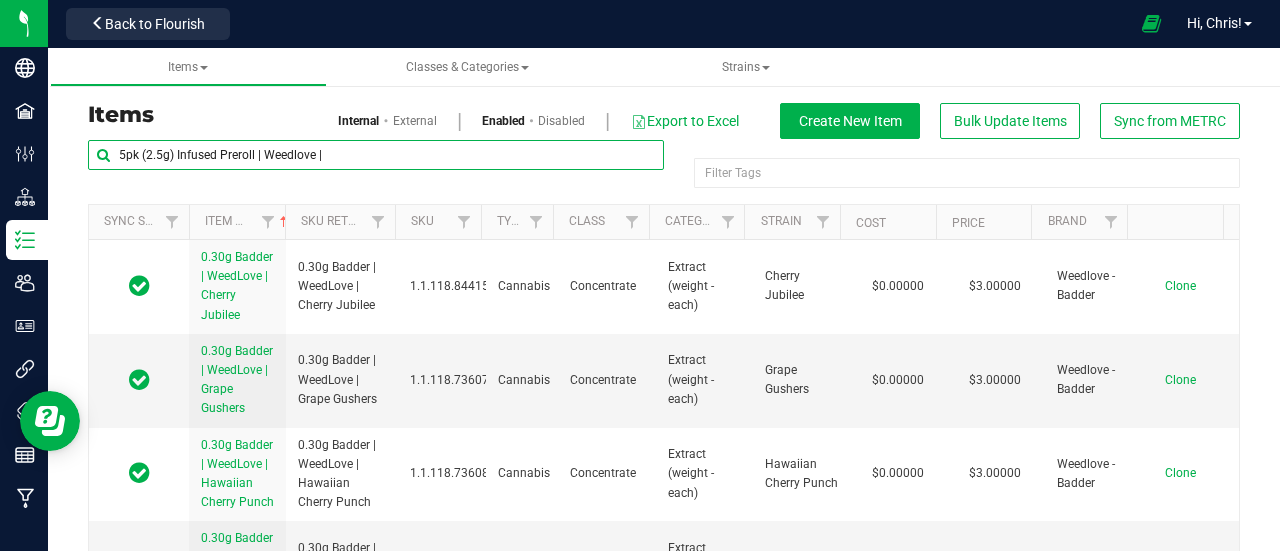 click on "5pk (2.5g) Infused Preroll | Weedlove |" at bounding box center (376, 155) 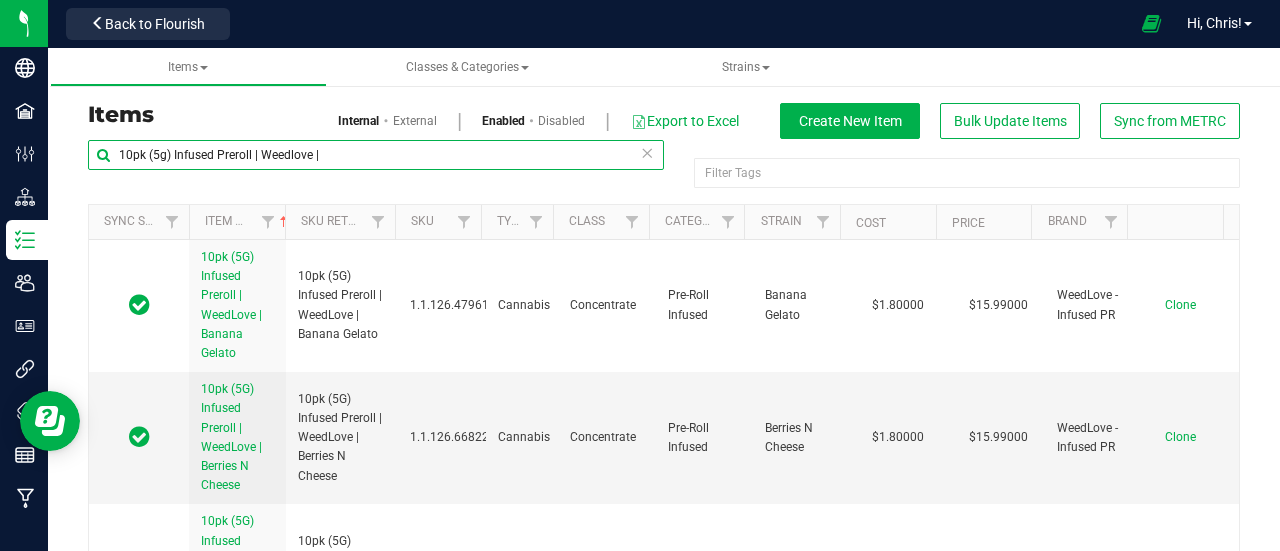 drag, startPoint x: 362, startPoint y: 152, endPoint x: 59, endPoint y: 146, distance: 303.0594 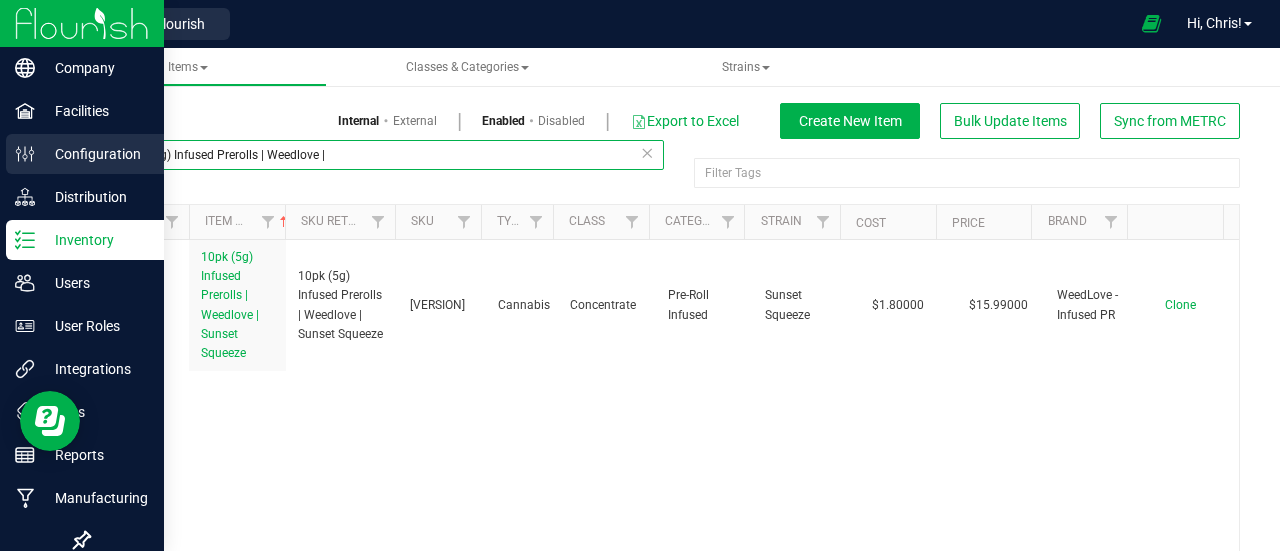 drag, startPoint x: 376, startPoint y: 158, endPoint x: 39, endPoint y: 148, distance: 337.14835 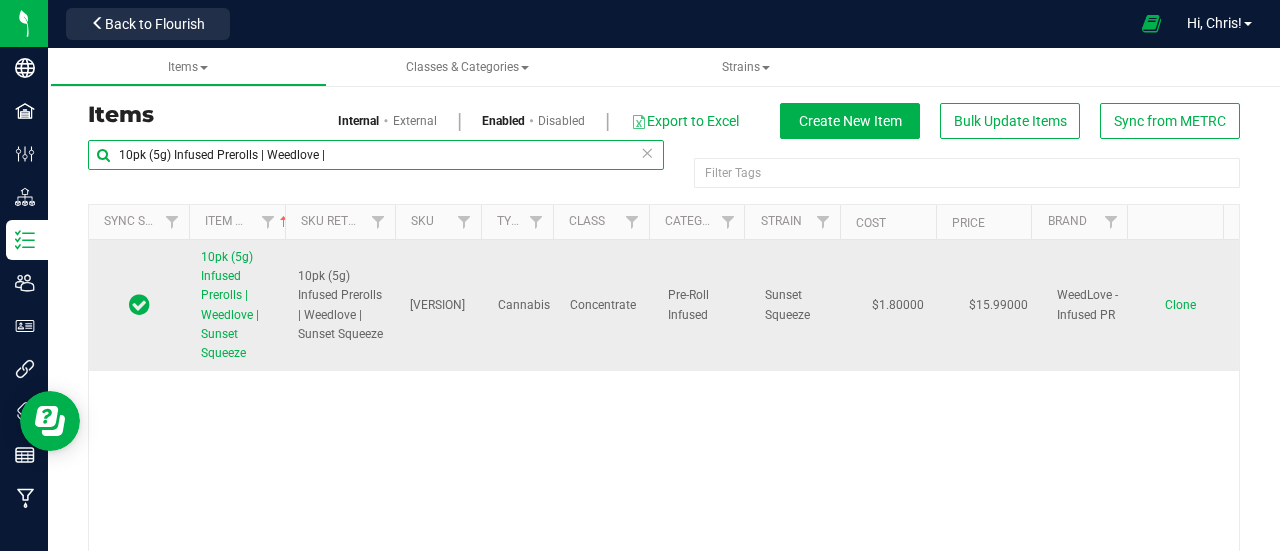 type on "10pk (5g) Infused Prerolls | Weedlove |" 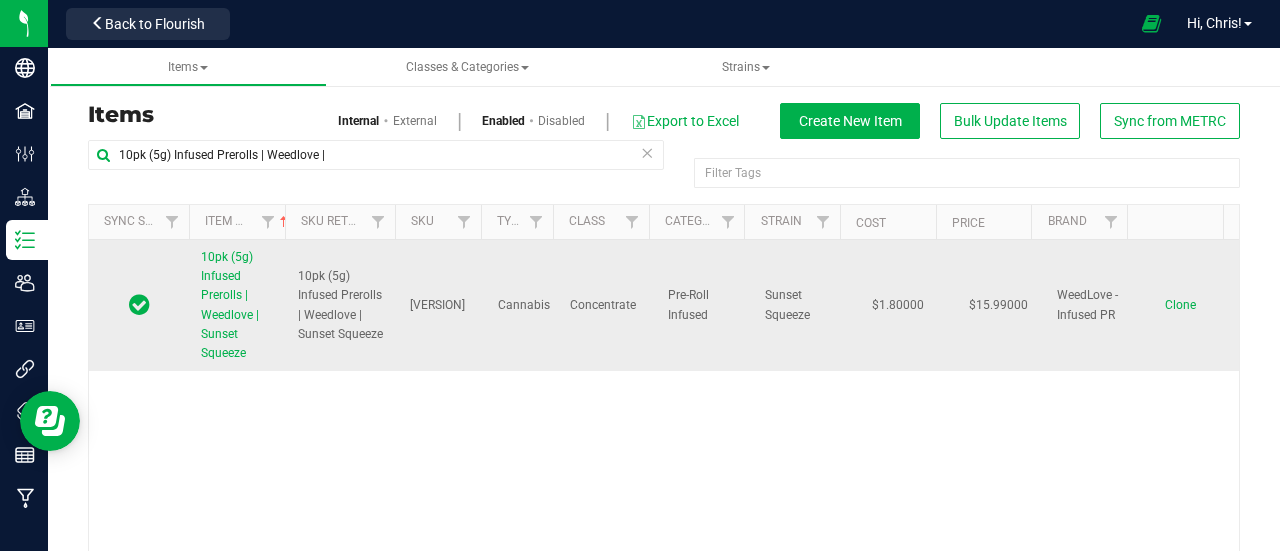 click on "Clone" at bounding box center [1180, 305] 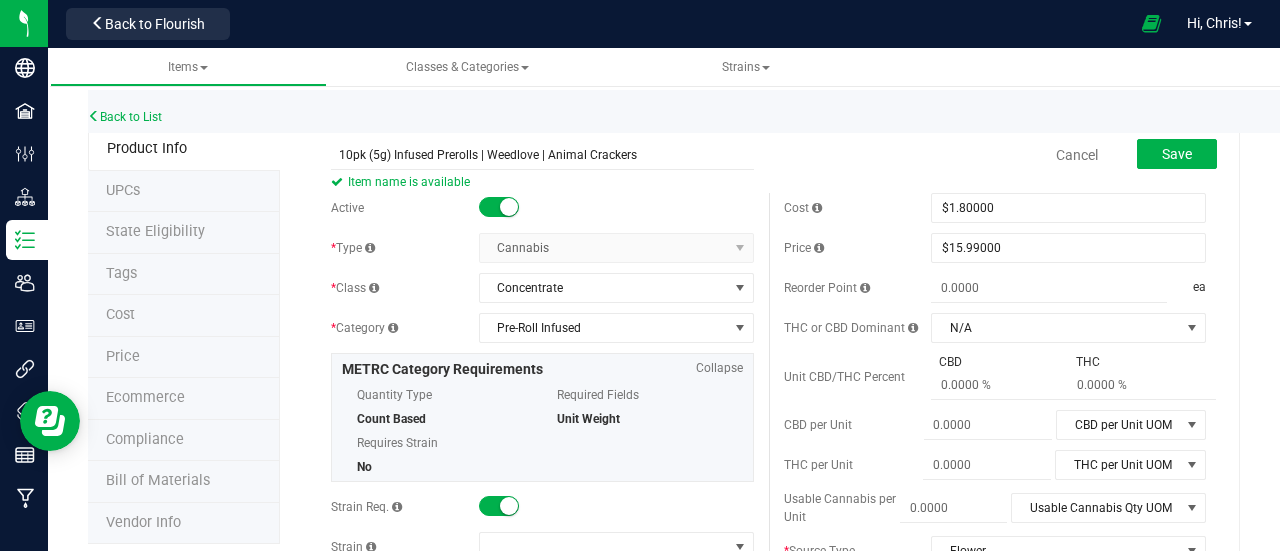 type on "10pk (5g) Infused Prerolls | Weedlove | Animal Crackers" 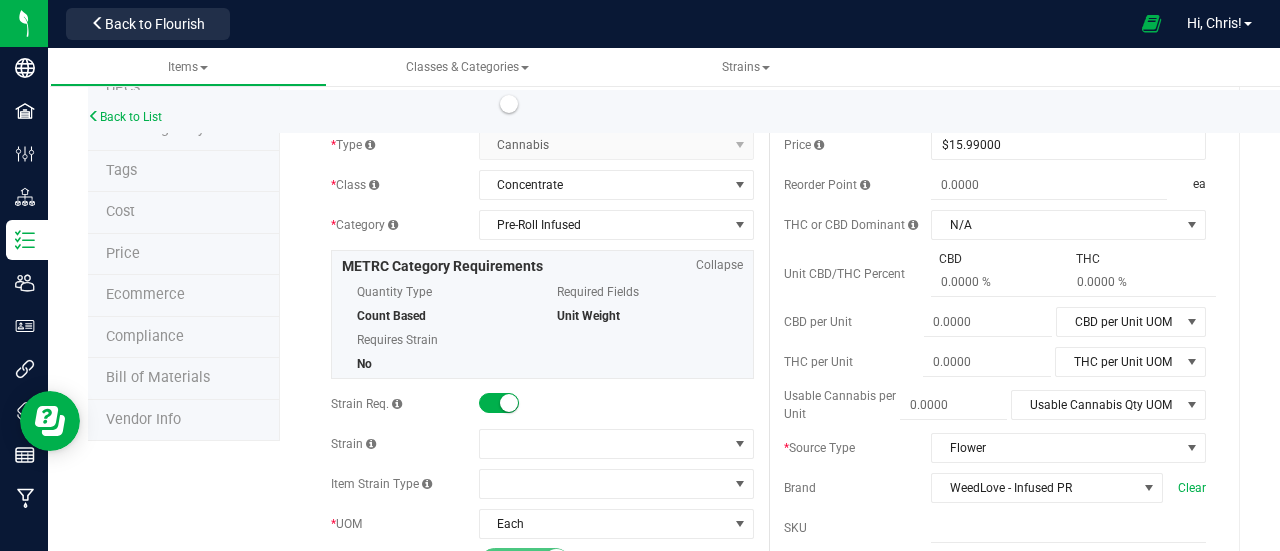scroll, scrollTop: 107, scrollLeft: 0, axis: vertical 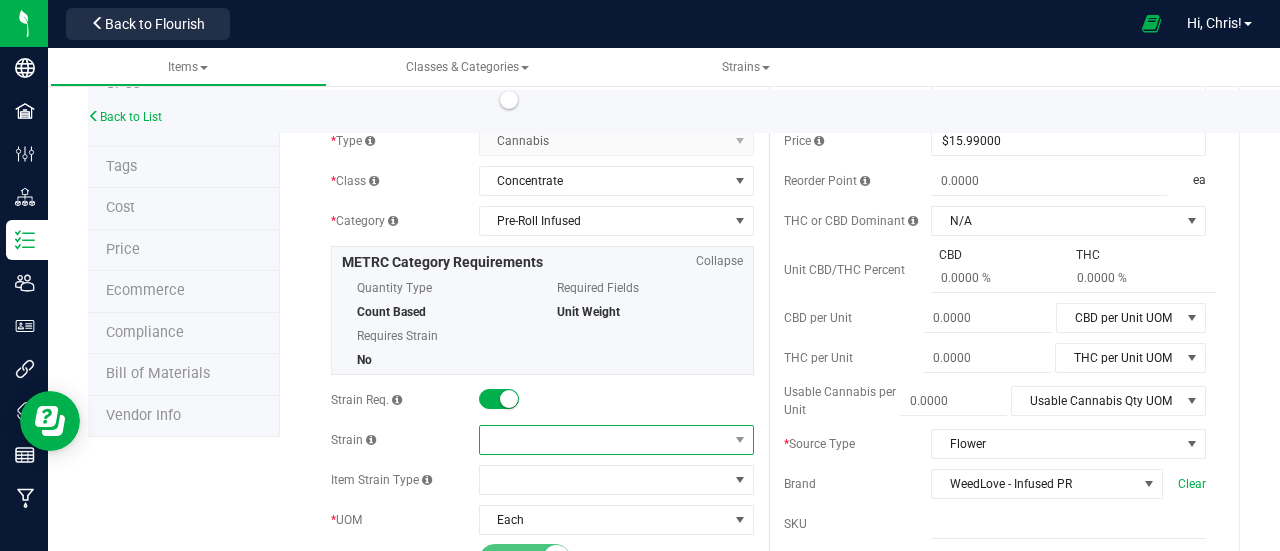 click at bounding box center [604, 440] 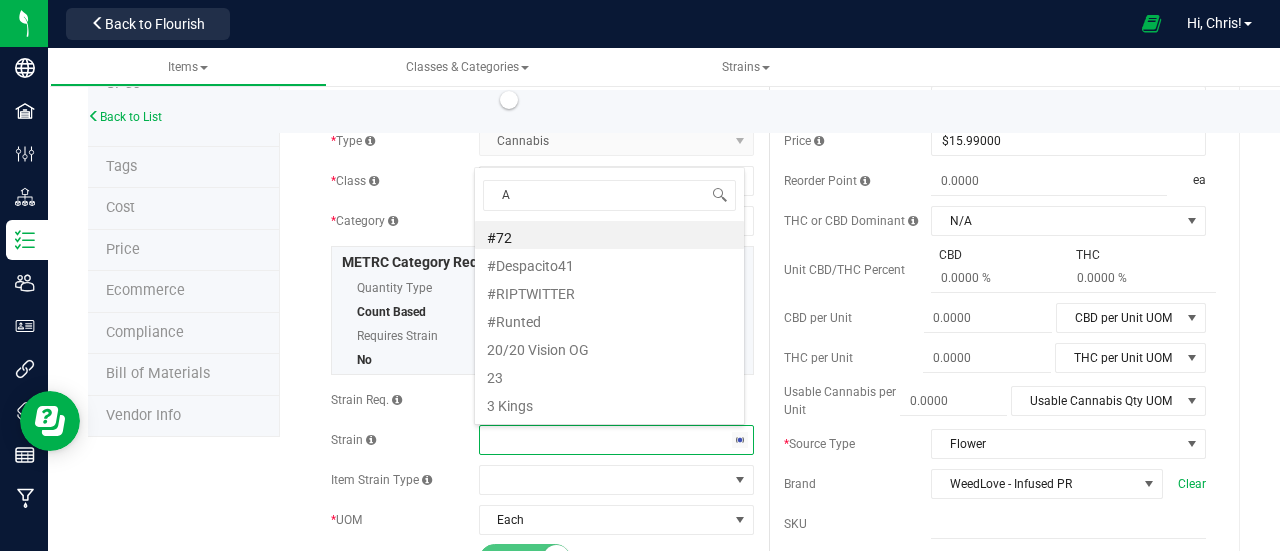 scroll, scrollTop: 0, scrollLeft: 0, axis: both 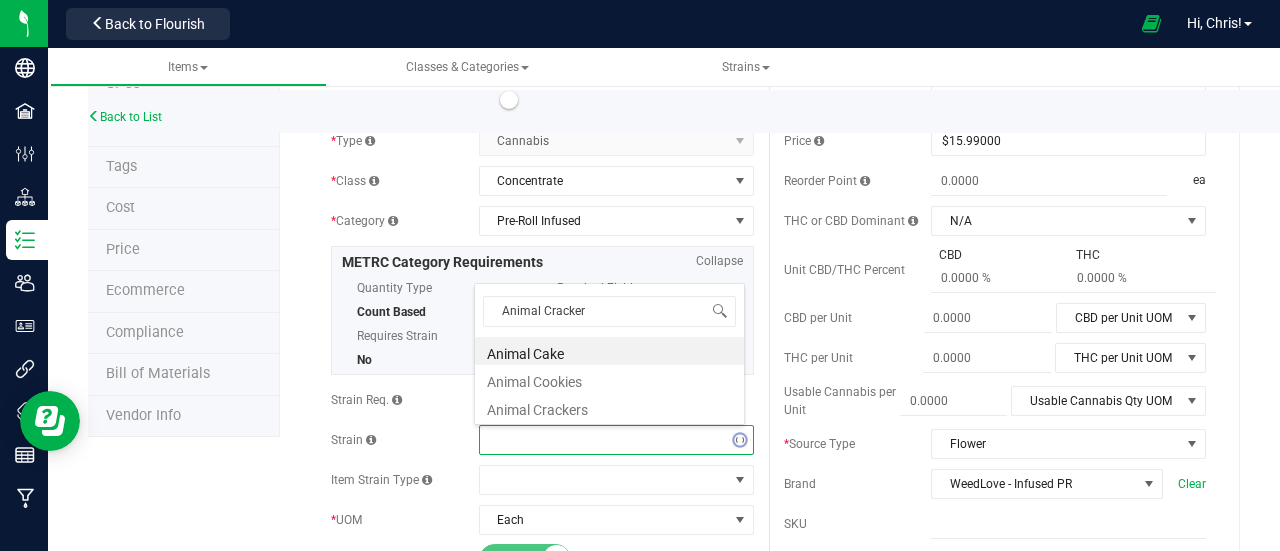 type on "Animal Crackers" 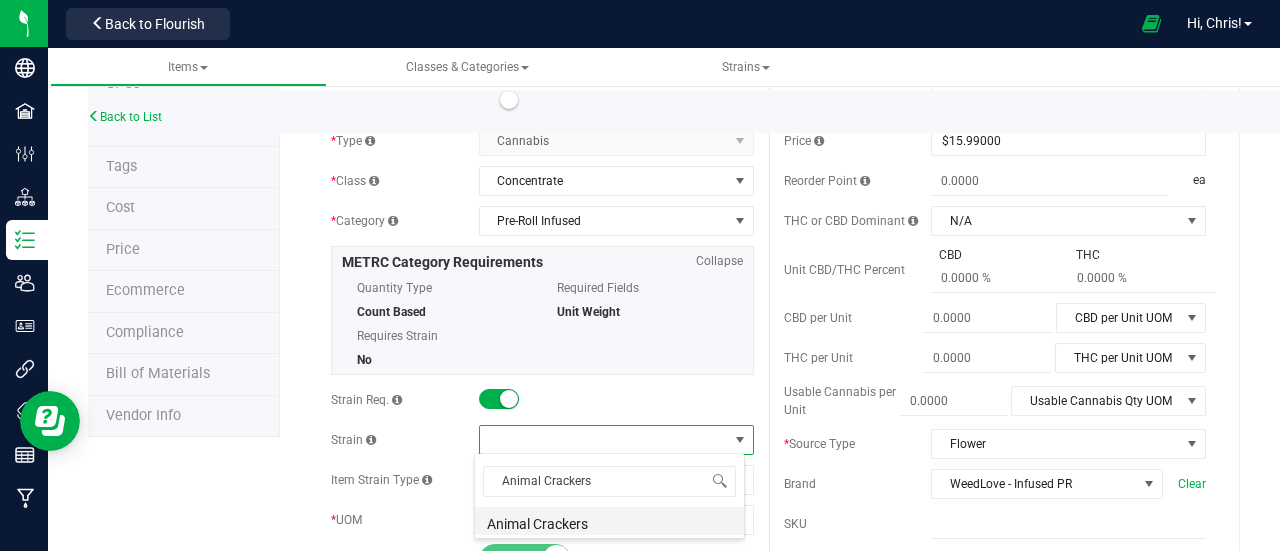 click on "Animal Crackers" at bounding box center (609, 521) 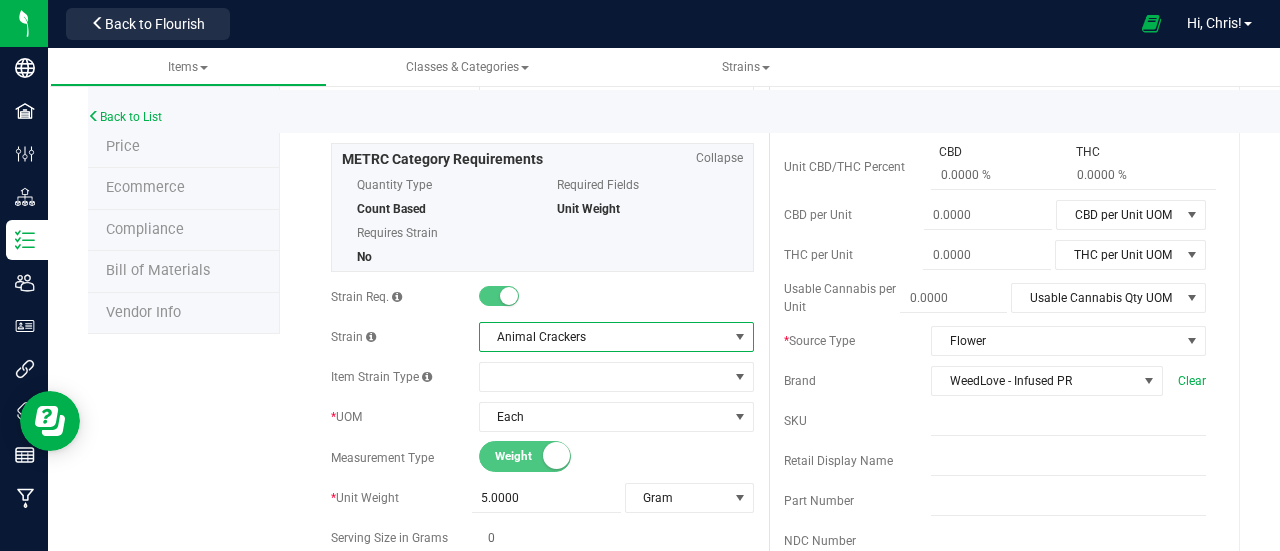scroll, scrollTop: 241, scrollLeft: 0, axis: vertical 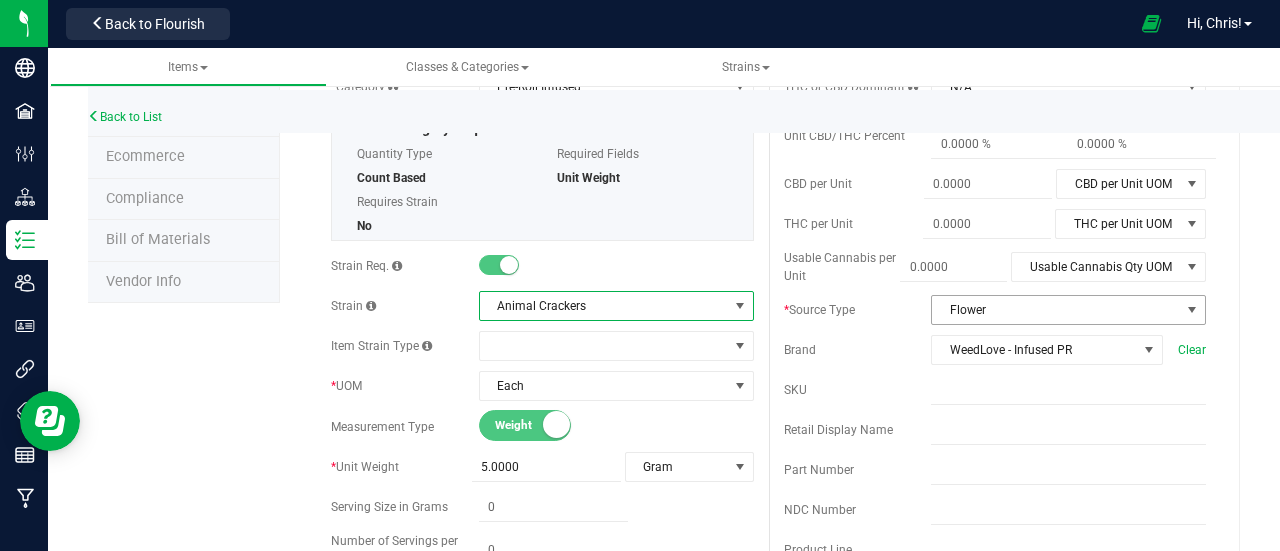 click on "Flower" at bounding box center (1056, 310) 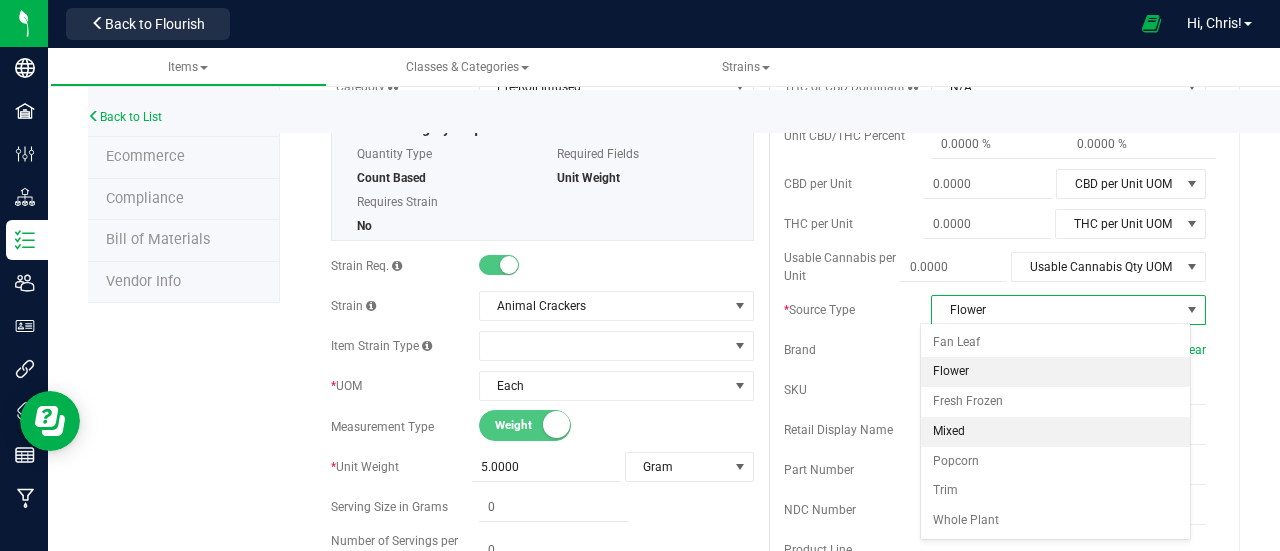click on "Mixed" at bounding box center [1055, 432] 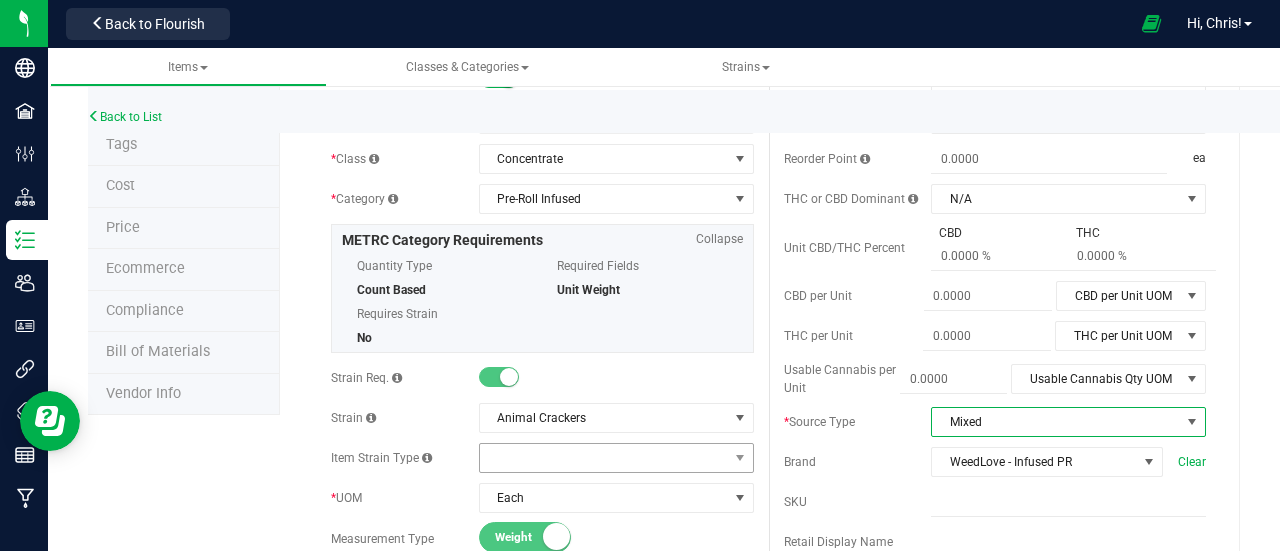 scroll, scrollTop: 0, scrollLeft: 0, axis: both 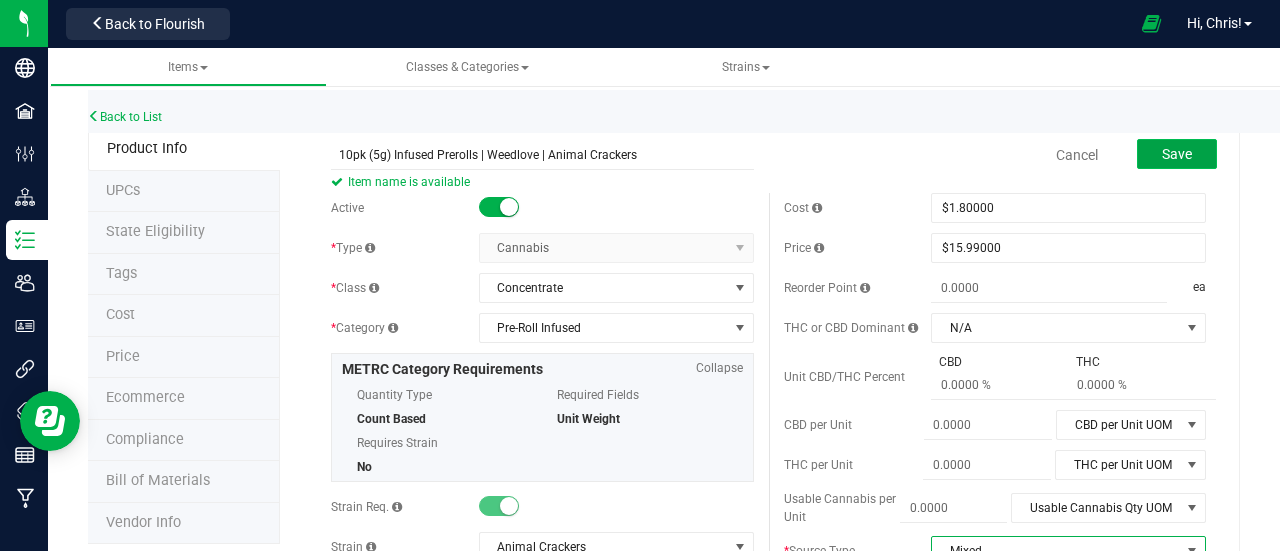 click on "Save" at bounding box center [1177, 154] 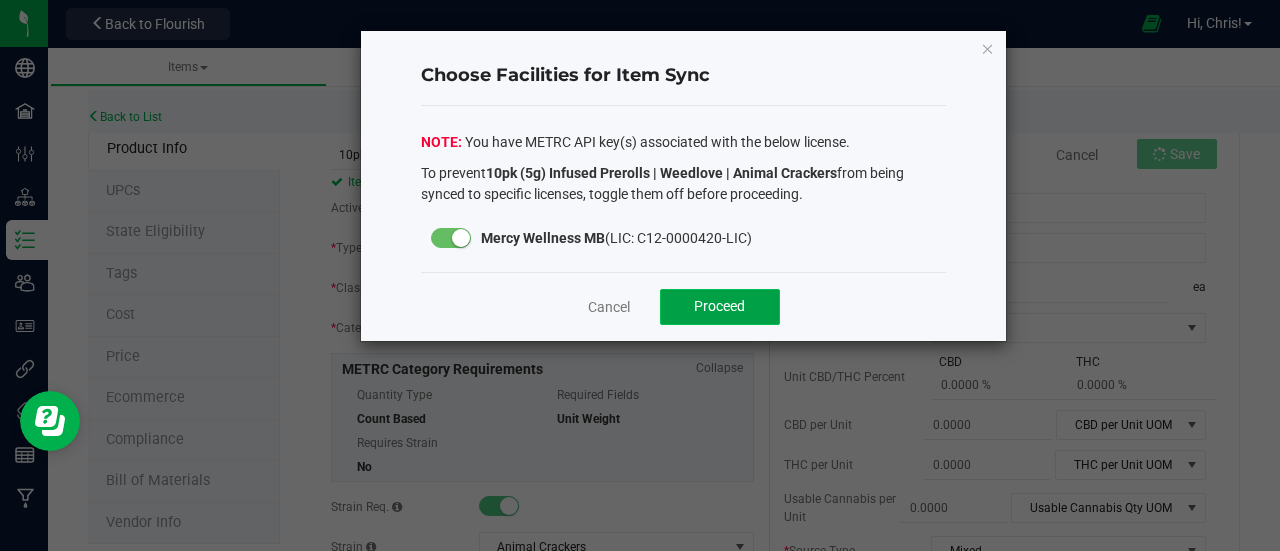click on "Proceed" 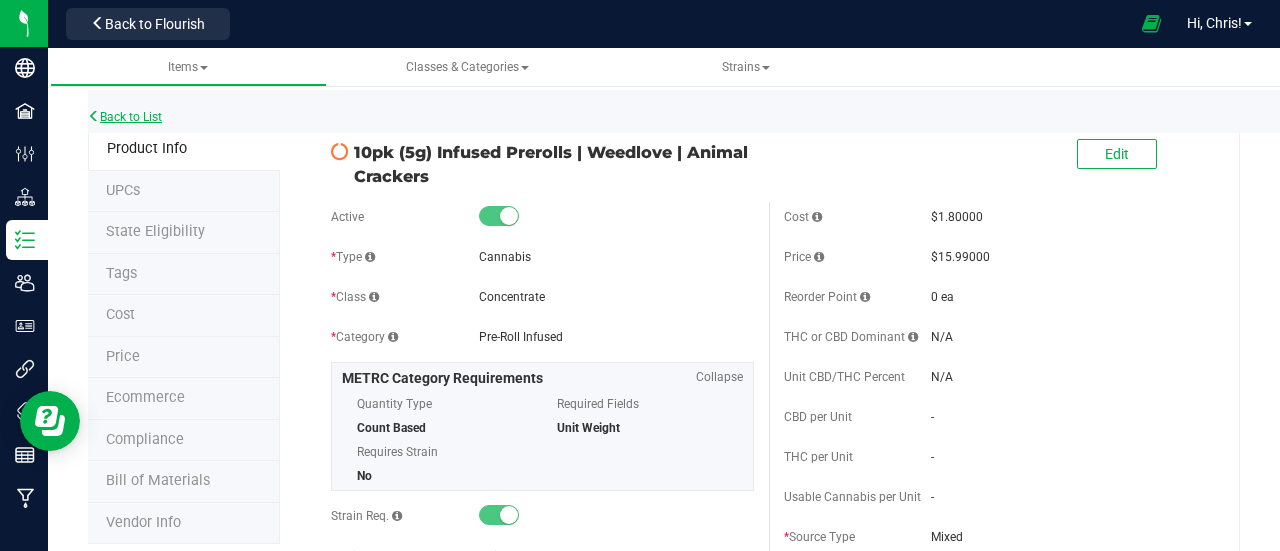 click on "Back to List" at bounding box center (125, 117) 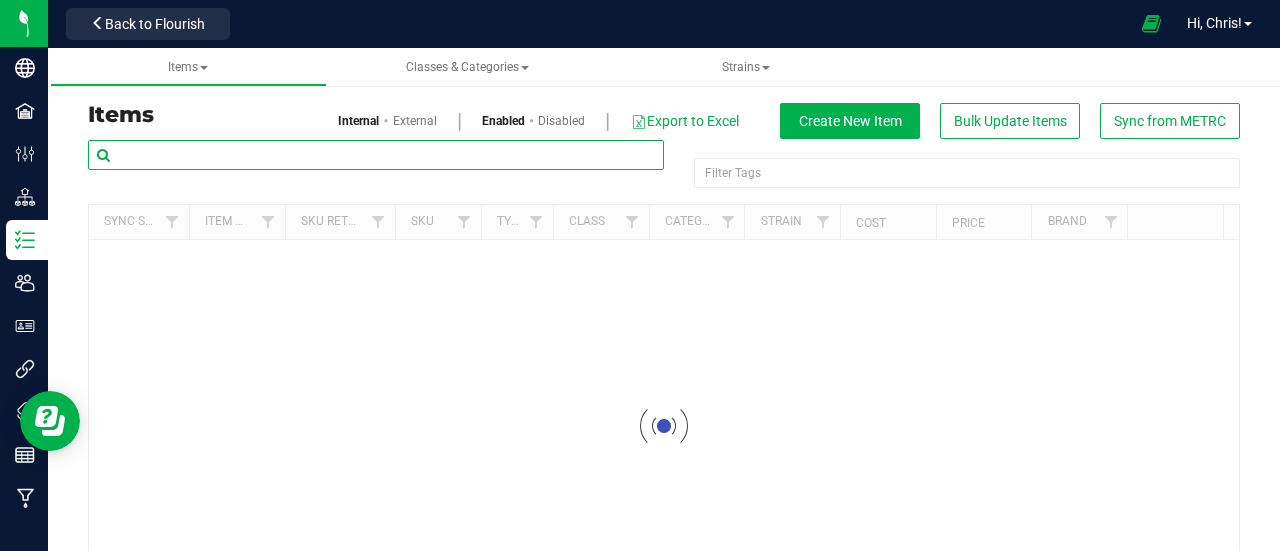 click at bounding box center (376, 155) 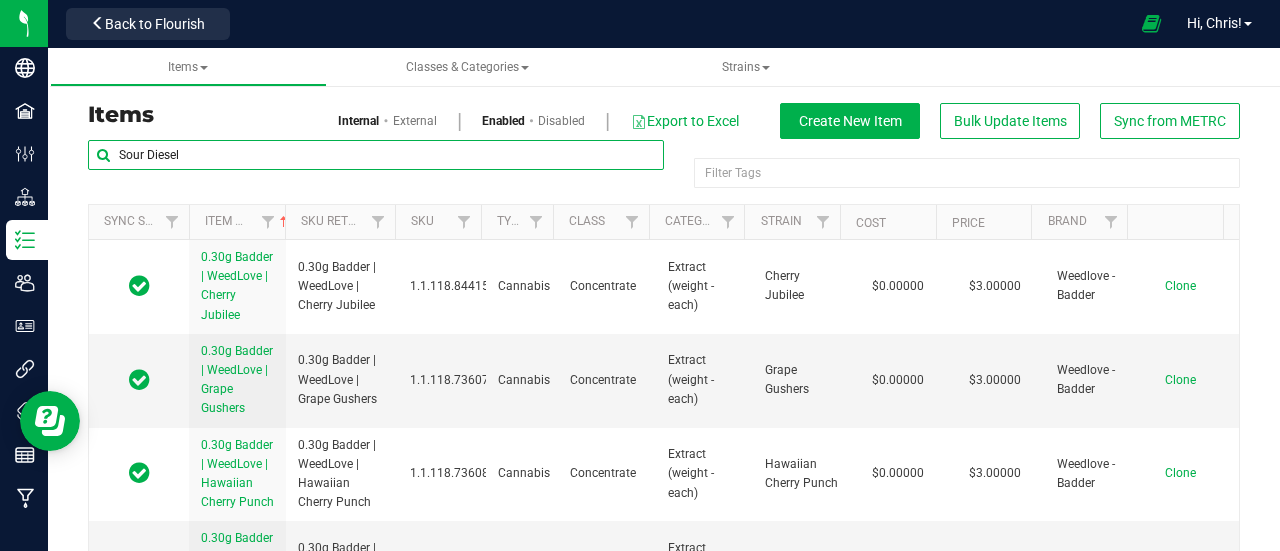 type on "Sour Diesel" 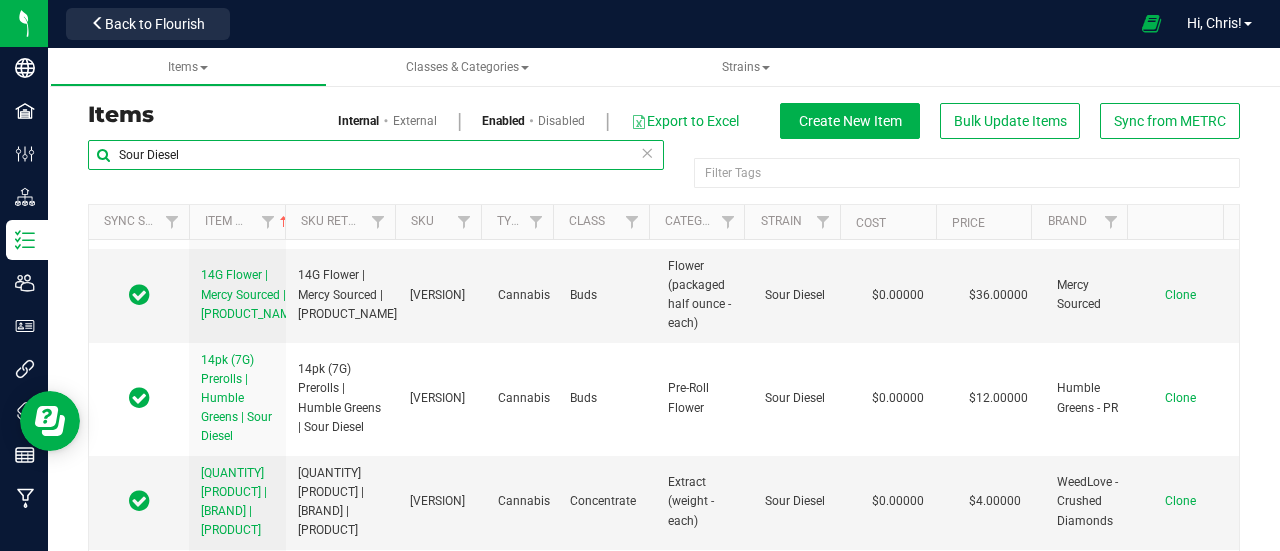 scroll, scrollTop: 312, scrollLeft: 0, axis: vertical 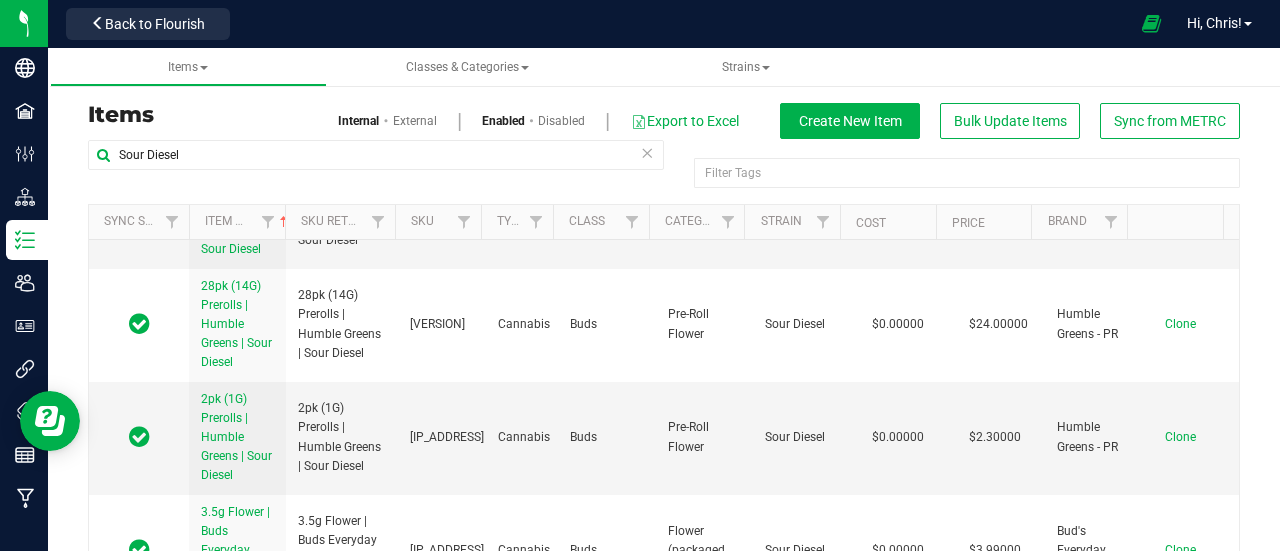 click at bounding box center (647, 152) 